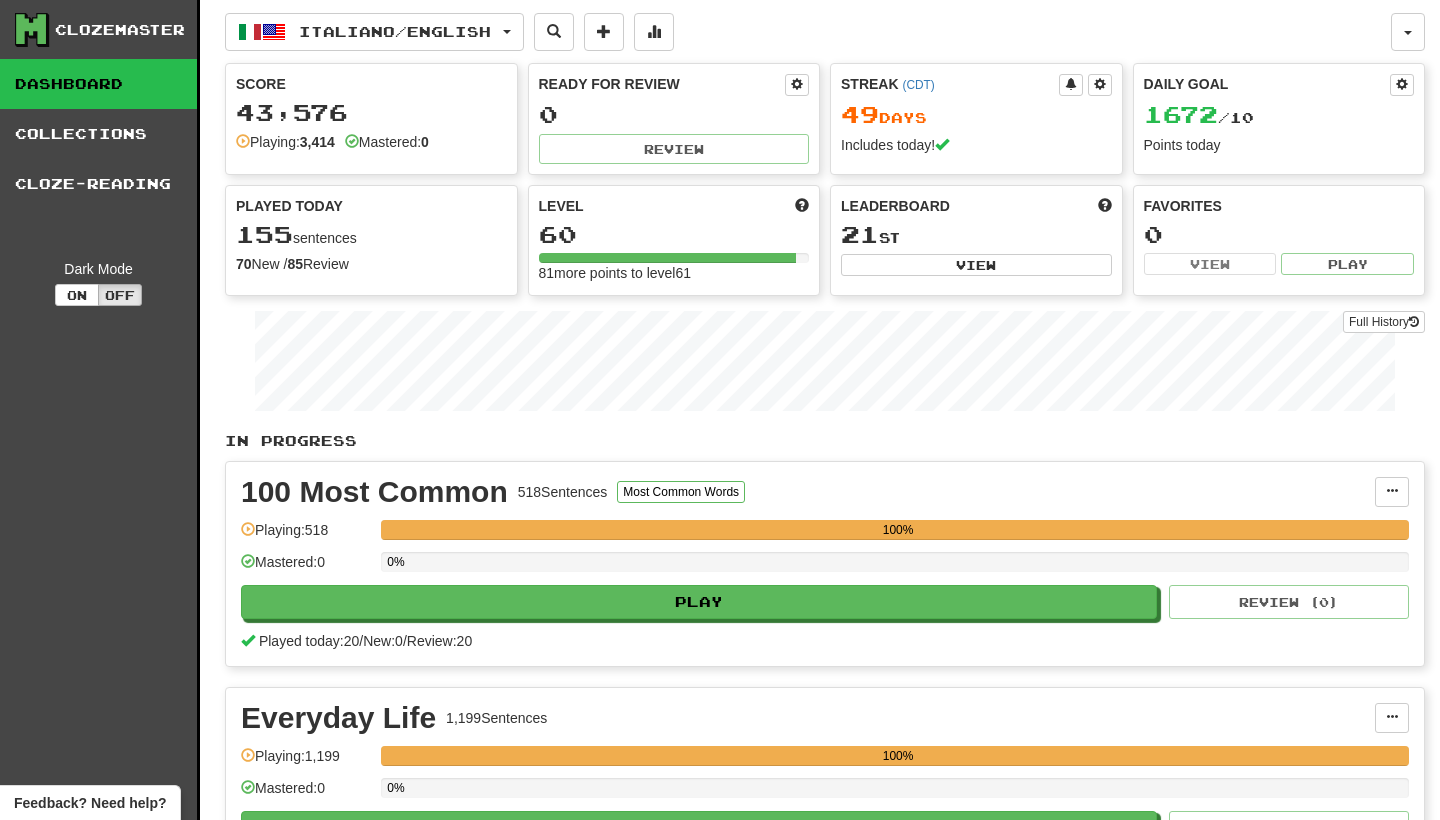 scroll, scrollTop: 0, scrollLeft: 0, axis: both 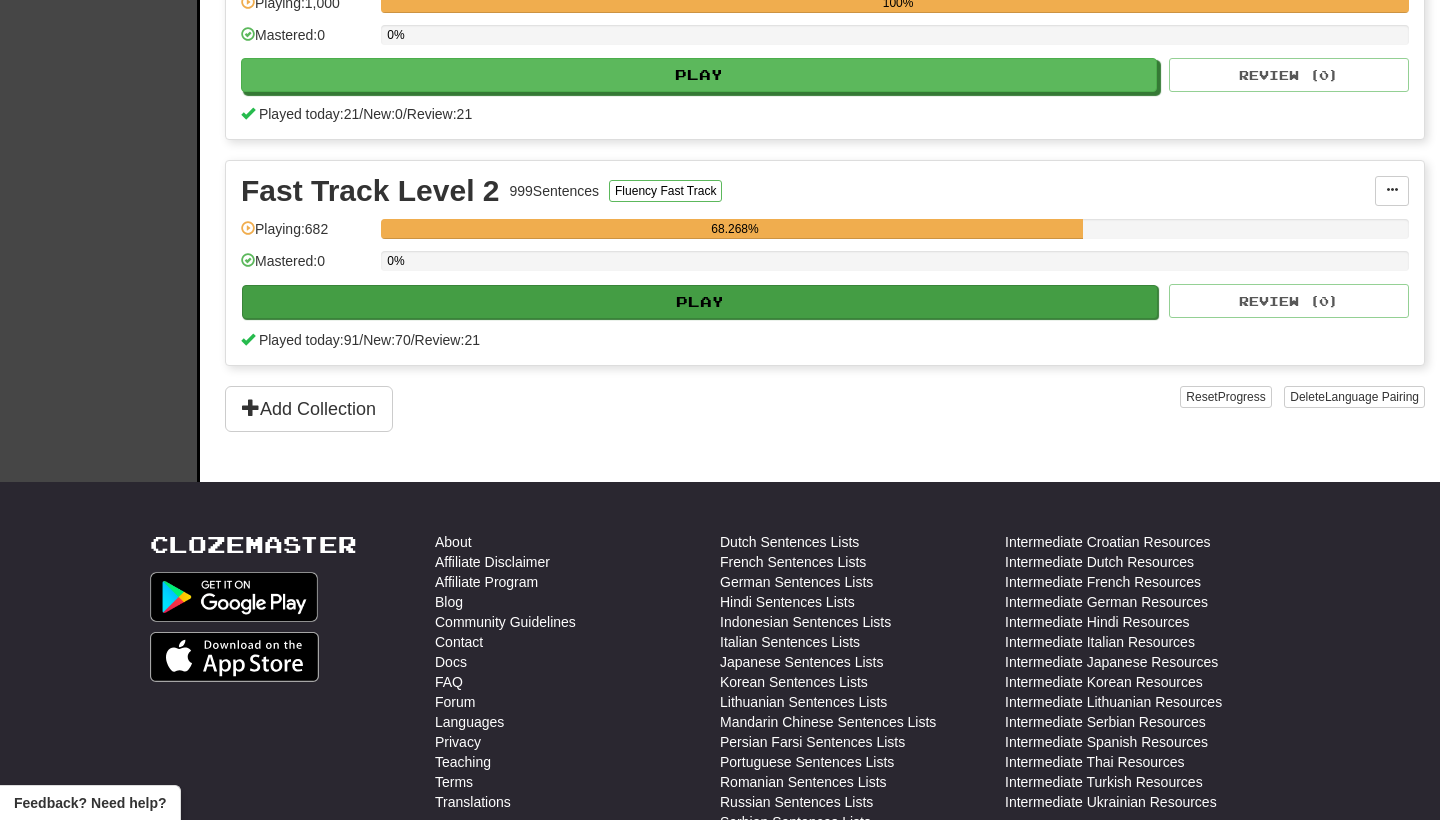 click on "Play" at bounding box center (700, 302) 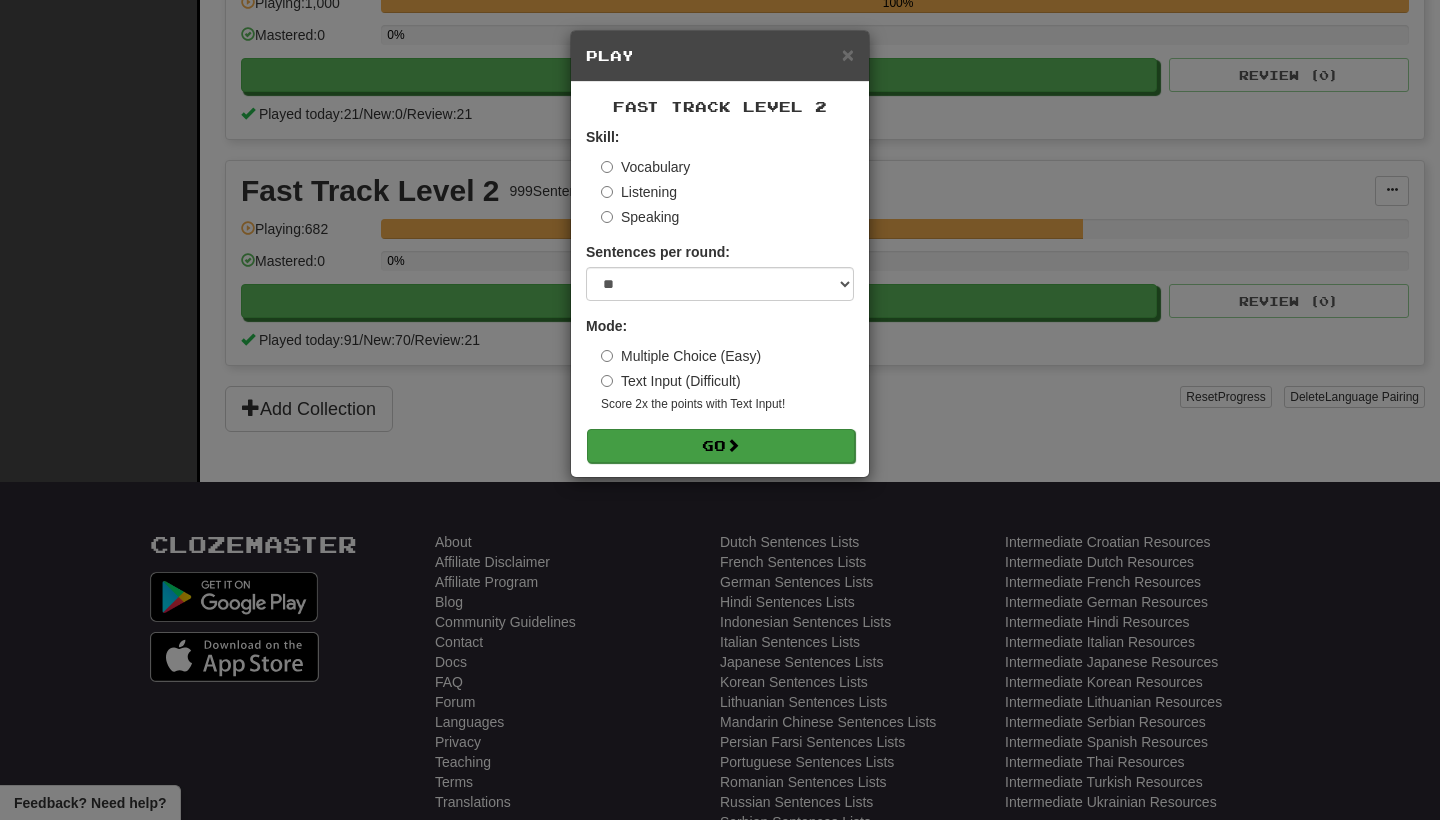 click on "Go" at bounding box center [721, 446] 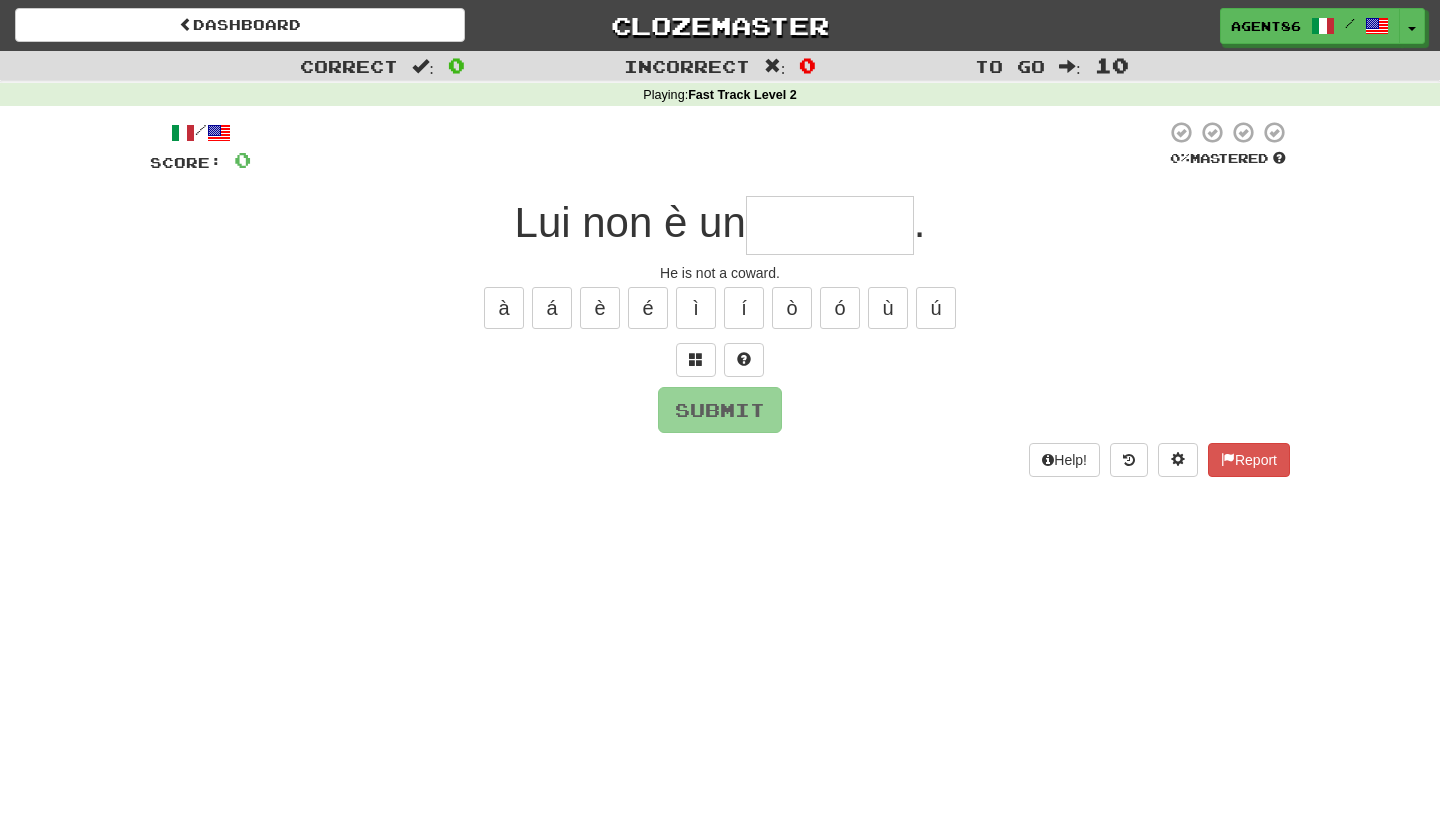 scroll, scrollTop: 0, scrollLeft: 0, axis: both 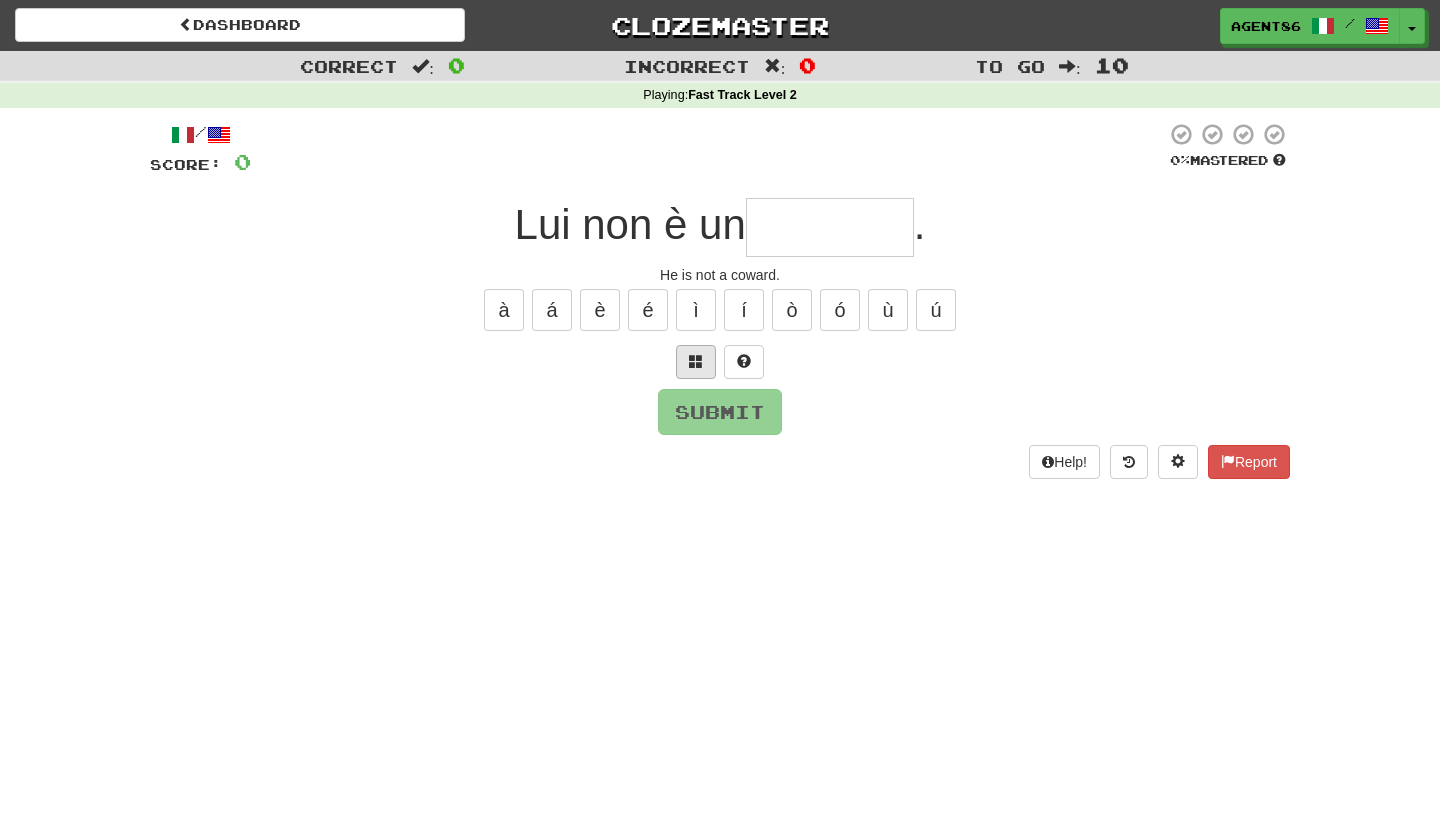click at bounding box center (696, 362) 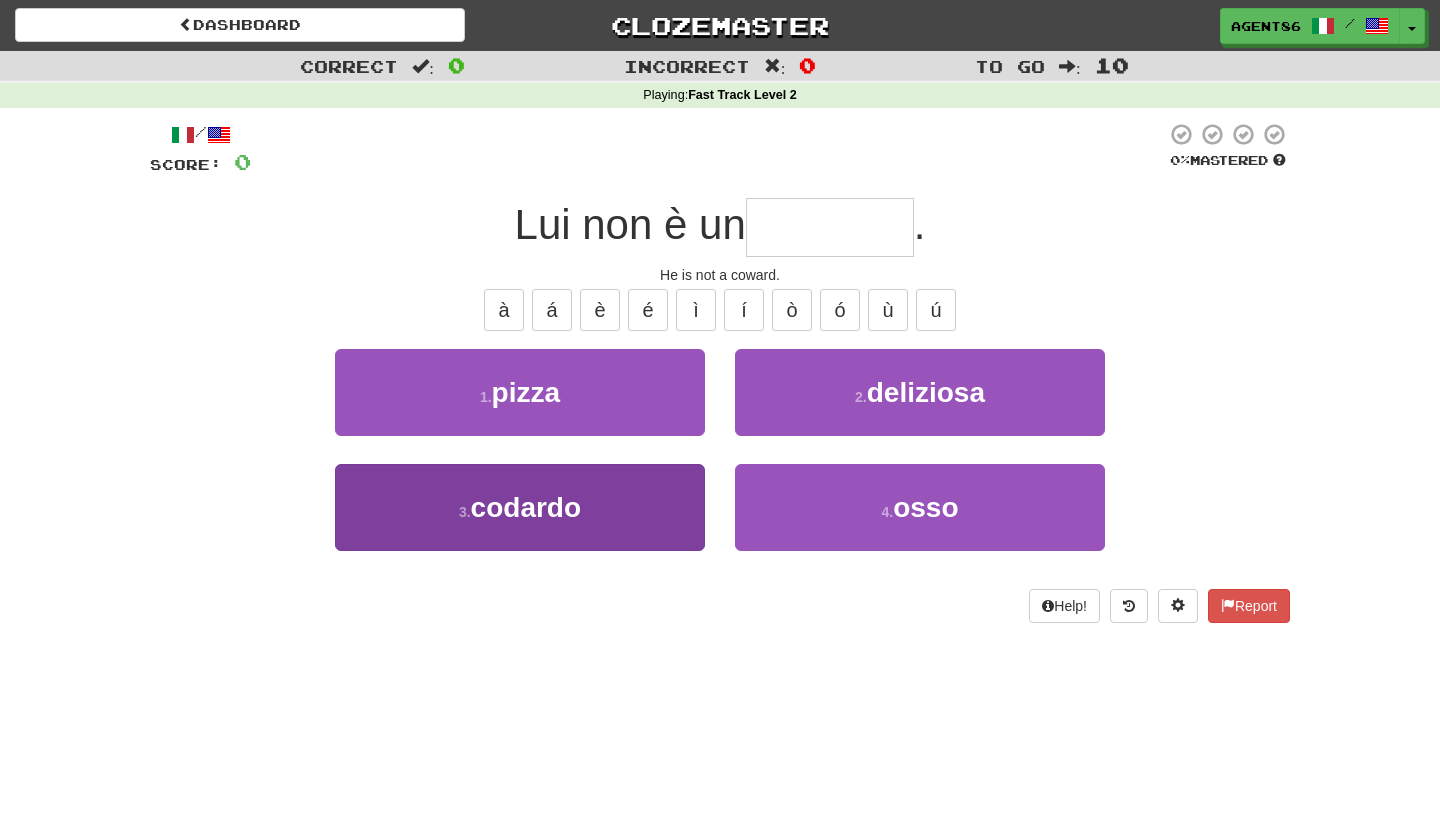 click on "3 .  codardo" at bounding box center [520, 507] 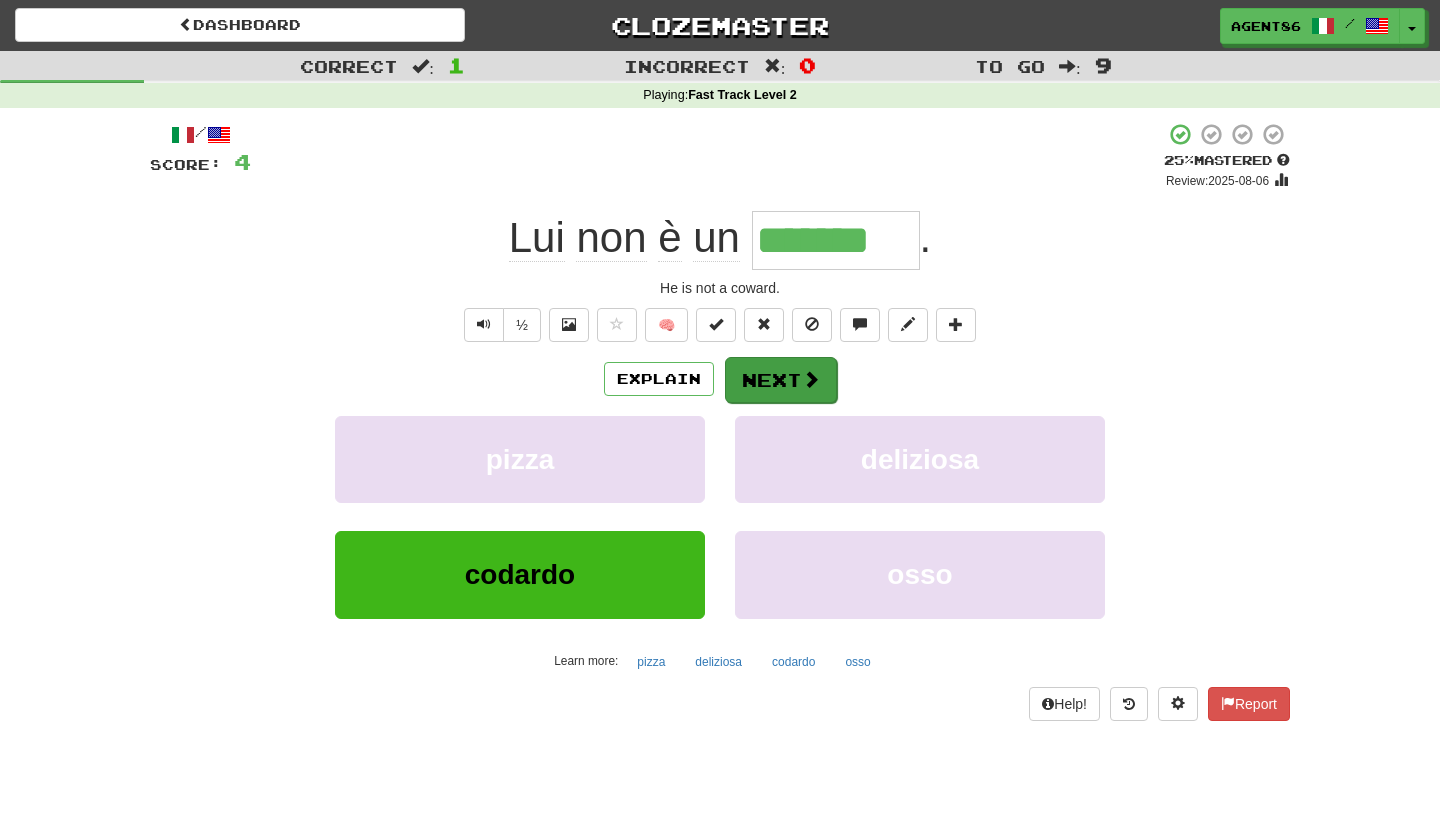 click on "Next" at bounding box center (781, 380) 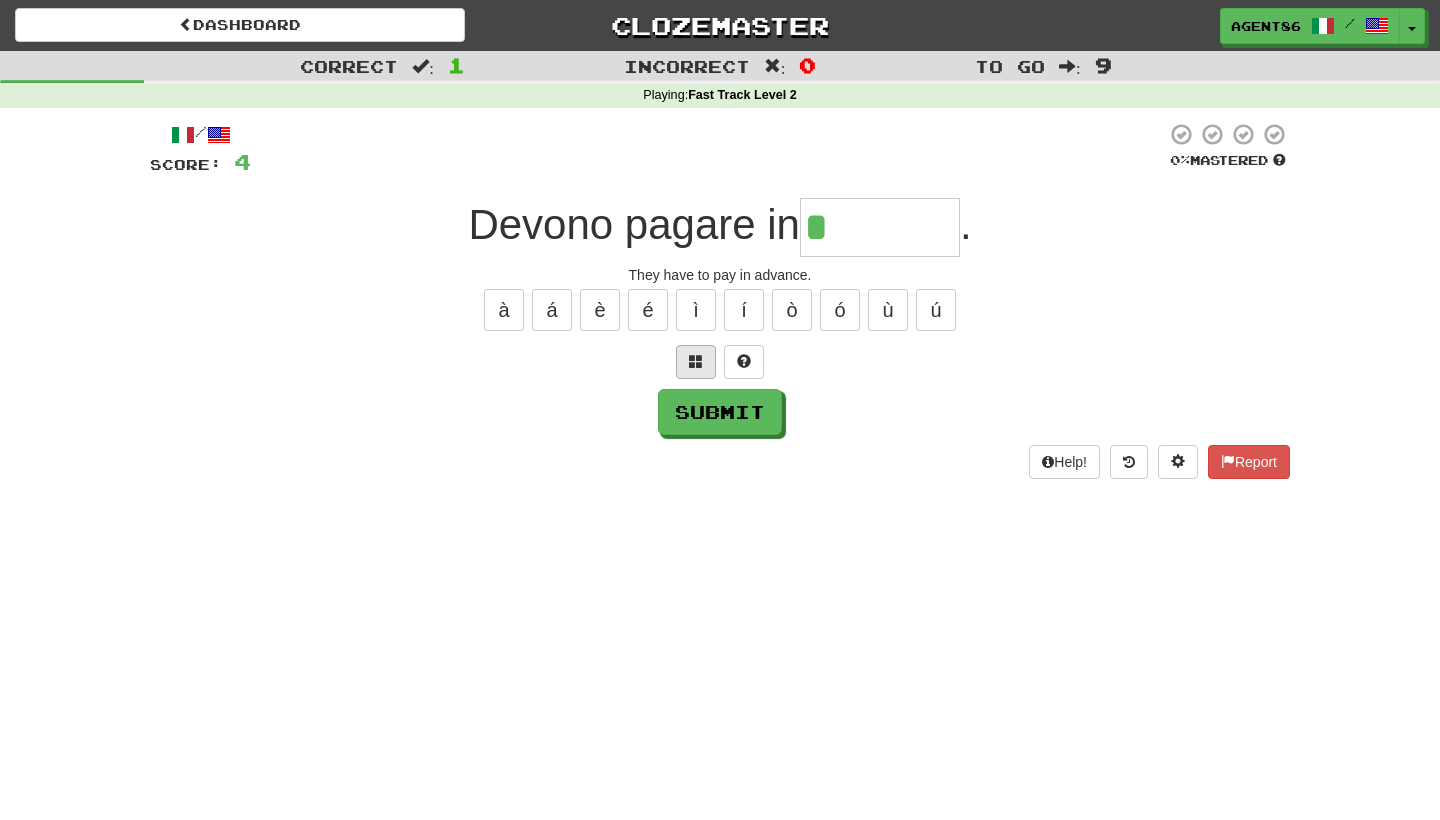 click at bounding box center [696, 361] 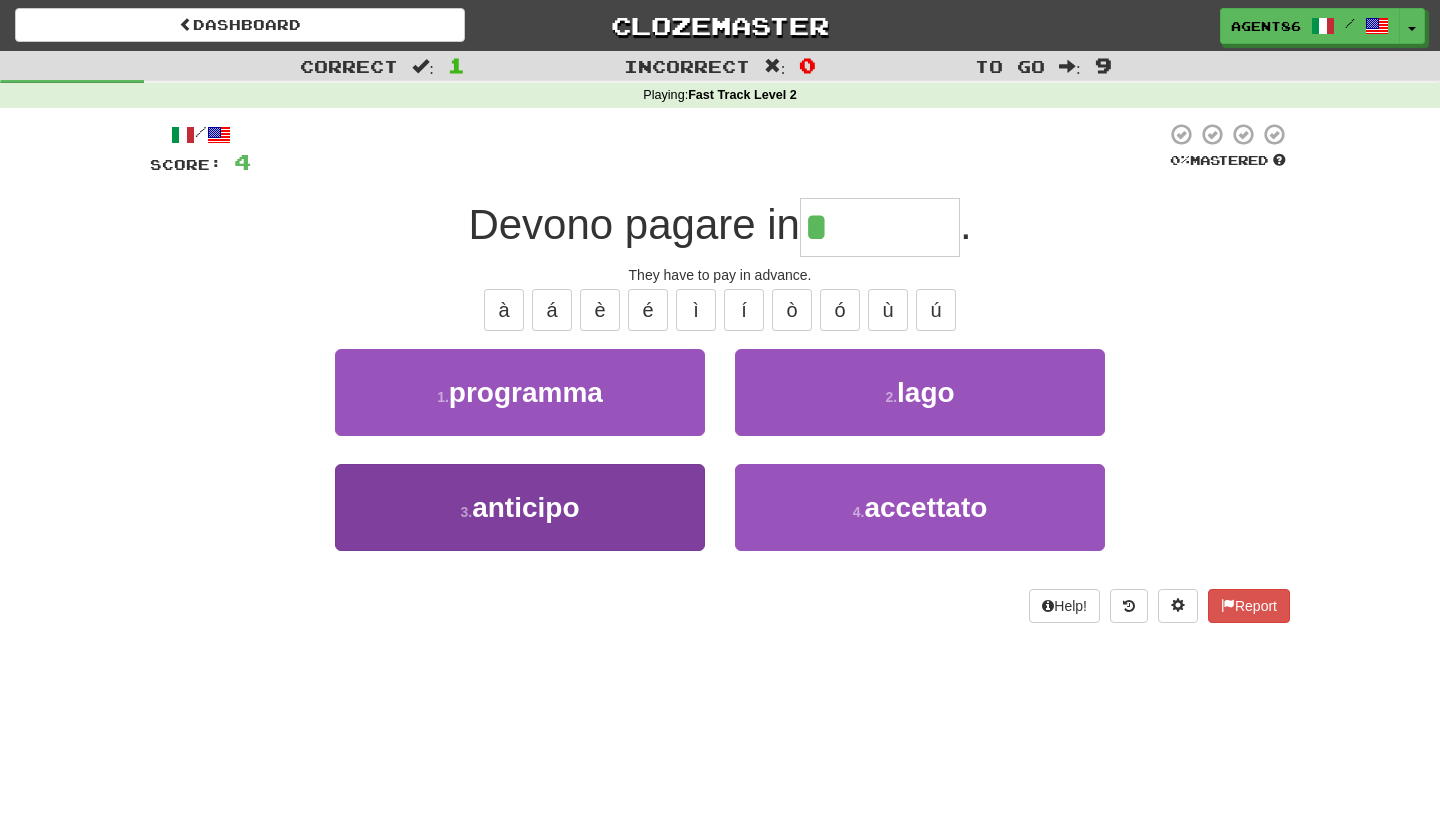 click on "3 .  anticipo" at bounding box center [520, 507] 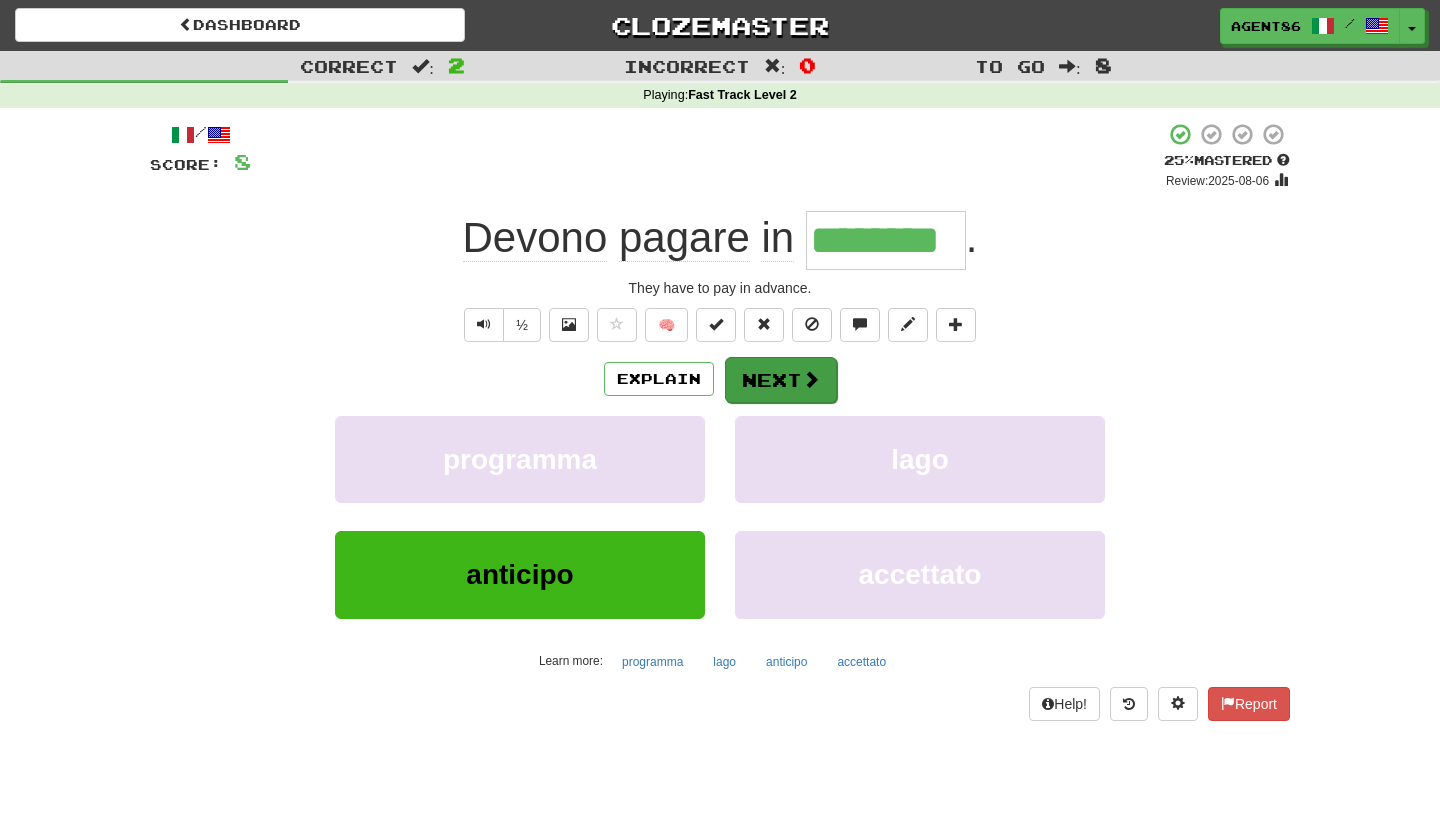 click on "Next" at bounding box center [781, 380] 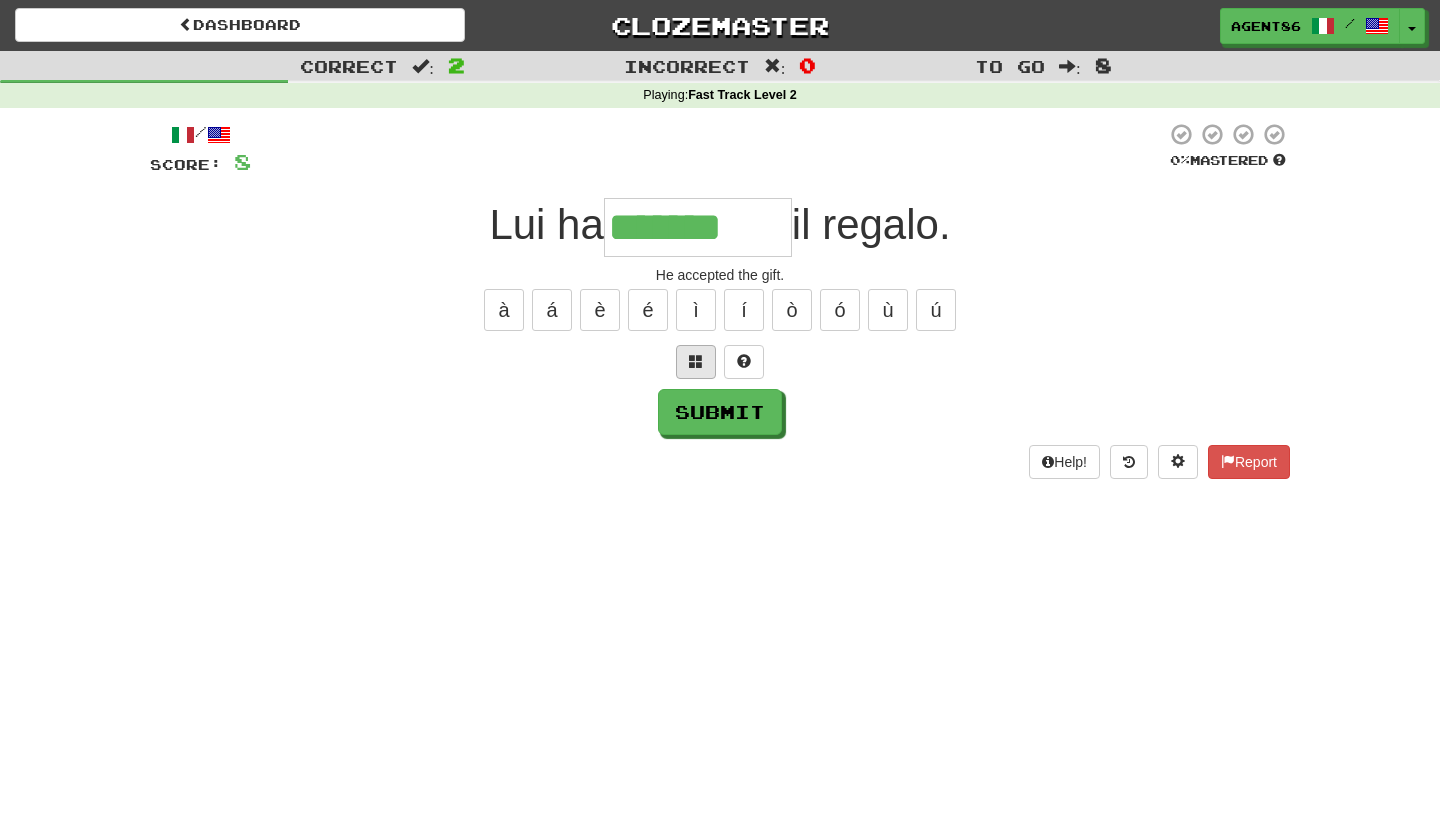 click at bounding box center (696, 361) 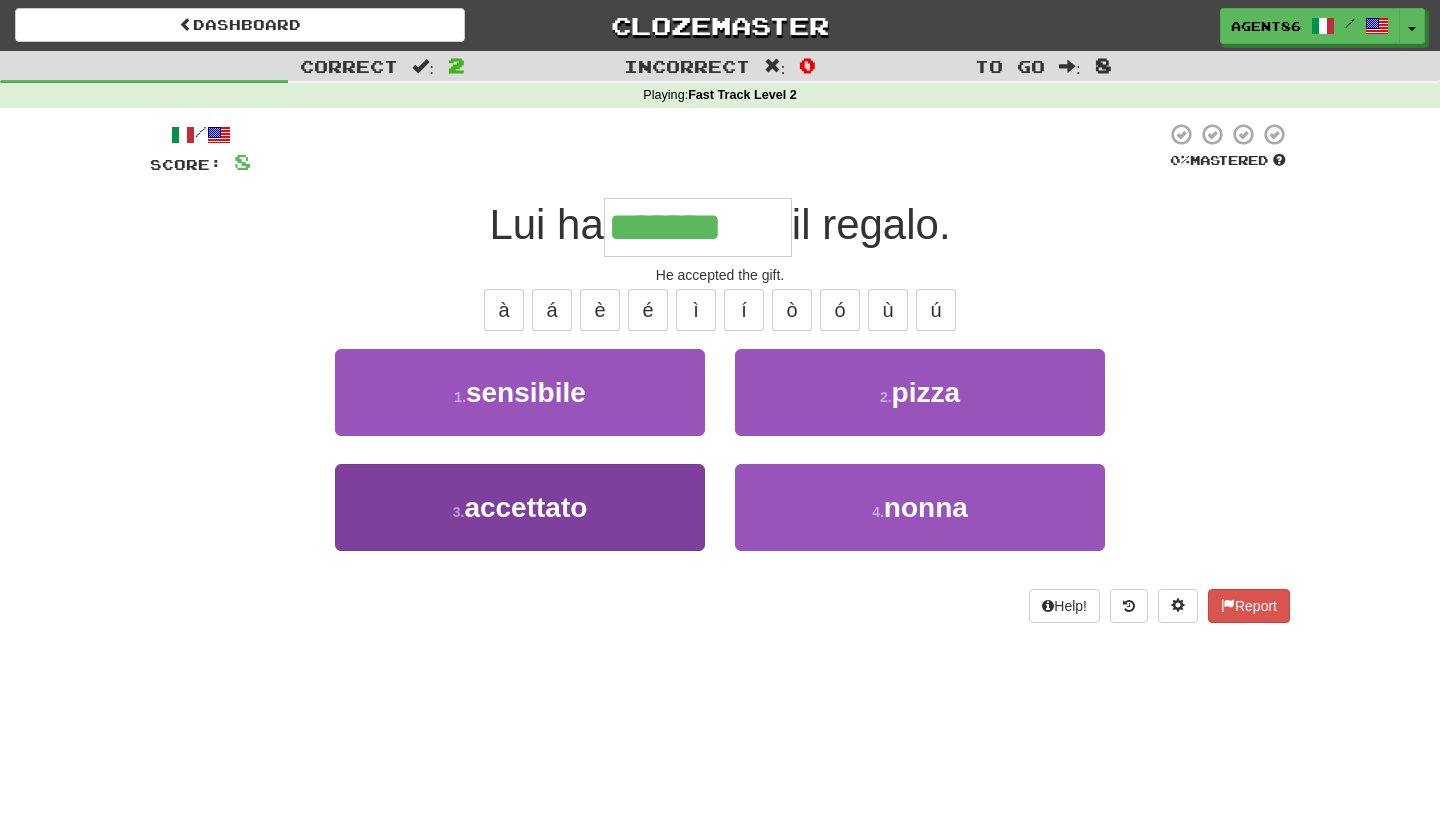 click on "3 .  accettato" at bounding box center [520, 507] 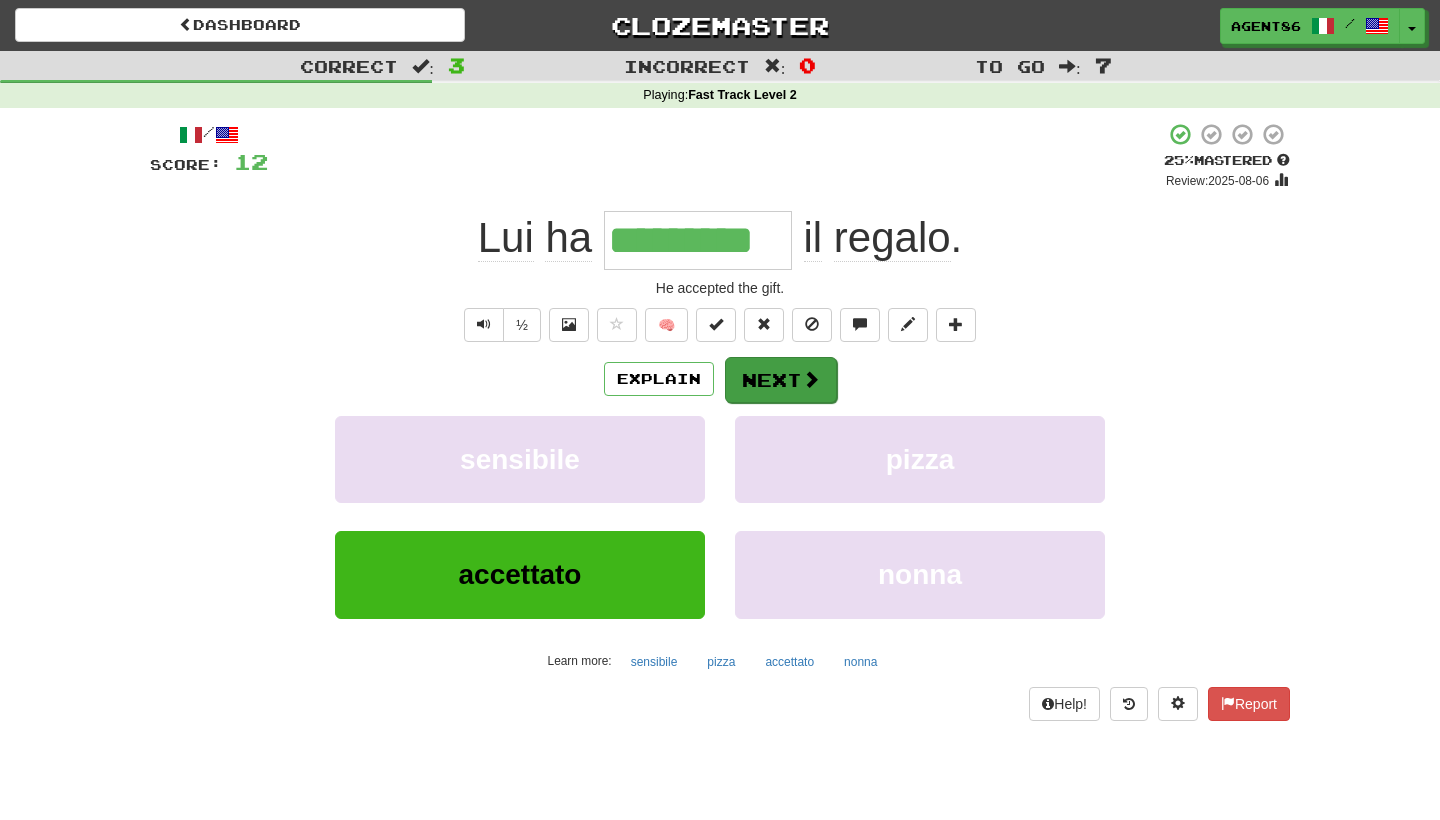 click on "Next" at bounding box center [781, 380] 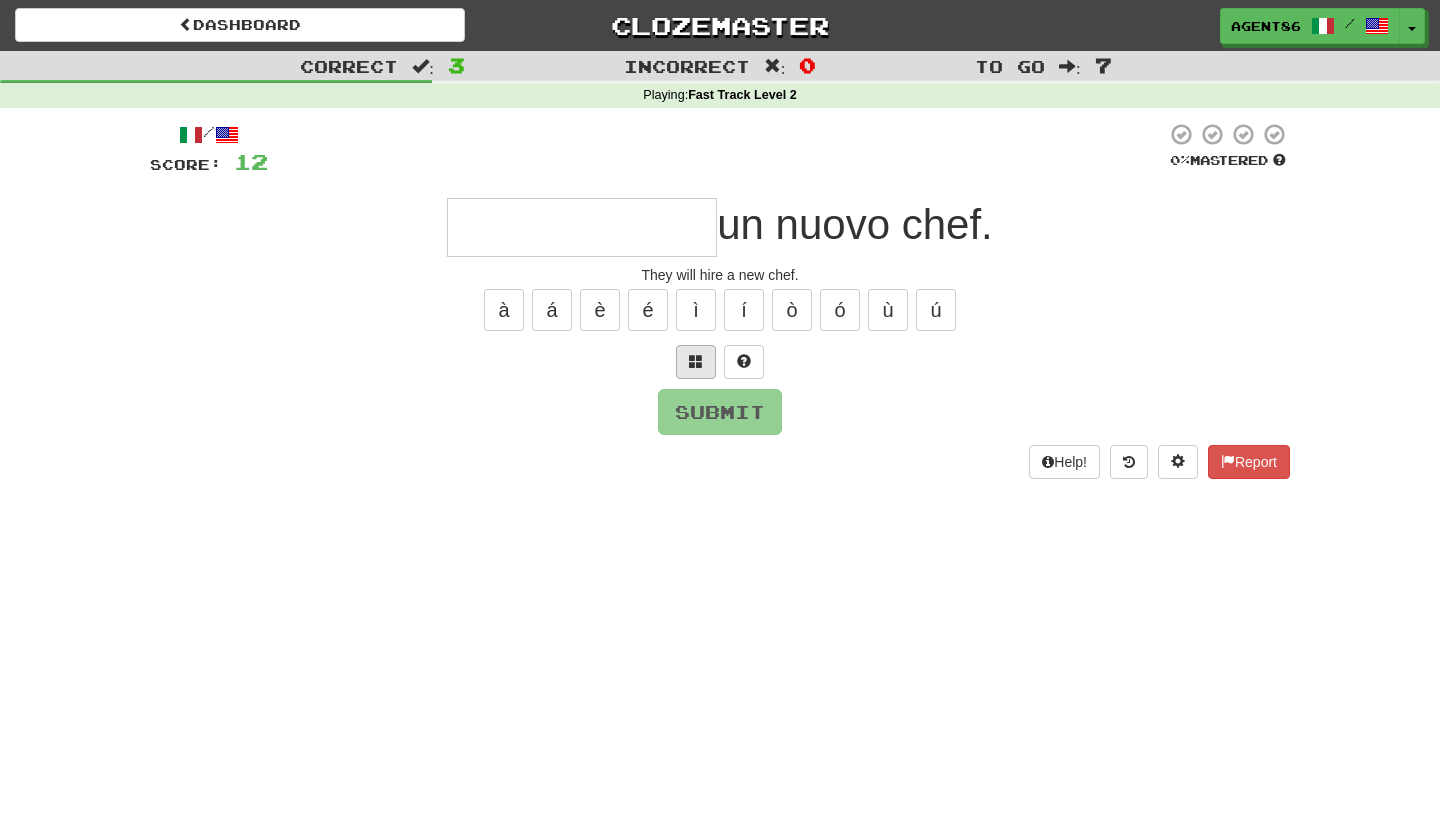 click at bounding box center (696, 361) 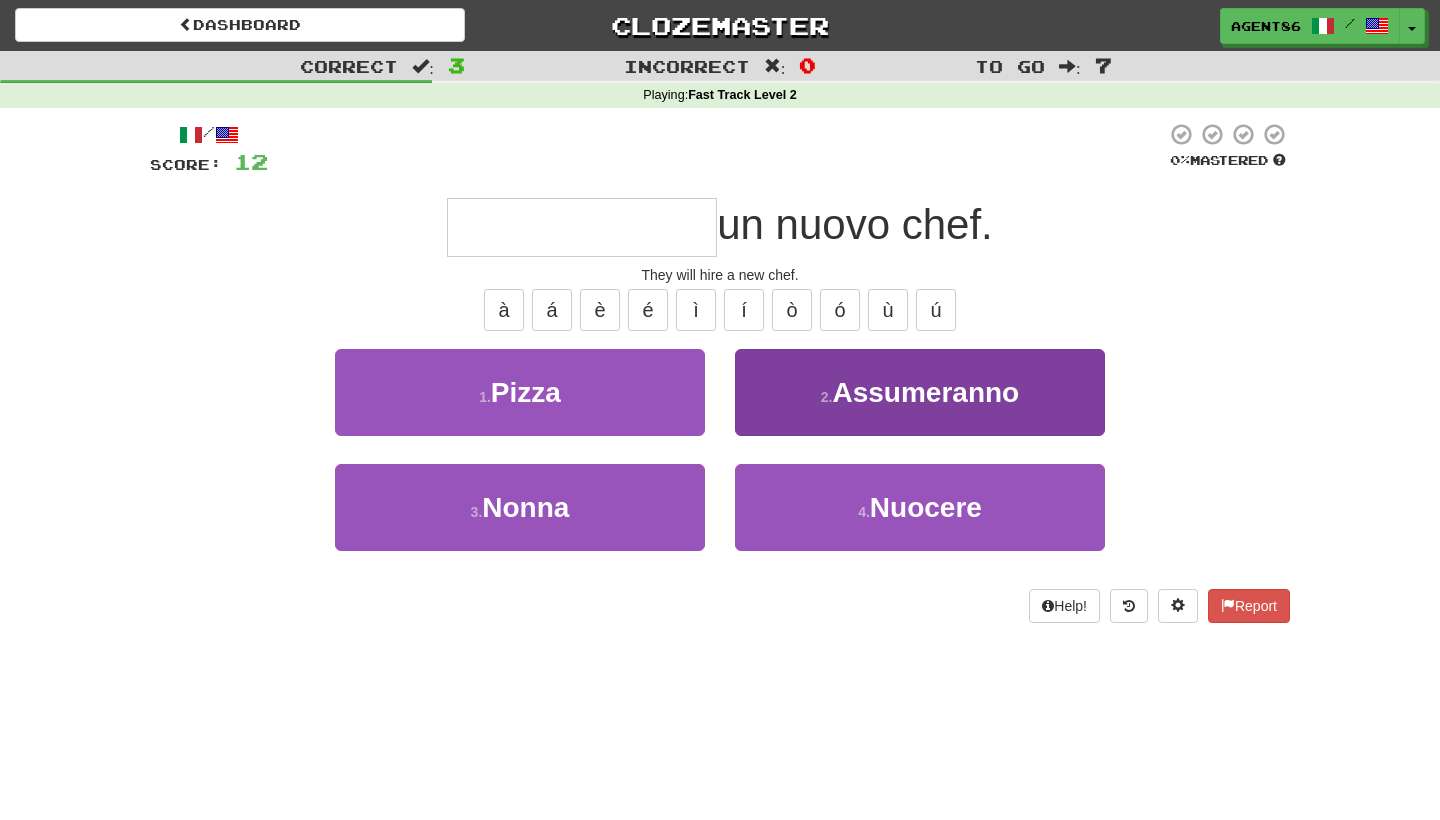 click on "2 .  Assumeranno" at bounding box center (920, 392) 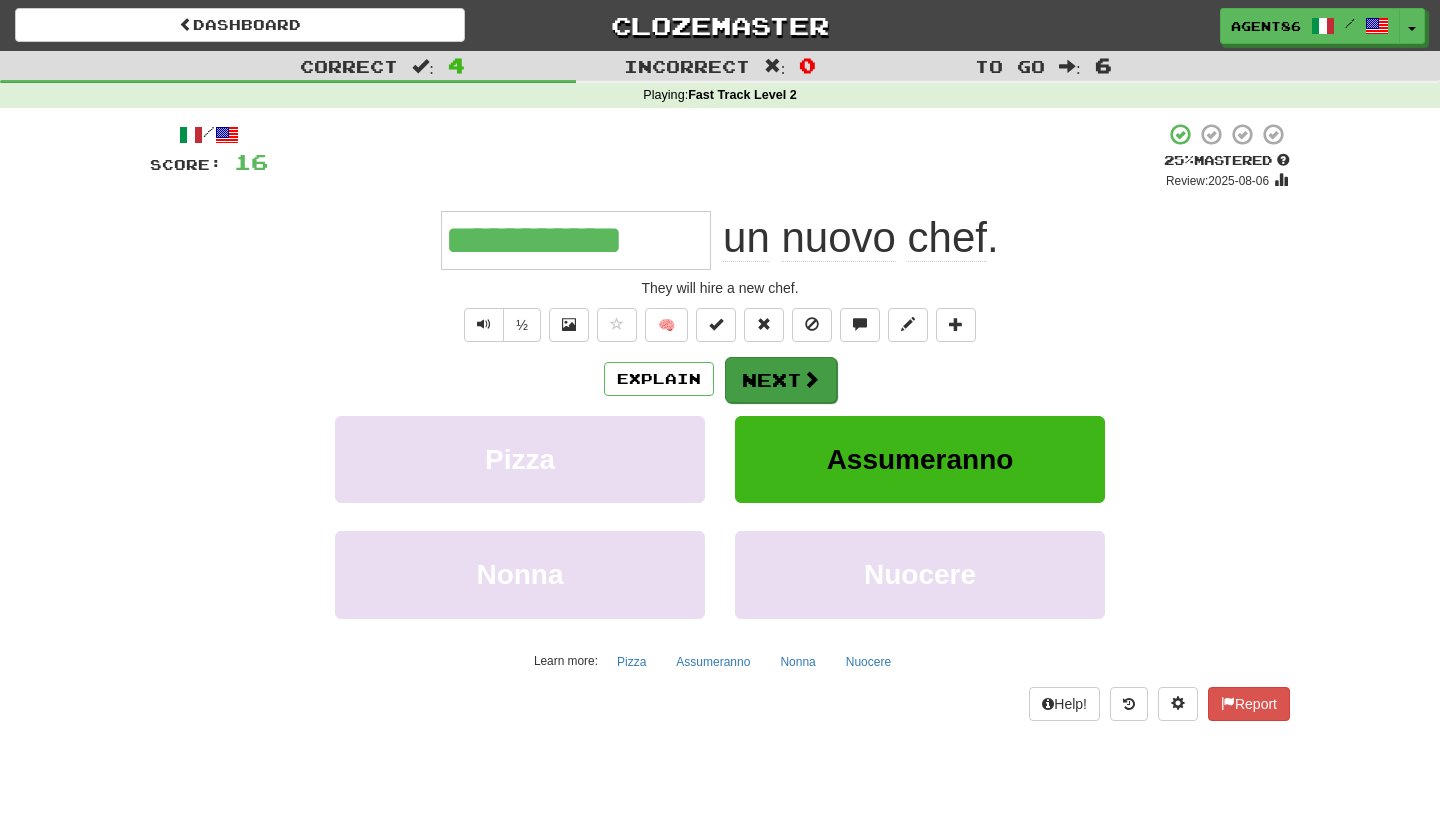 click on "Next" at bounding box center [781, 380] 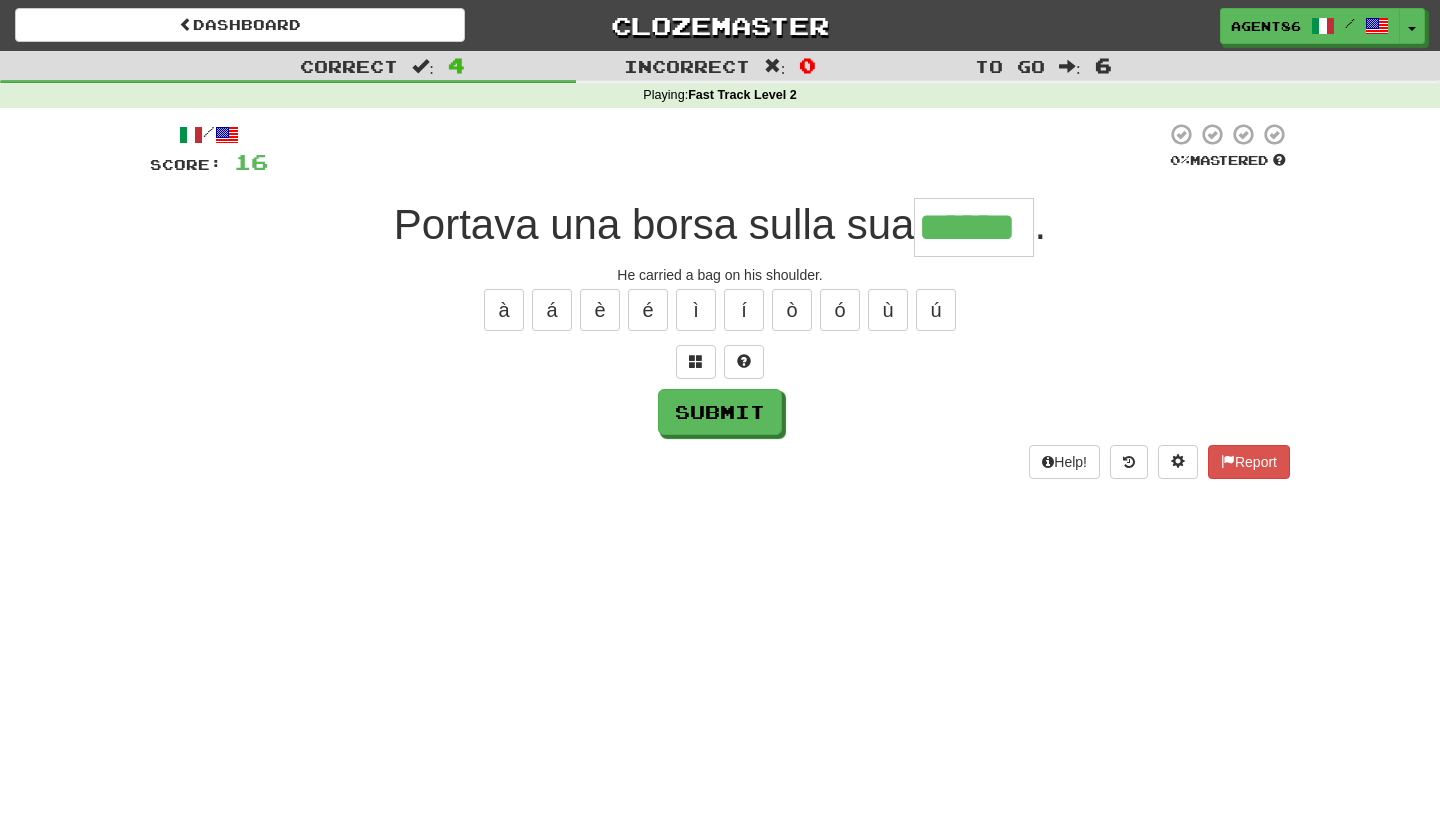 type on "******" 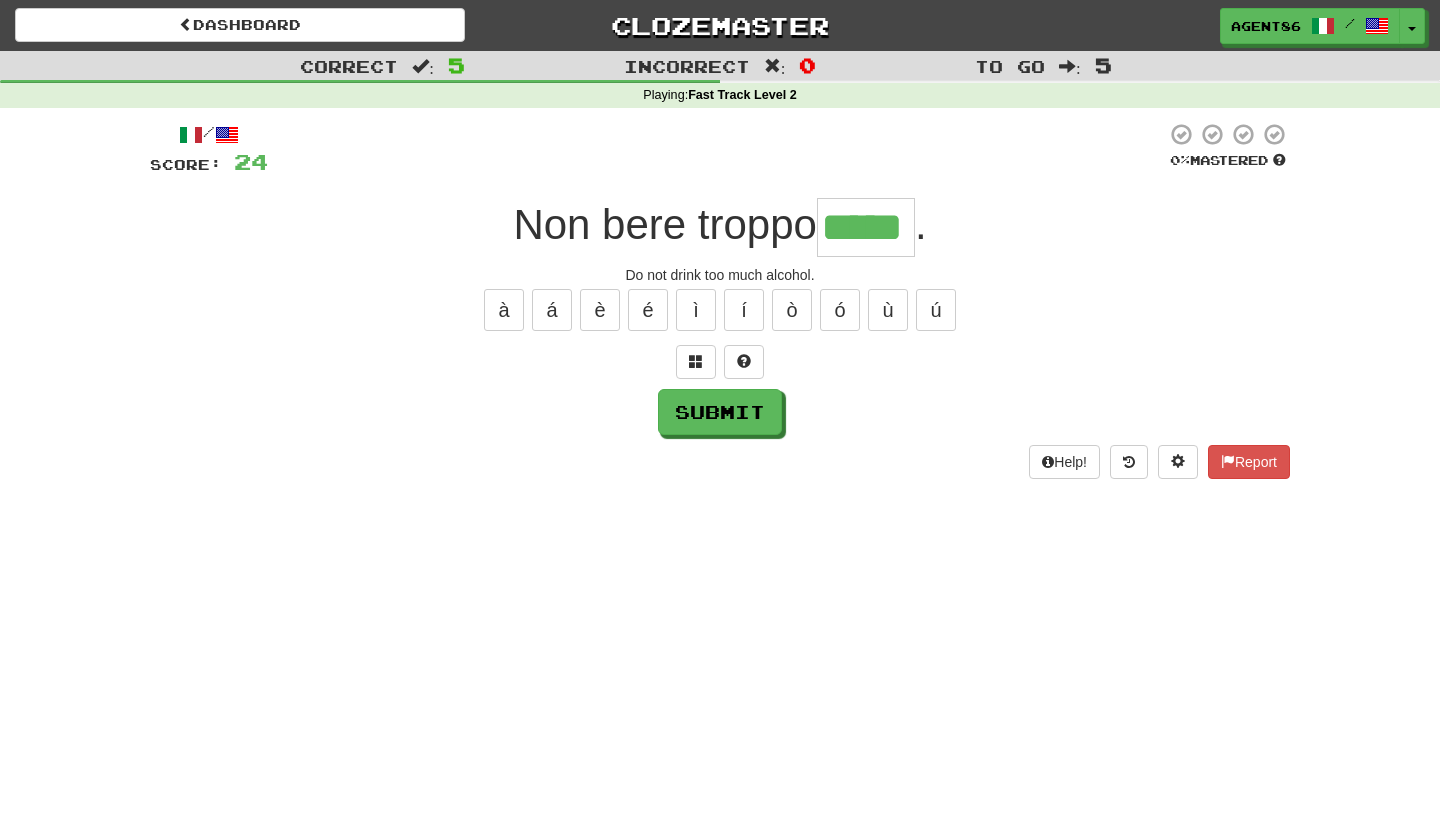 type on "*****" 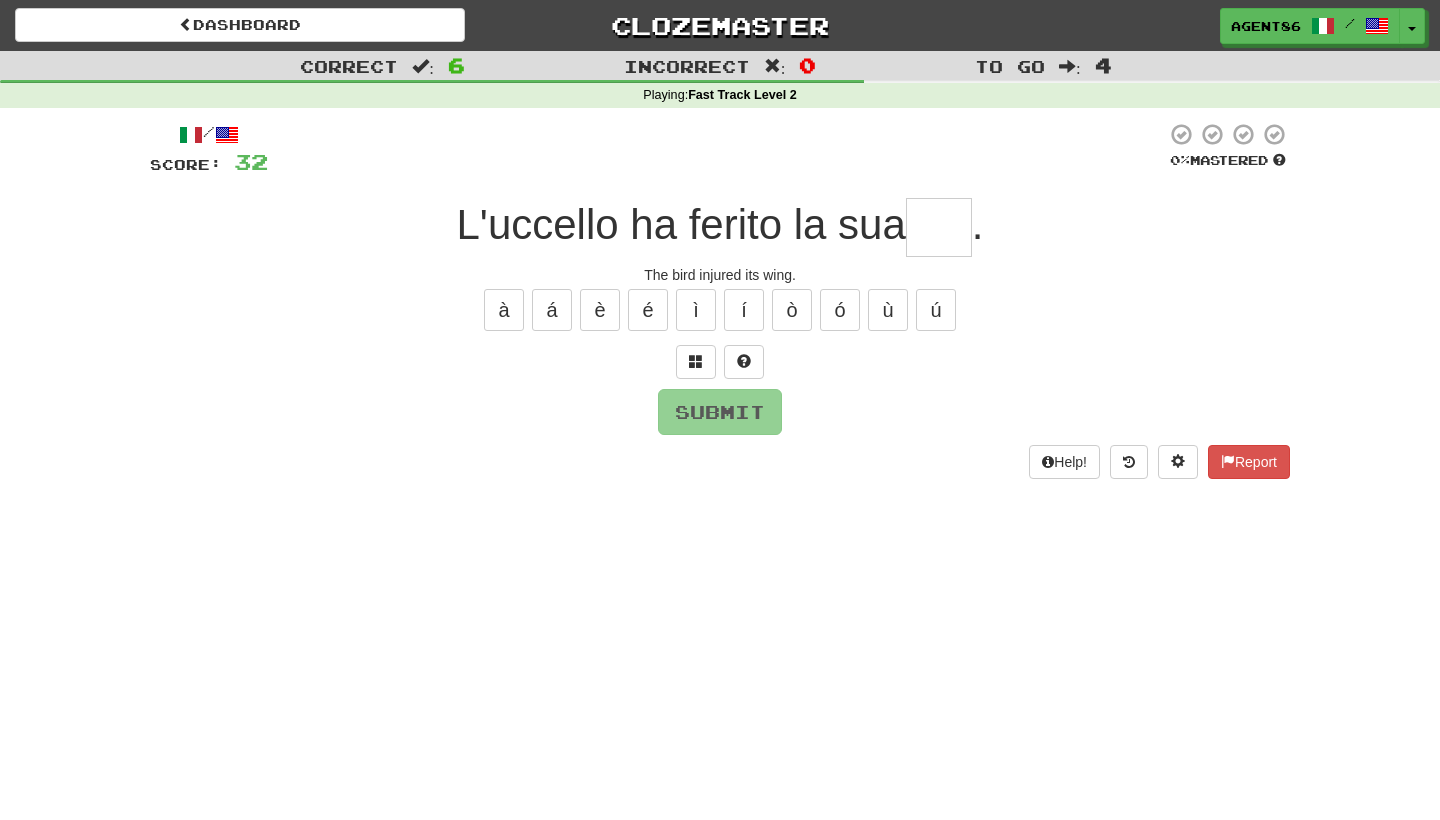 type on "*" 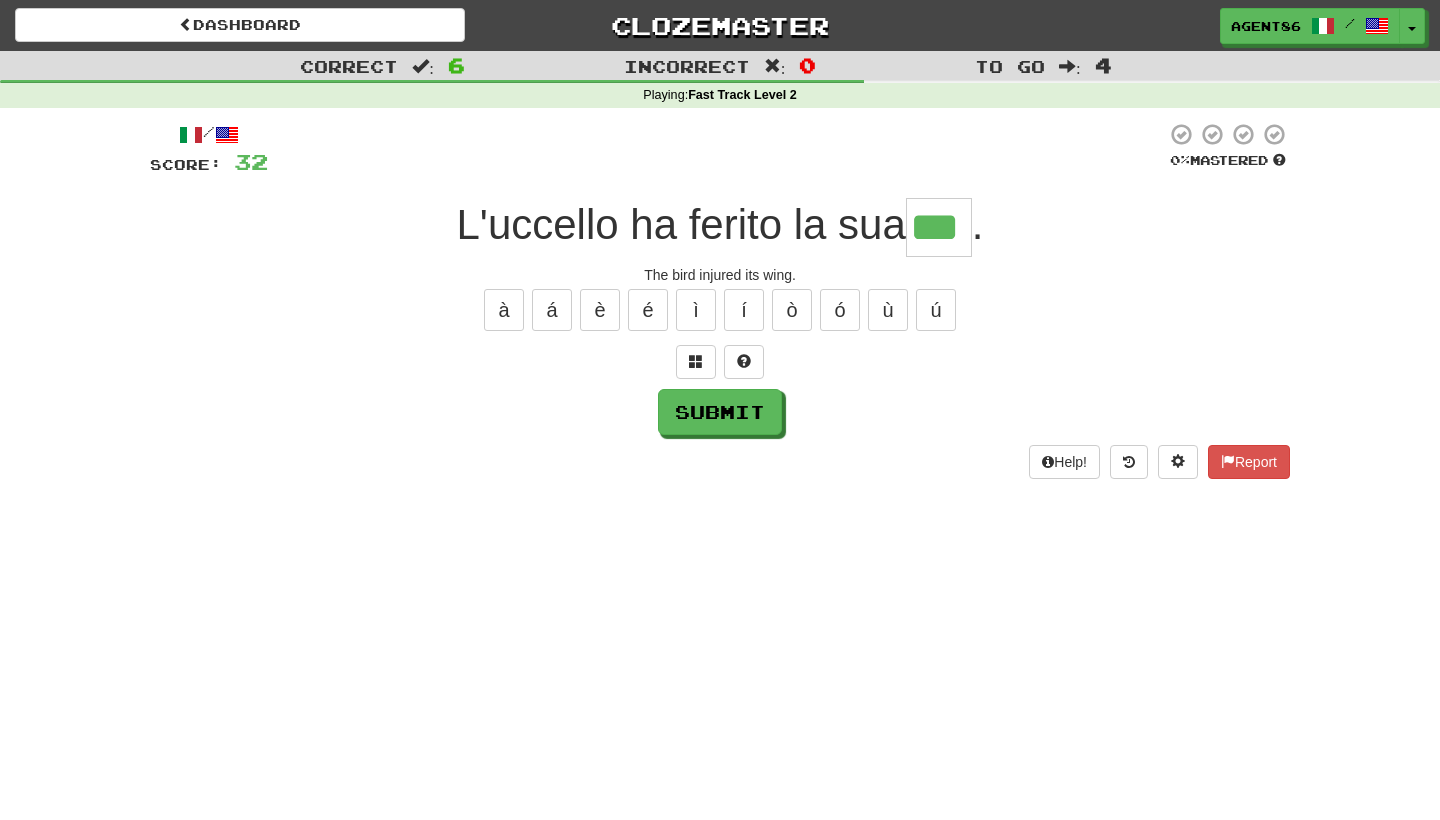 type on "***" 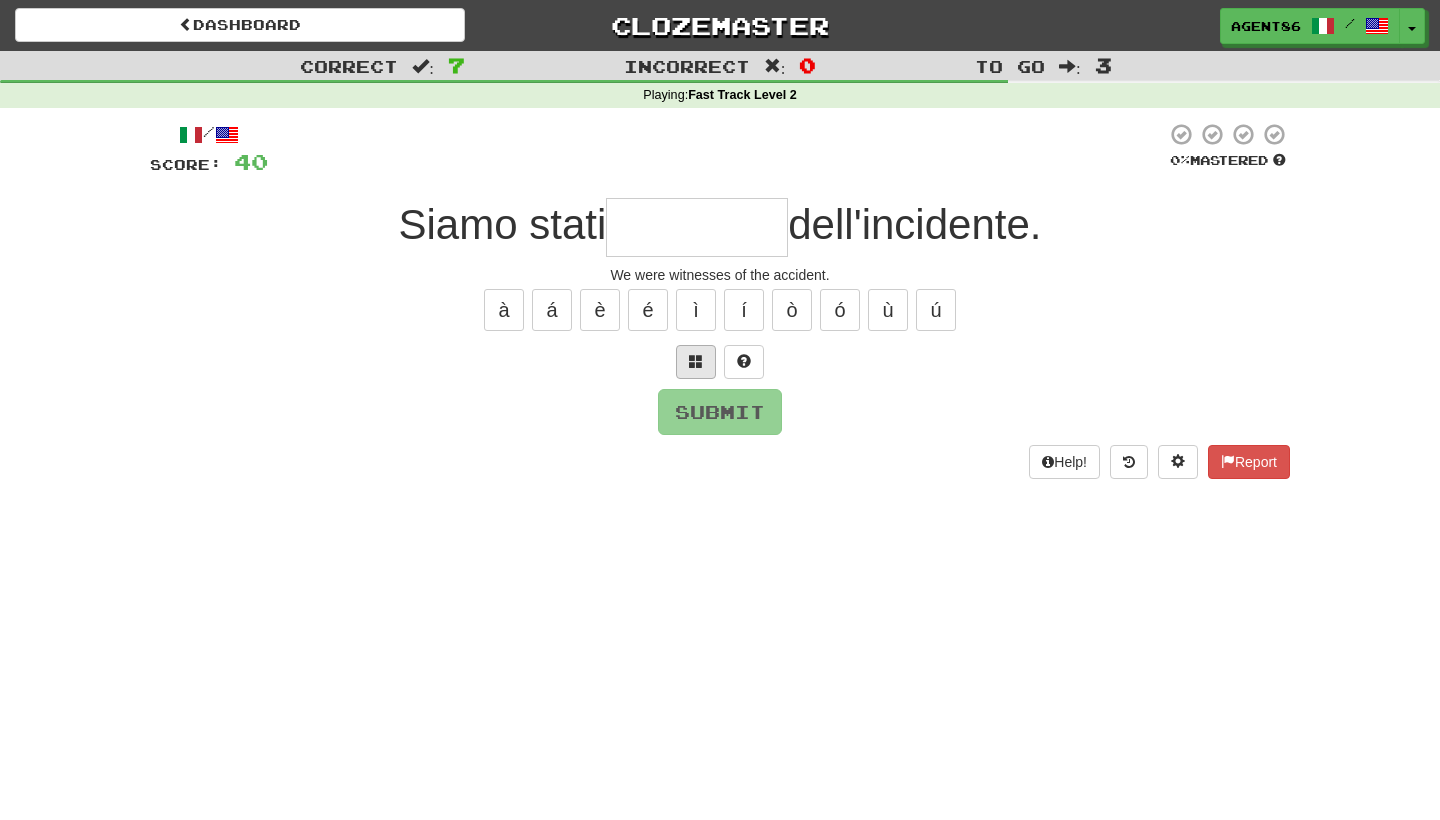 click at bounding box center (696, 361) 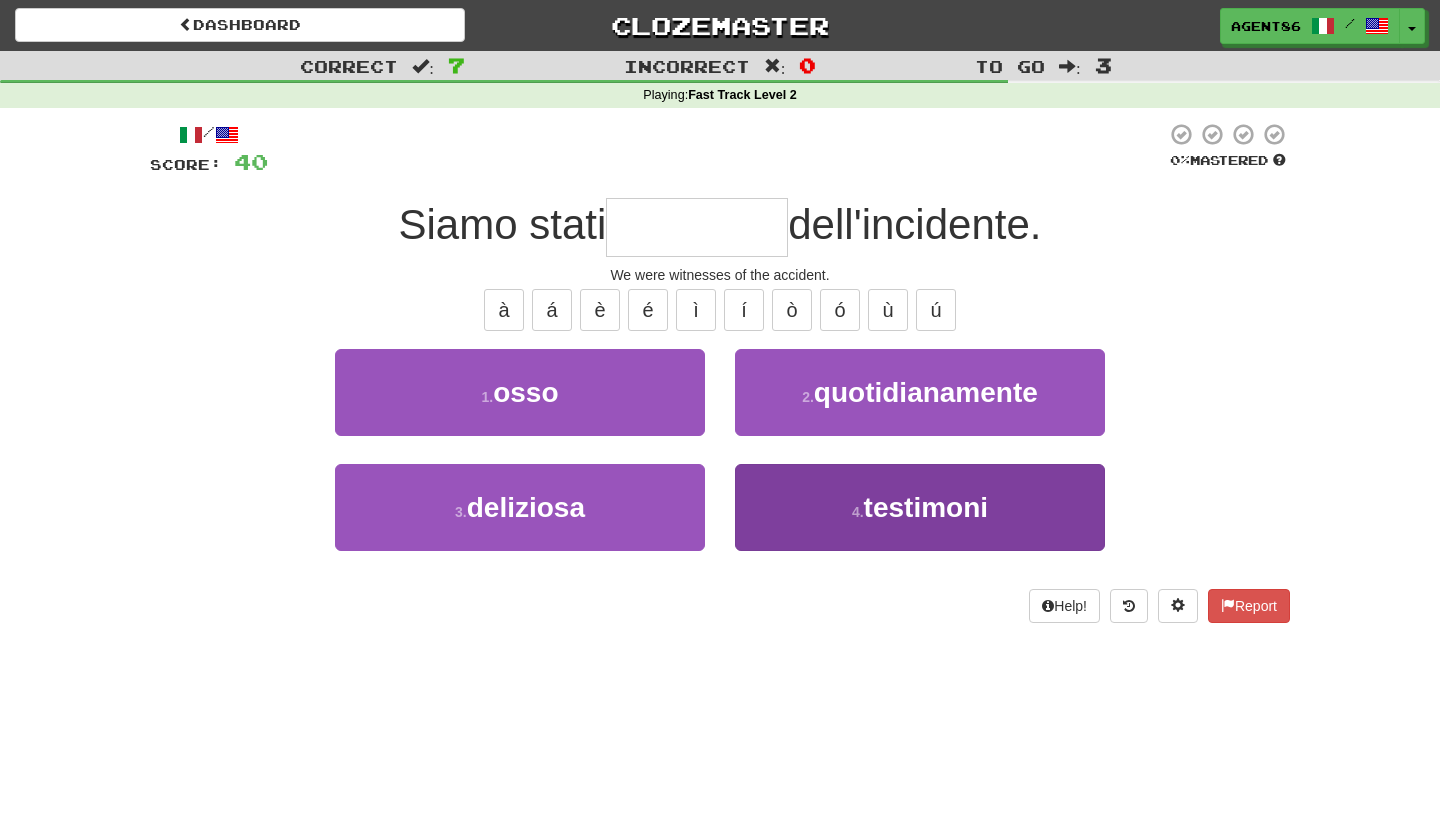 click on "4 .  testimoni" at bounding box center [920, 507] 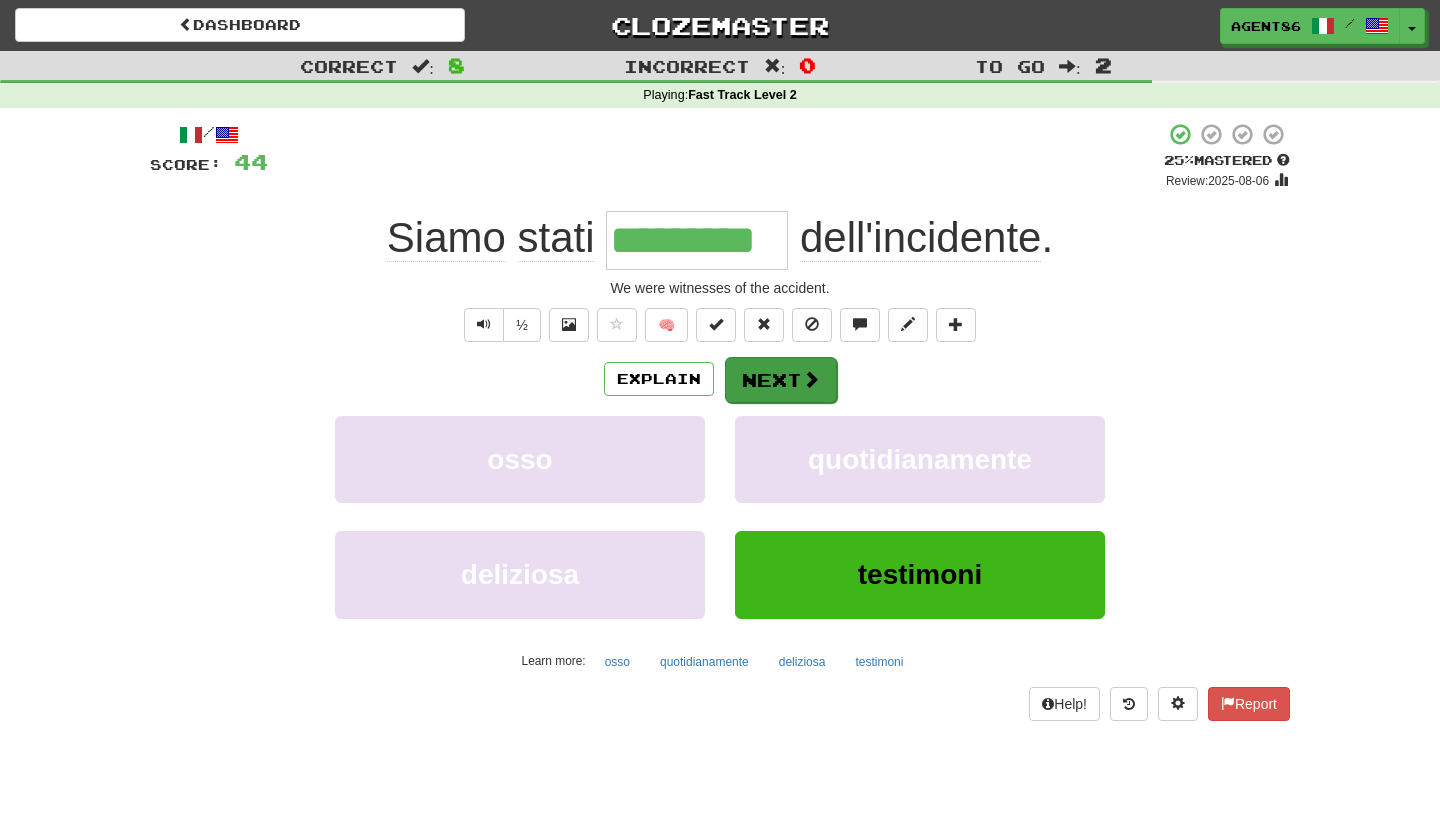 click on "Next" at bounding box center (781, 380) 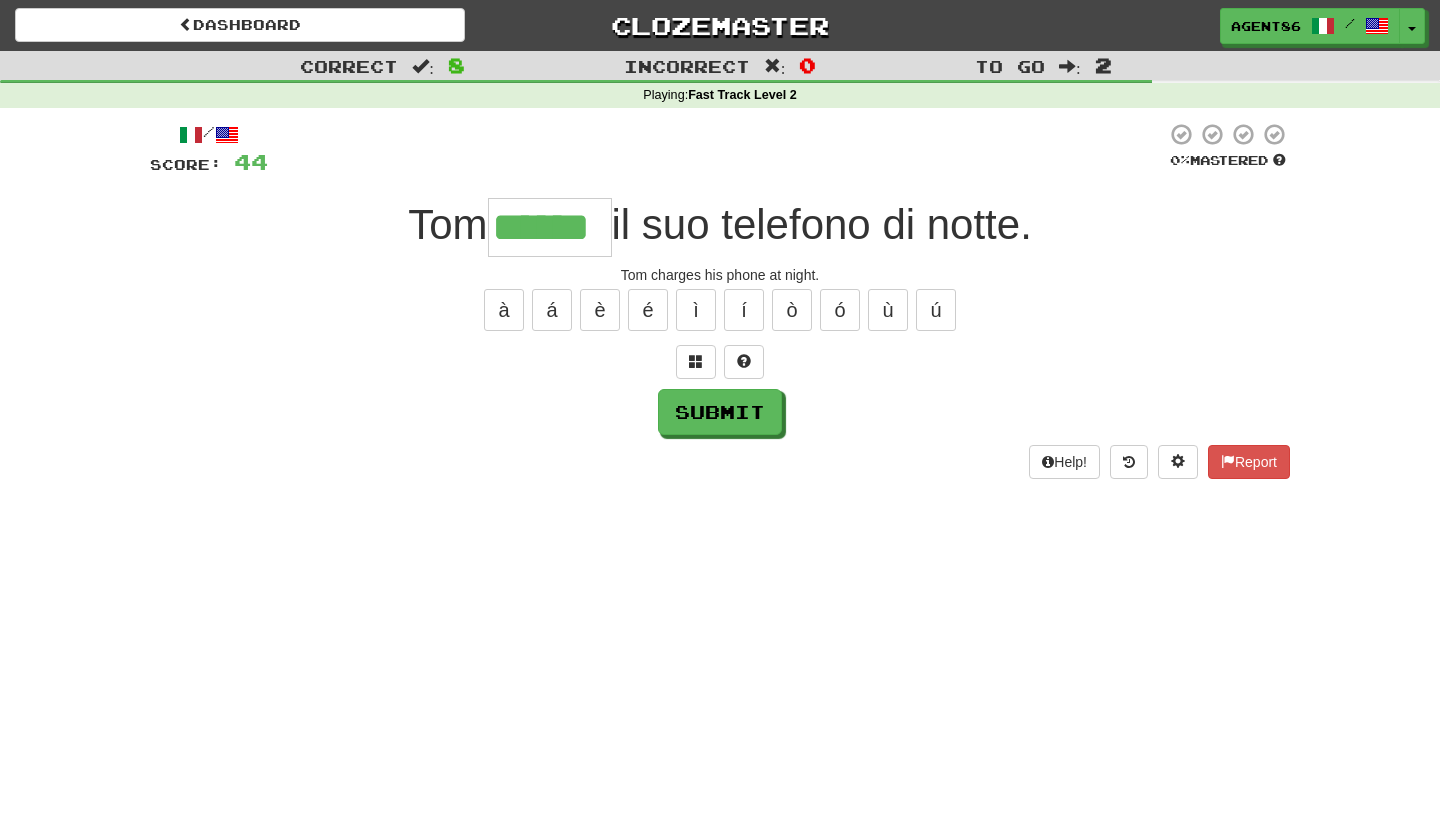 type on "******" 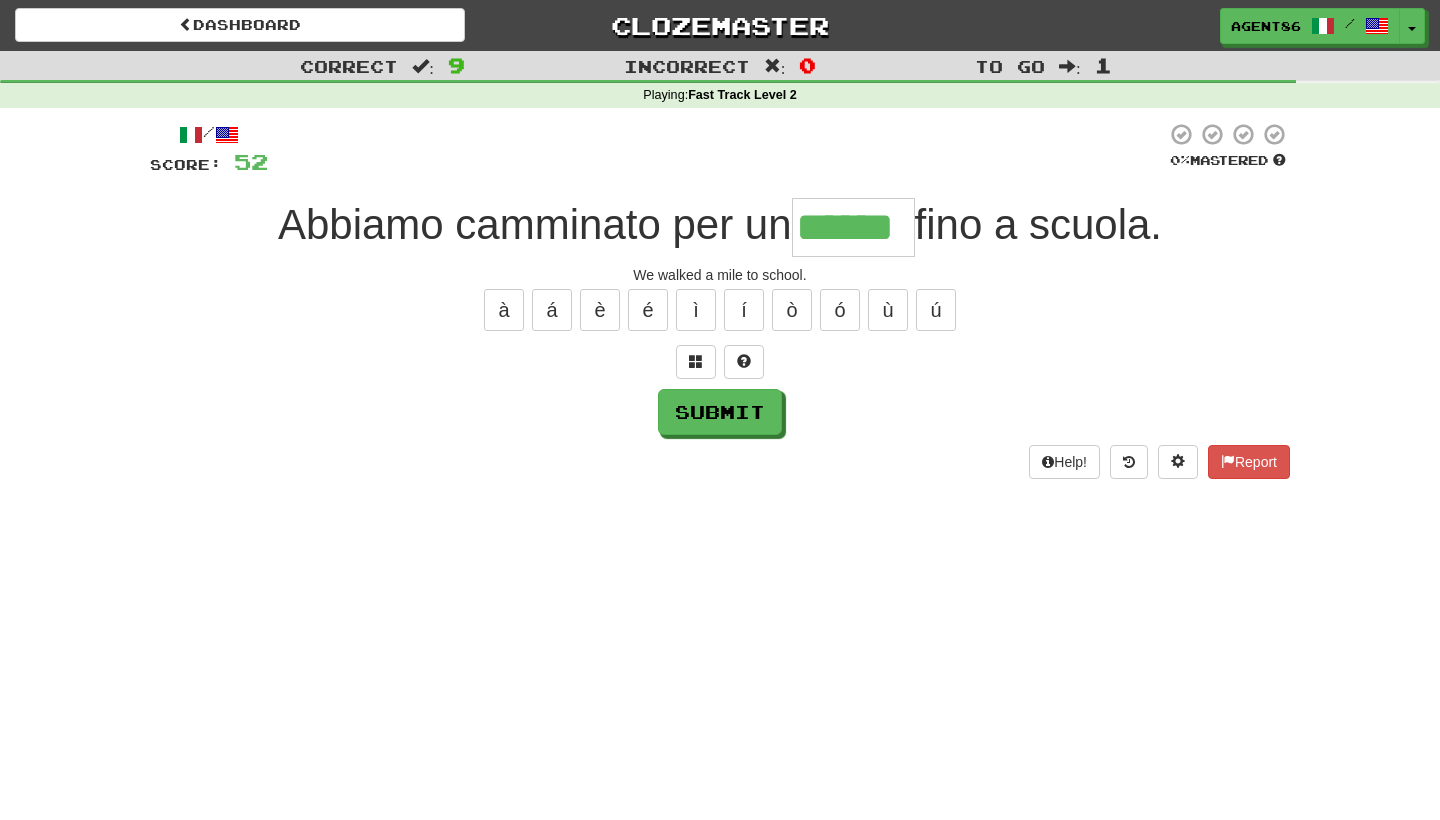 type on "******" 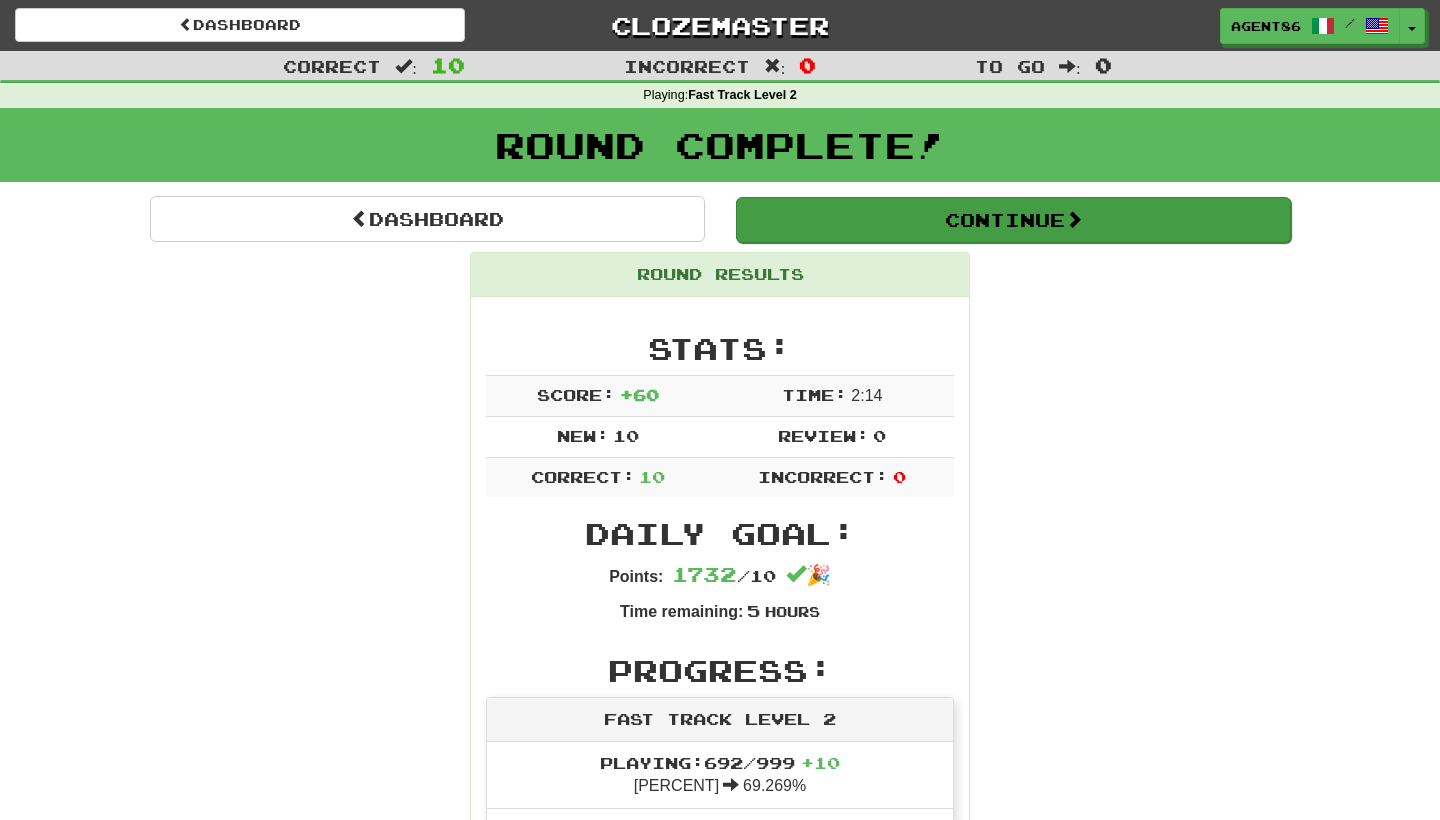 click on "Continue" at bounding box center [1013, 220] 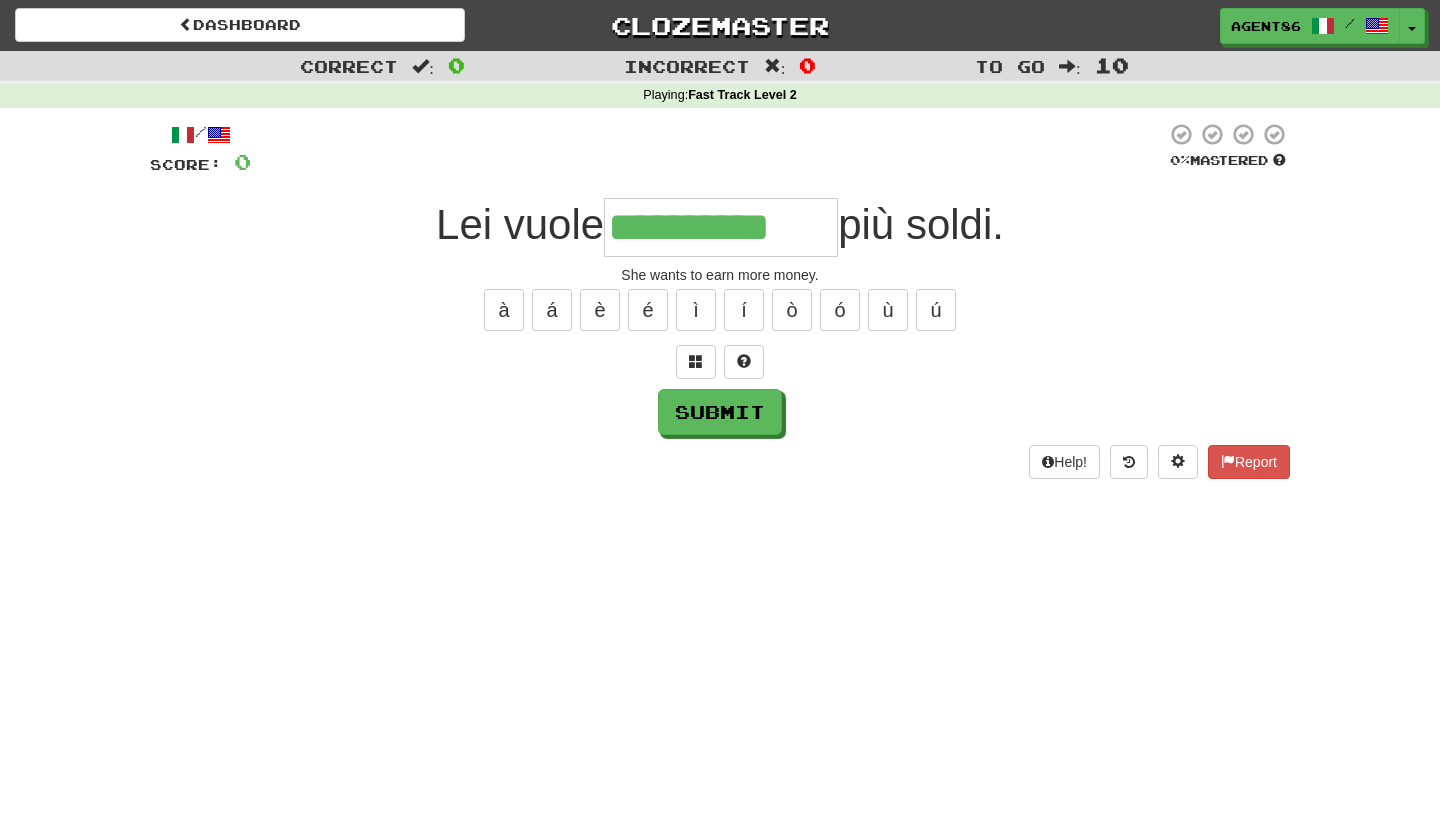type on "**********" 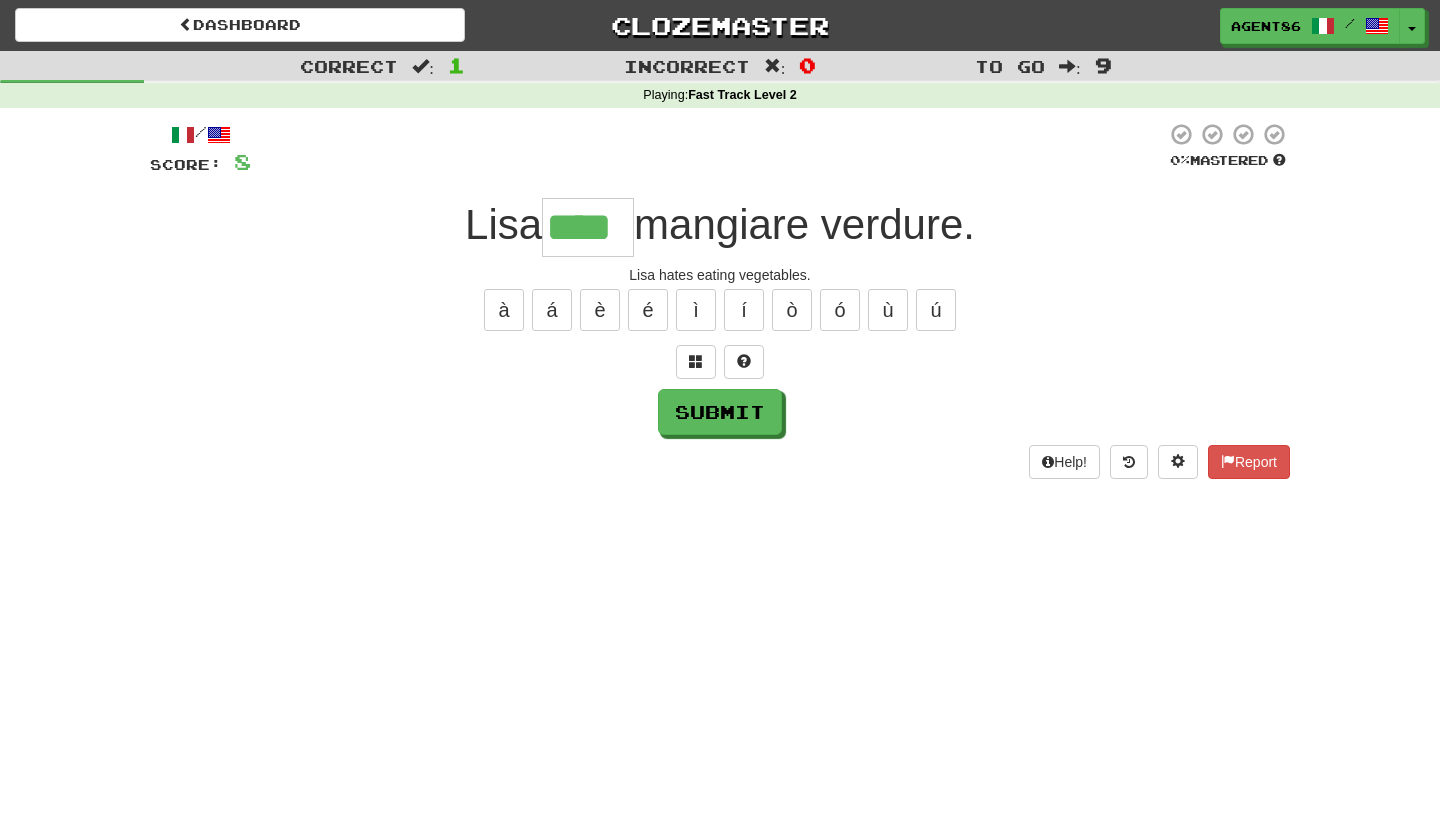 type on "****" 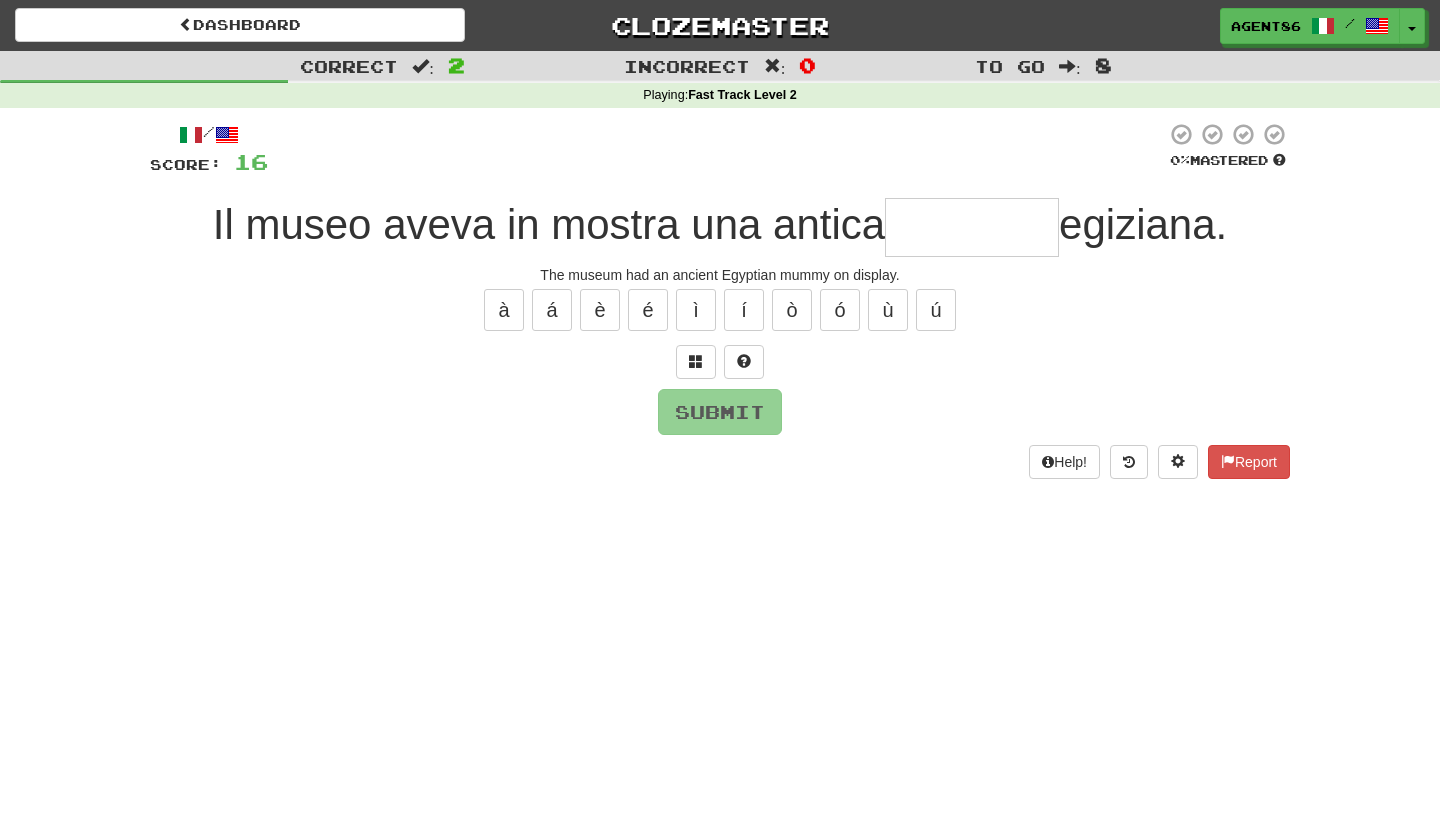 type on "*" 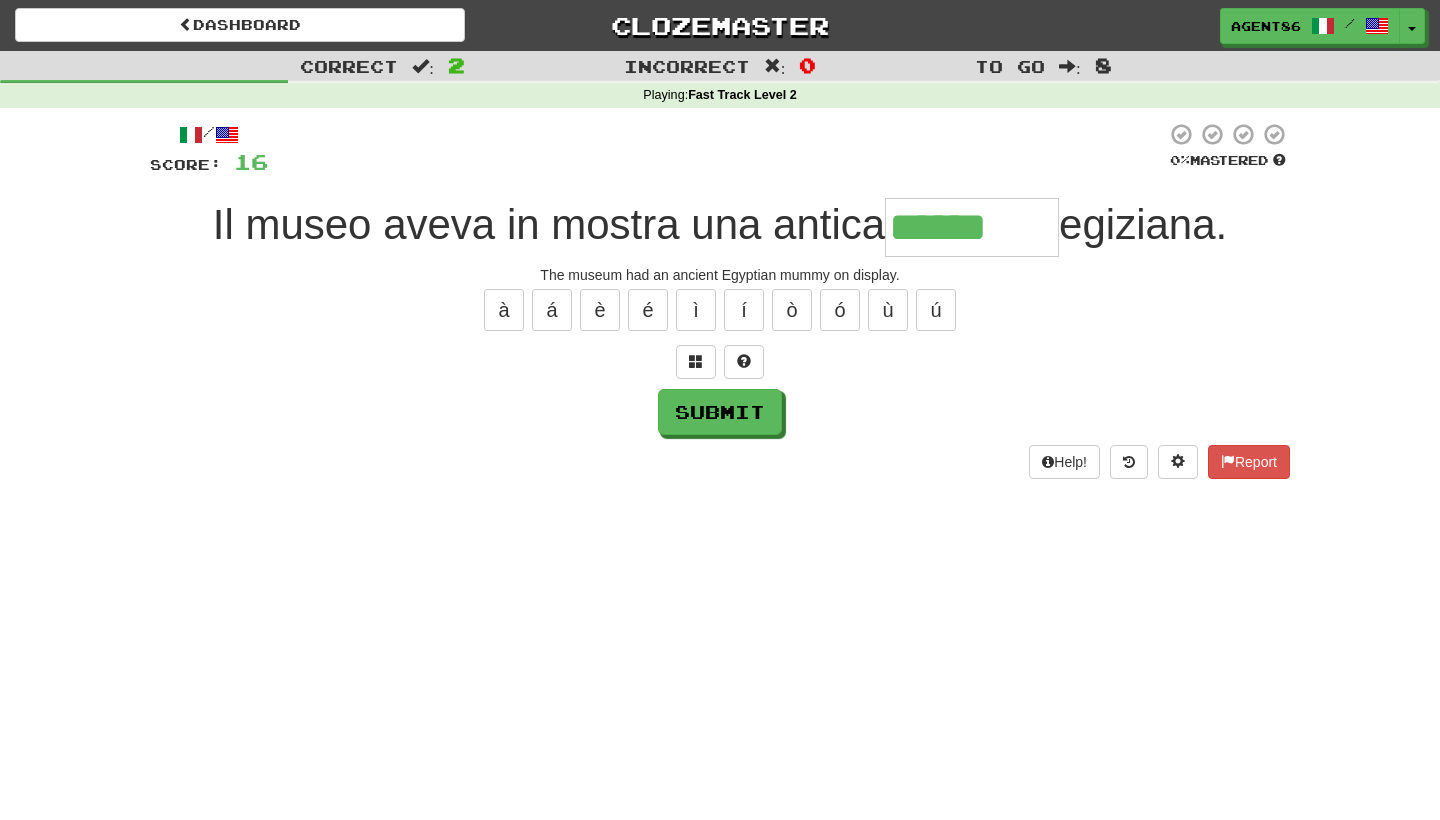 type on "******" 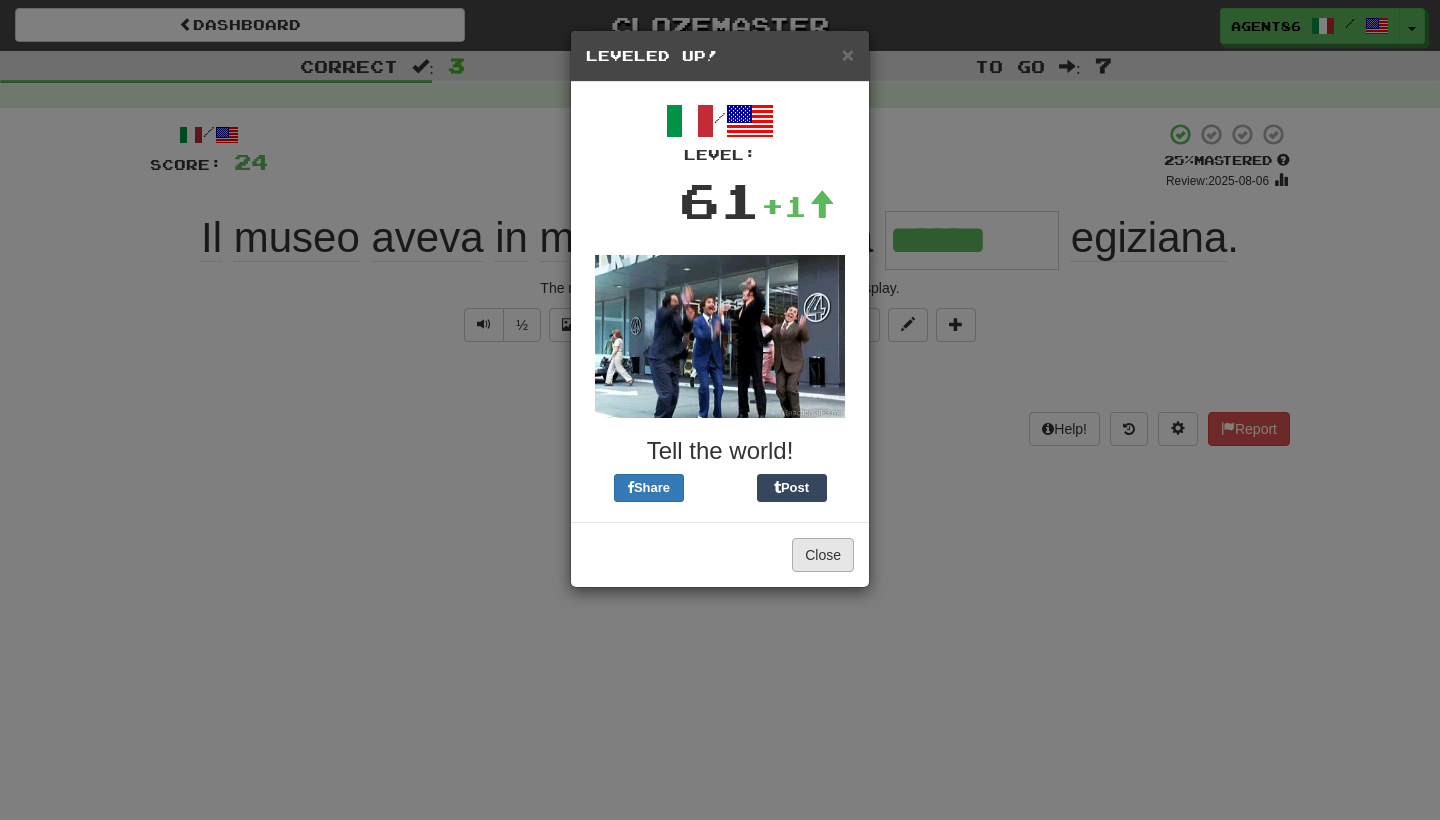 click on "Close" at bounding box center (823, 555) 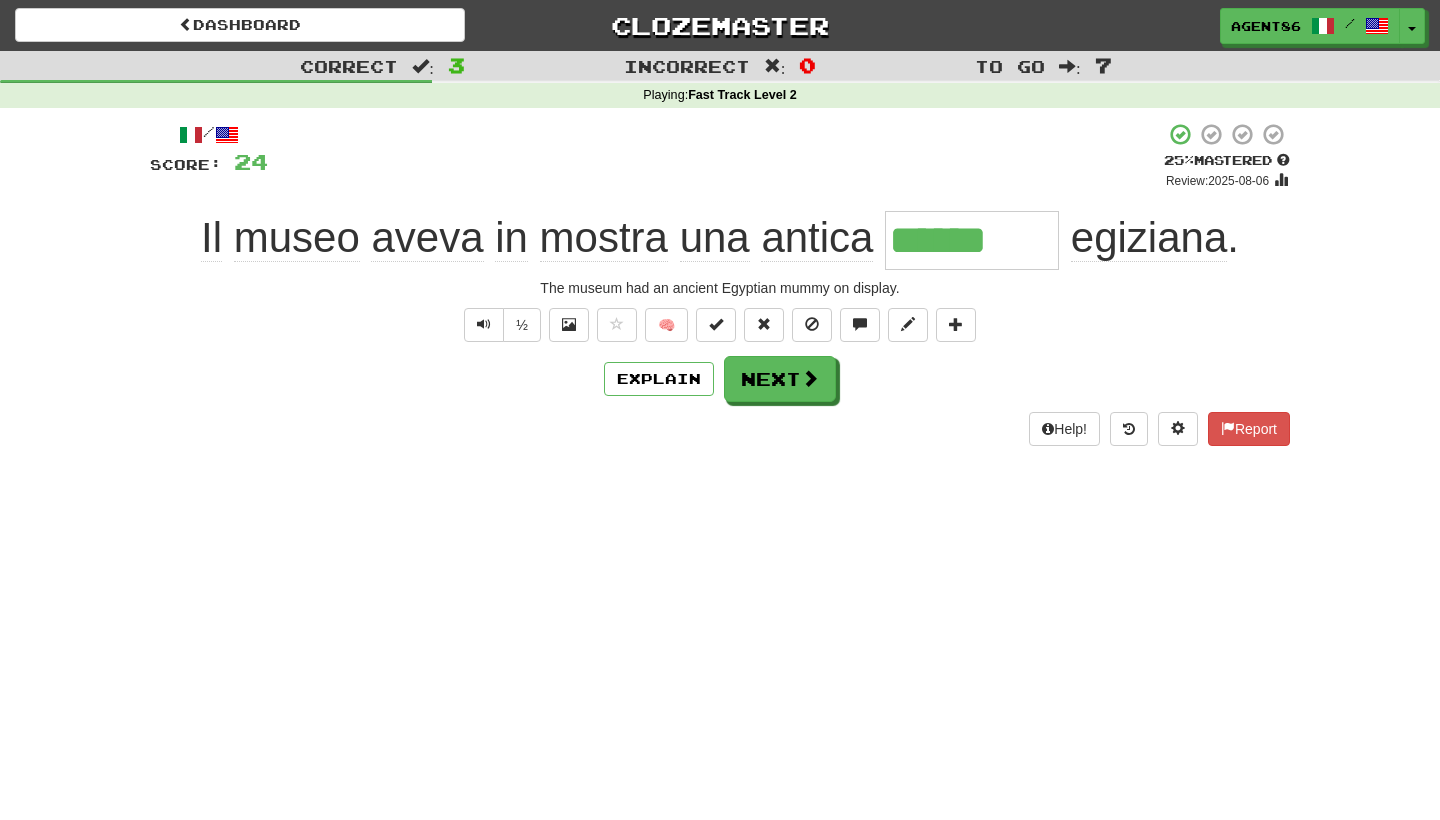 click on "egiziana" at bounding box center (1149, 238) 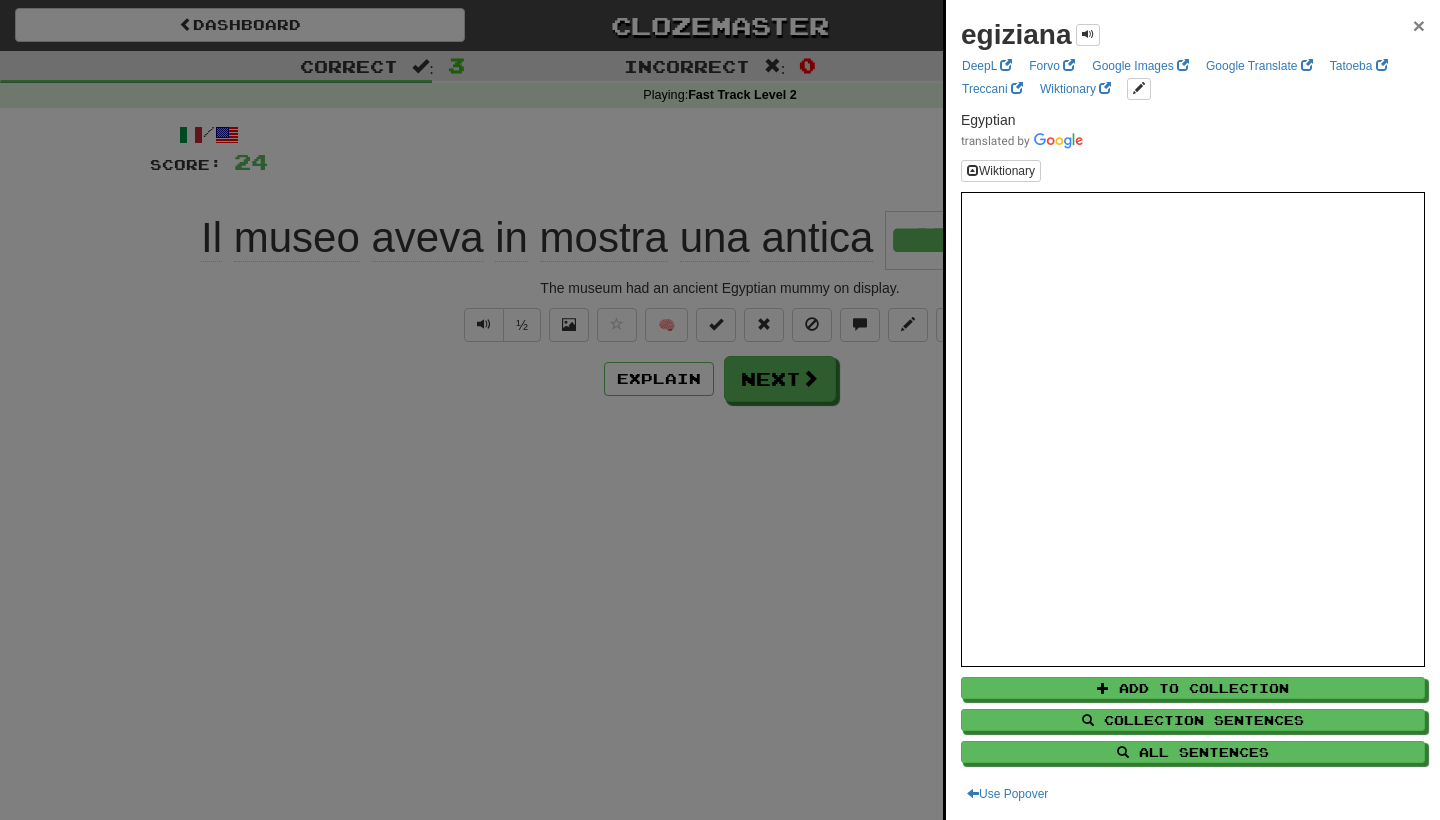 click on "×" at bounding box center (1419, 25) 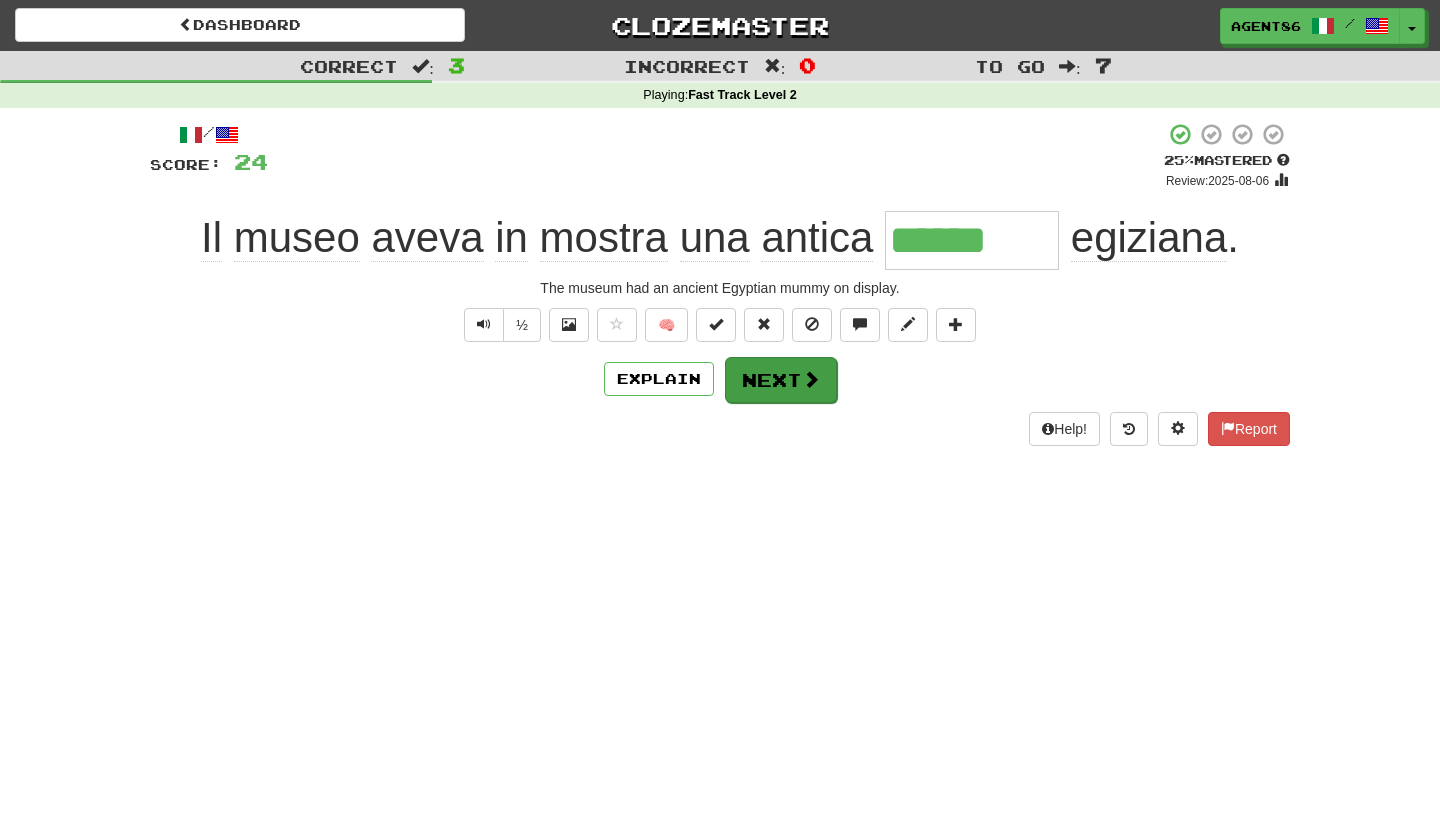 click on "Next" at bounding box center [781, 380] 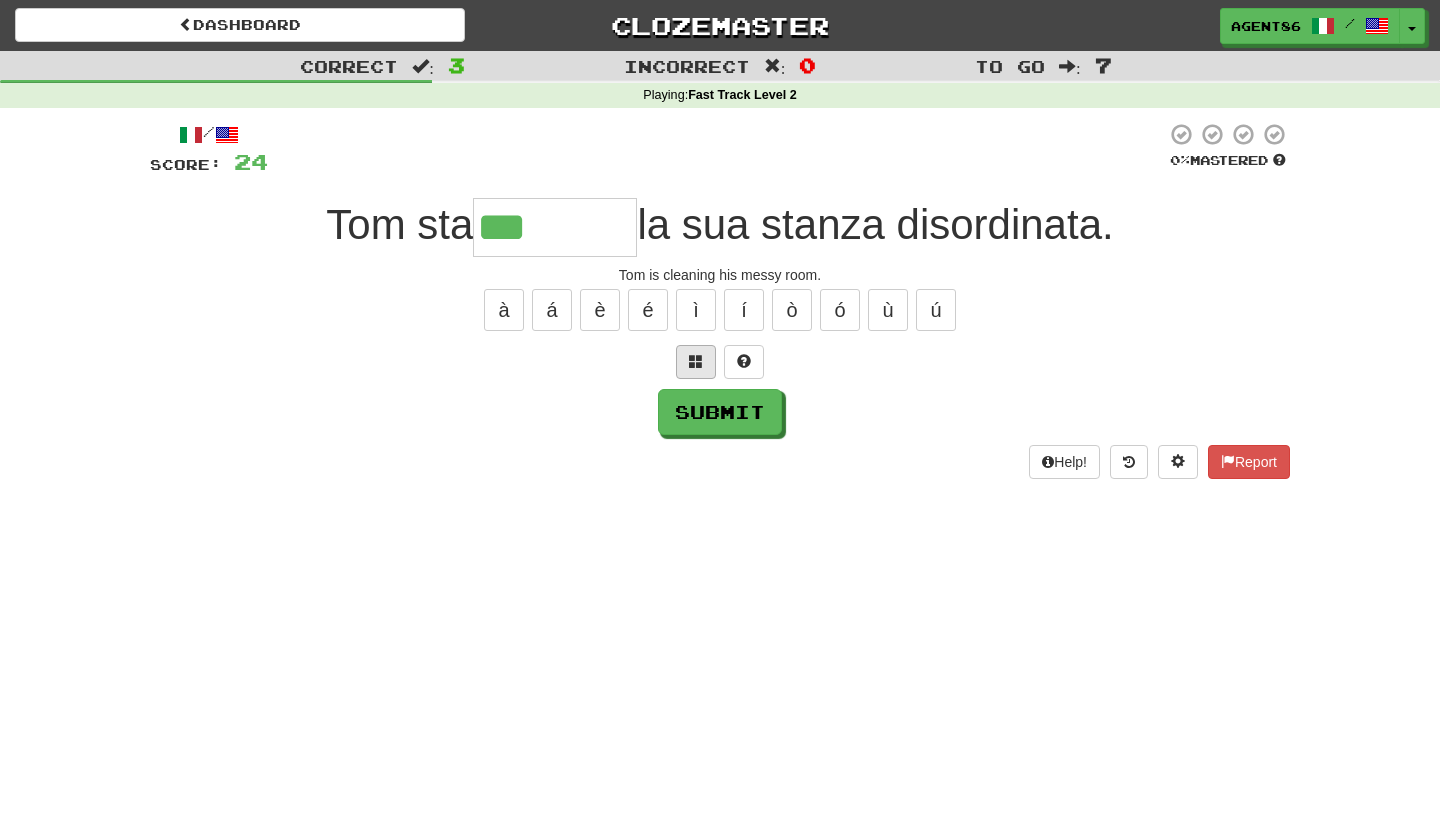click at bounding box center (696, 361) 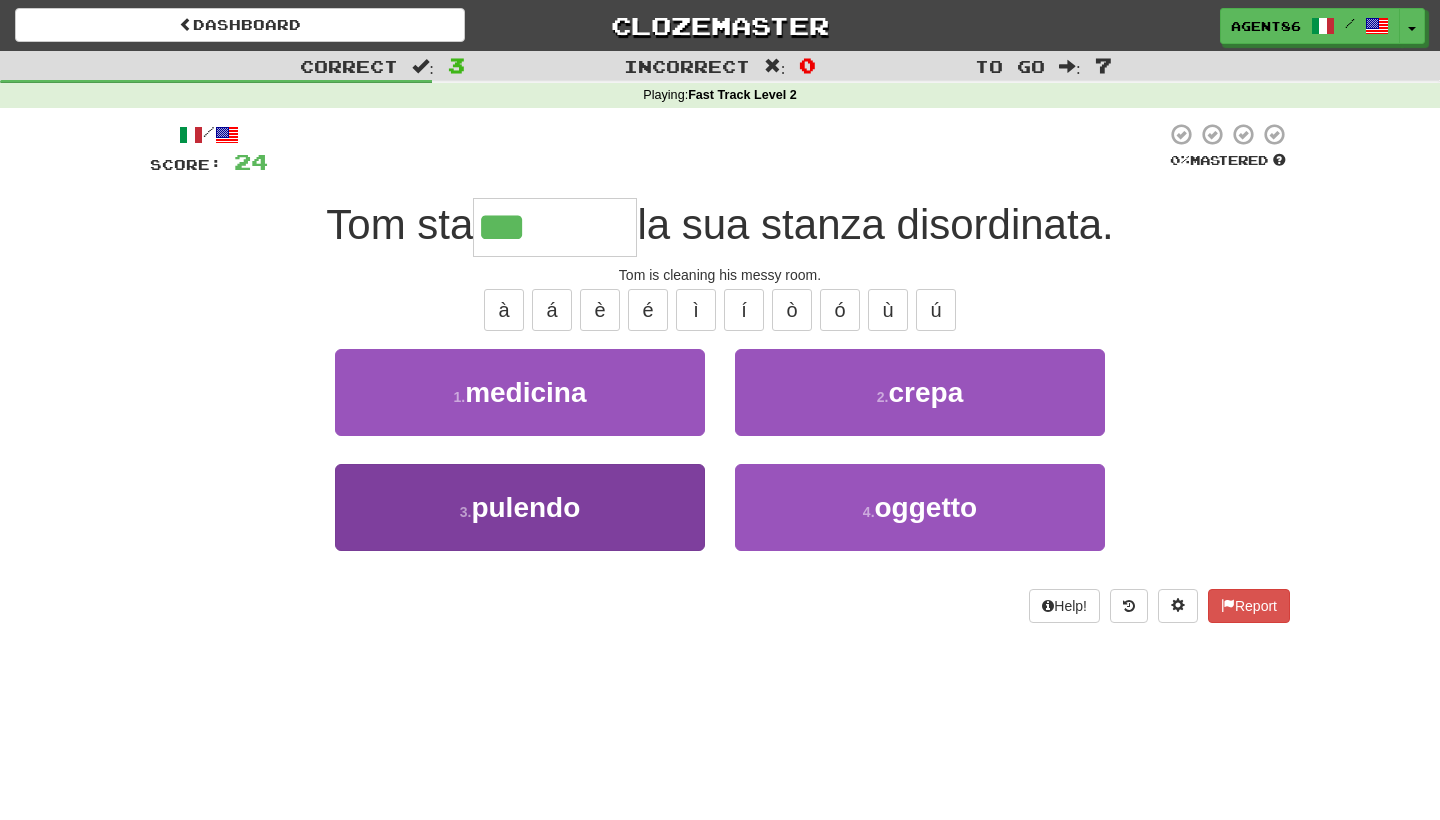 click on "pulendo" at bounding box center (525, 507) 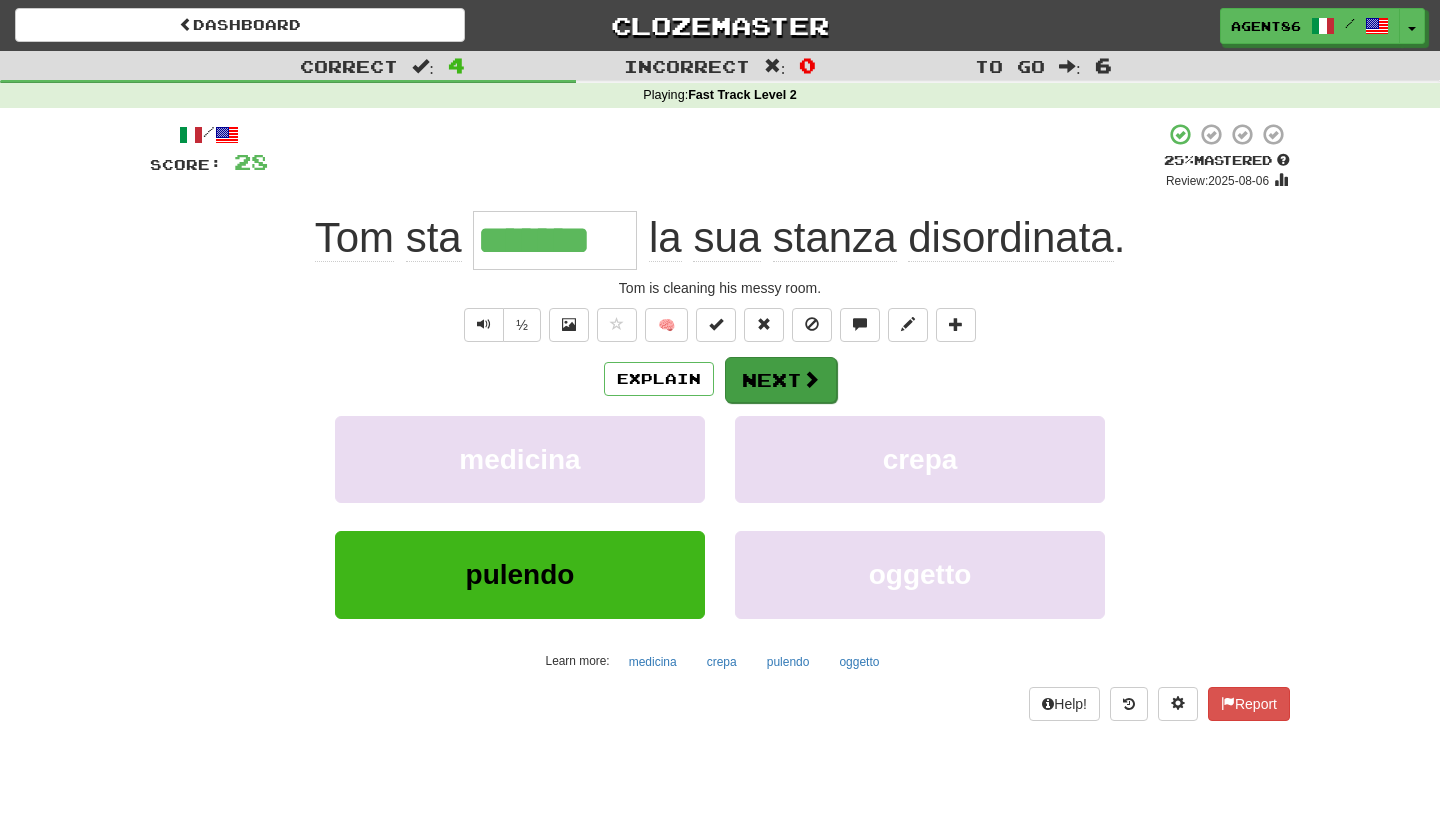 click on "Next" at bounding box center [781, 380] 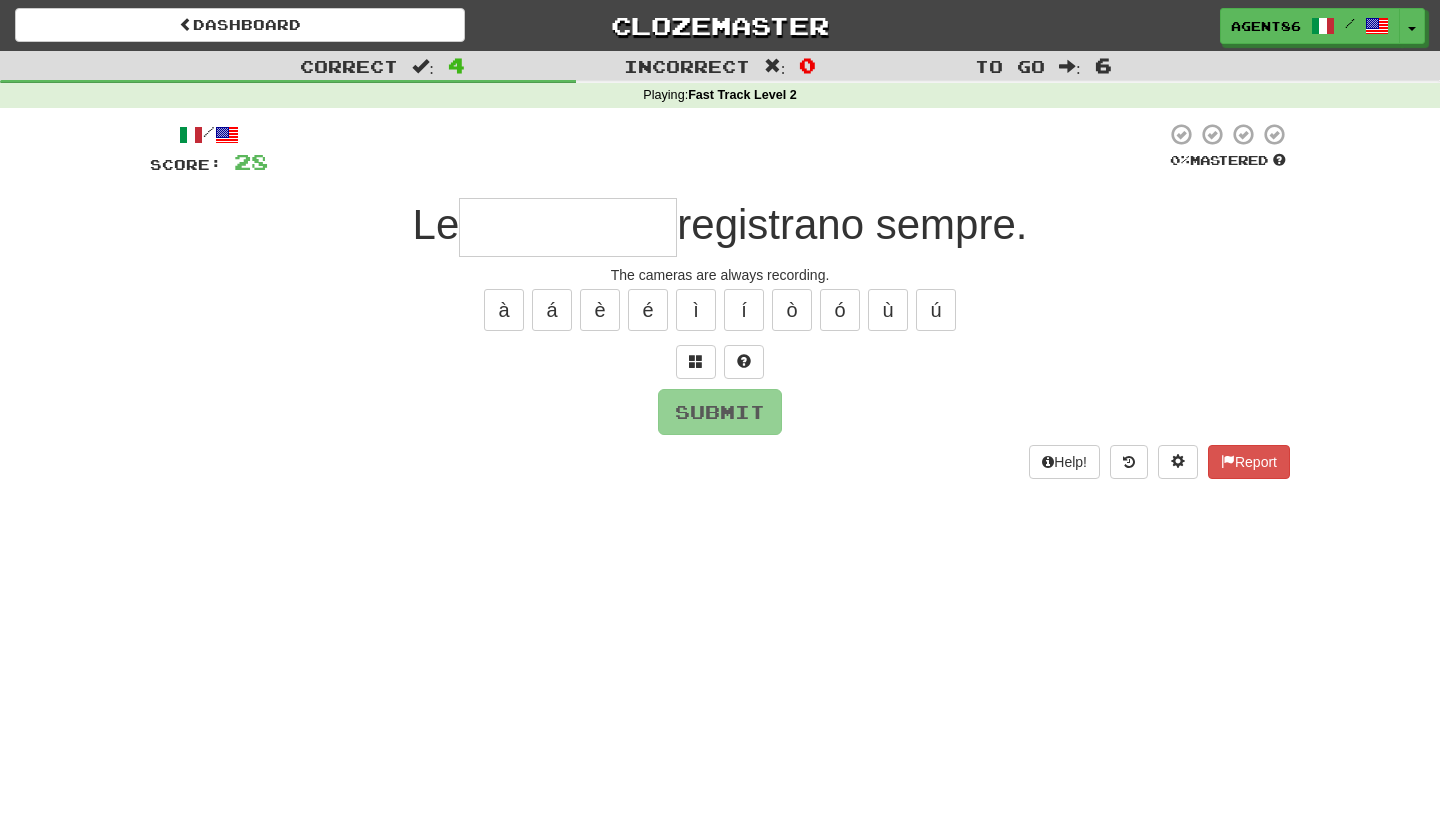 type on "*" 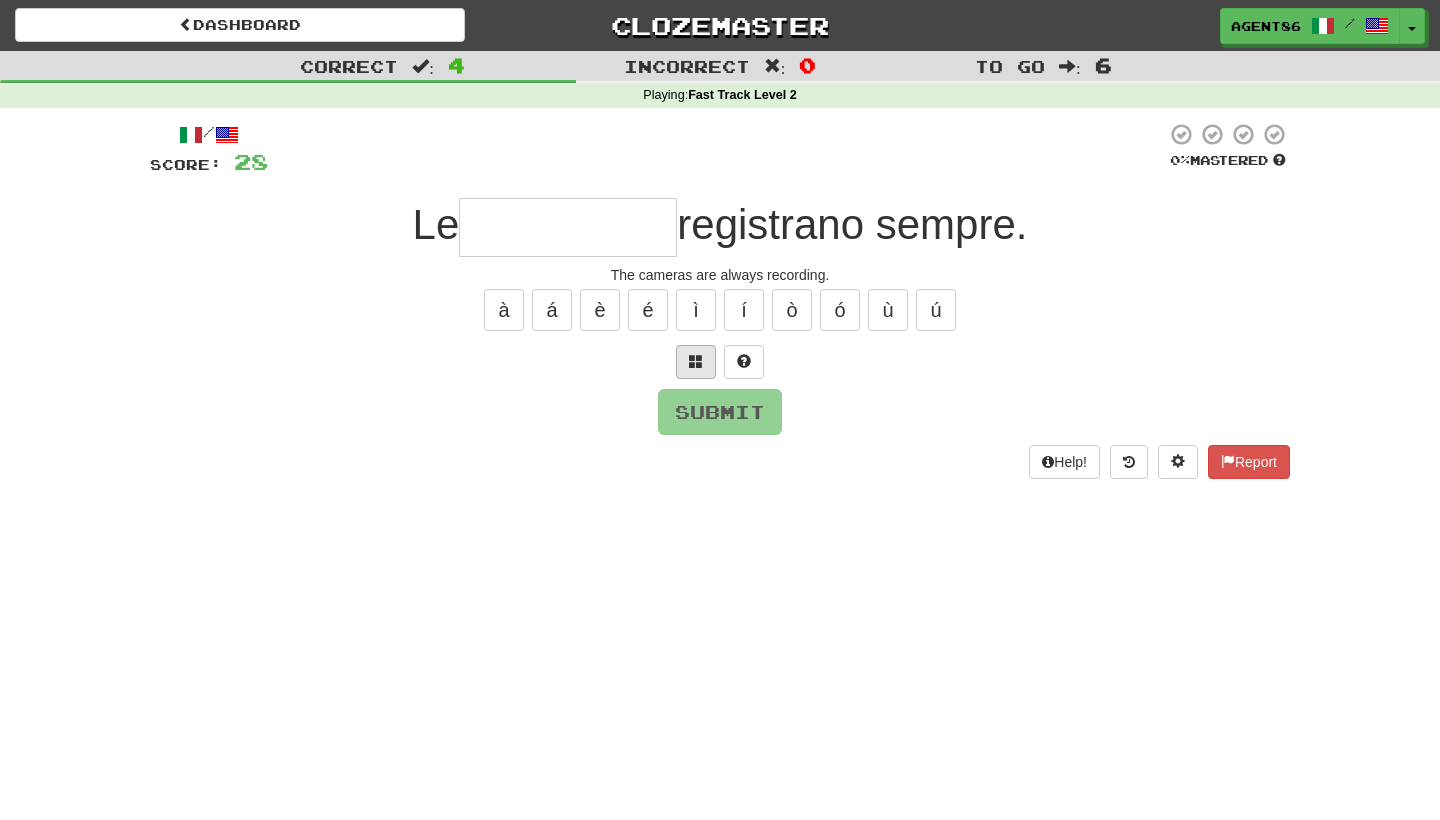 click at bounding box center [696, 361] 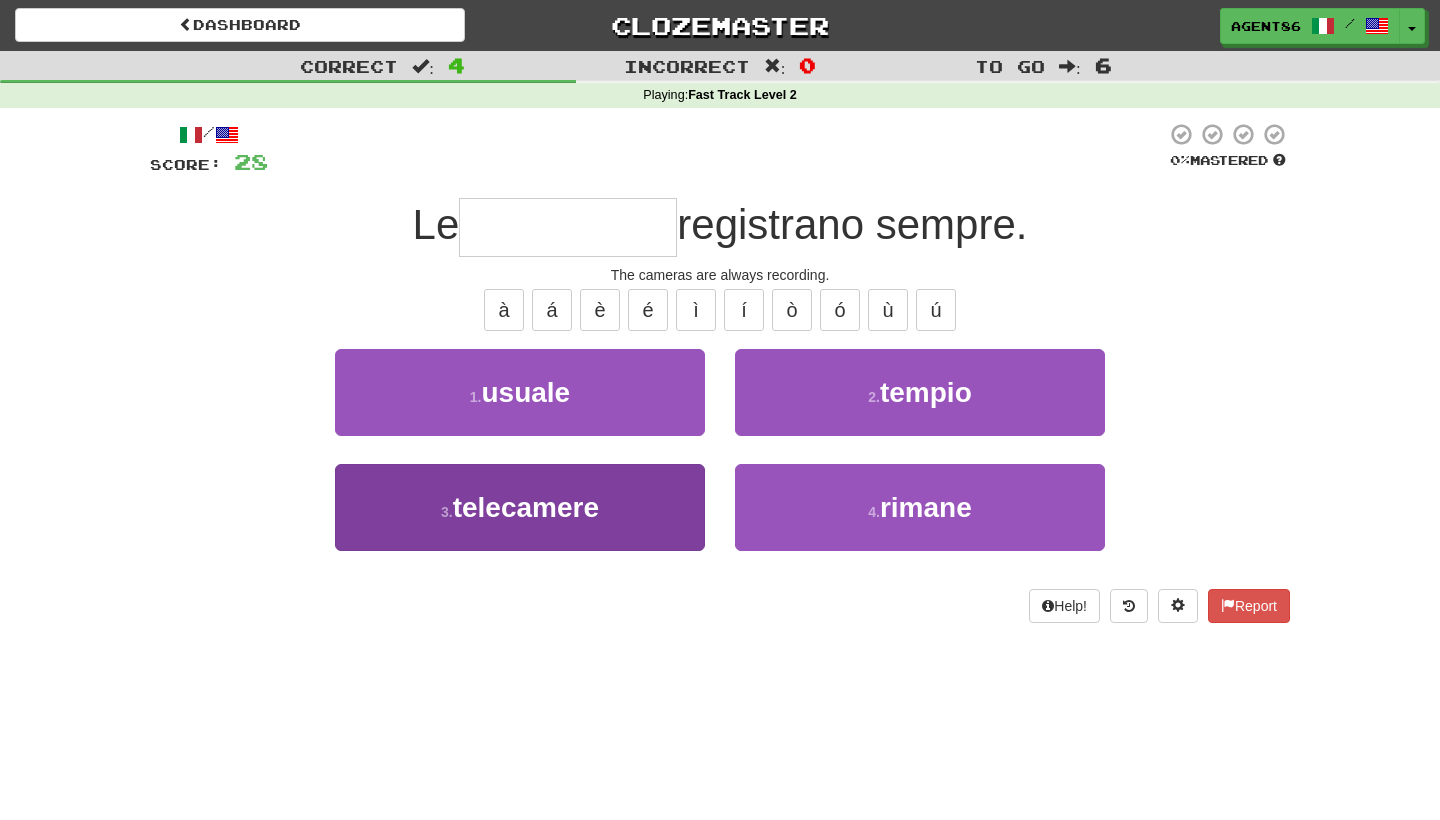 click on "telecamere" at bounding box center [526, 507] 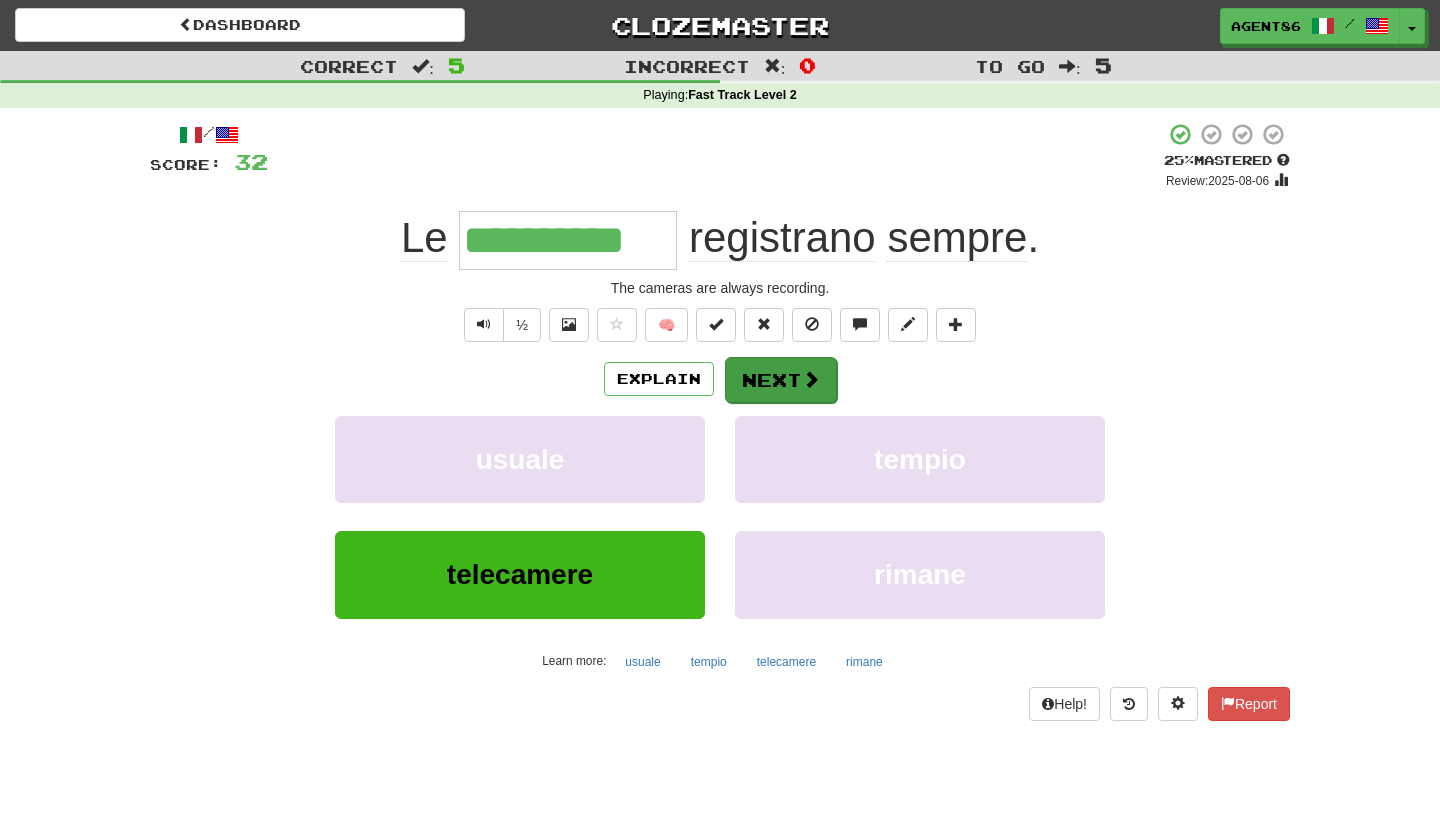 click on "Next" at bounding box center [781, 380] 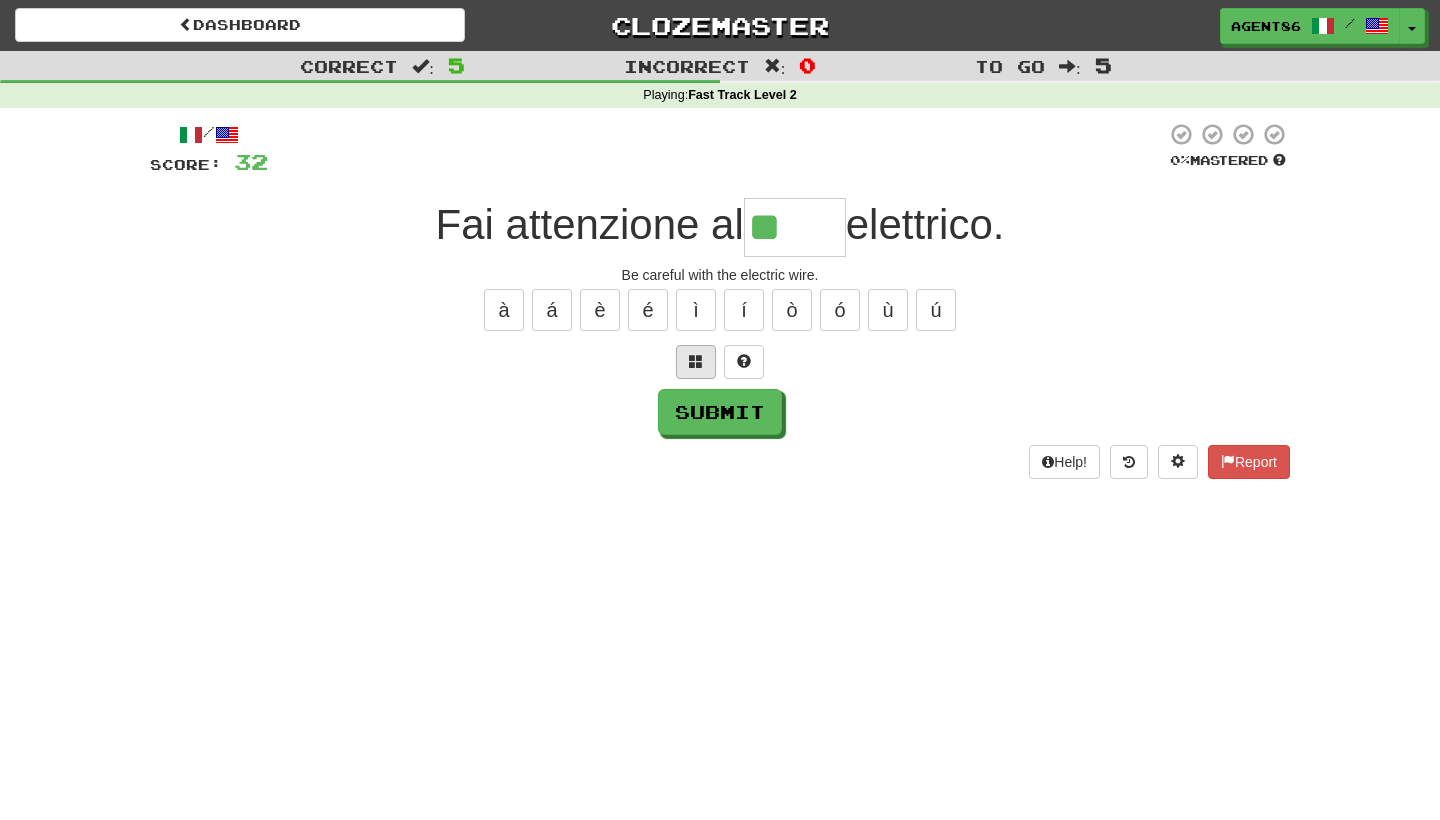 click at bounding box center [696, 361] 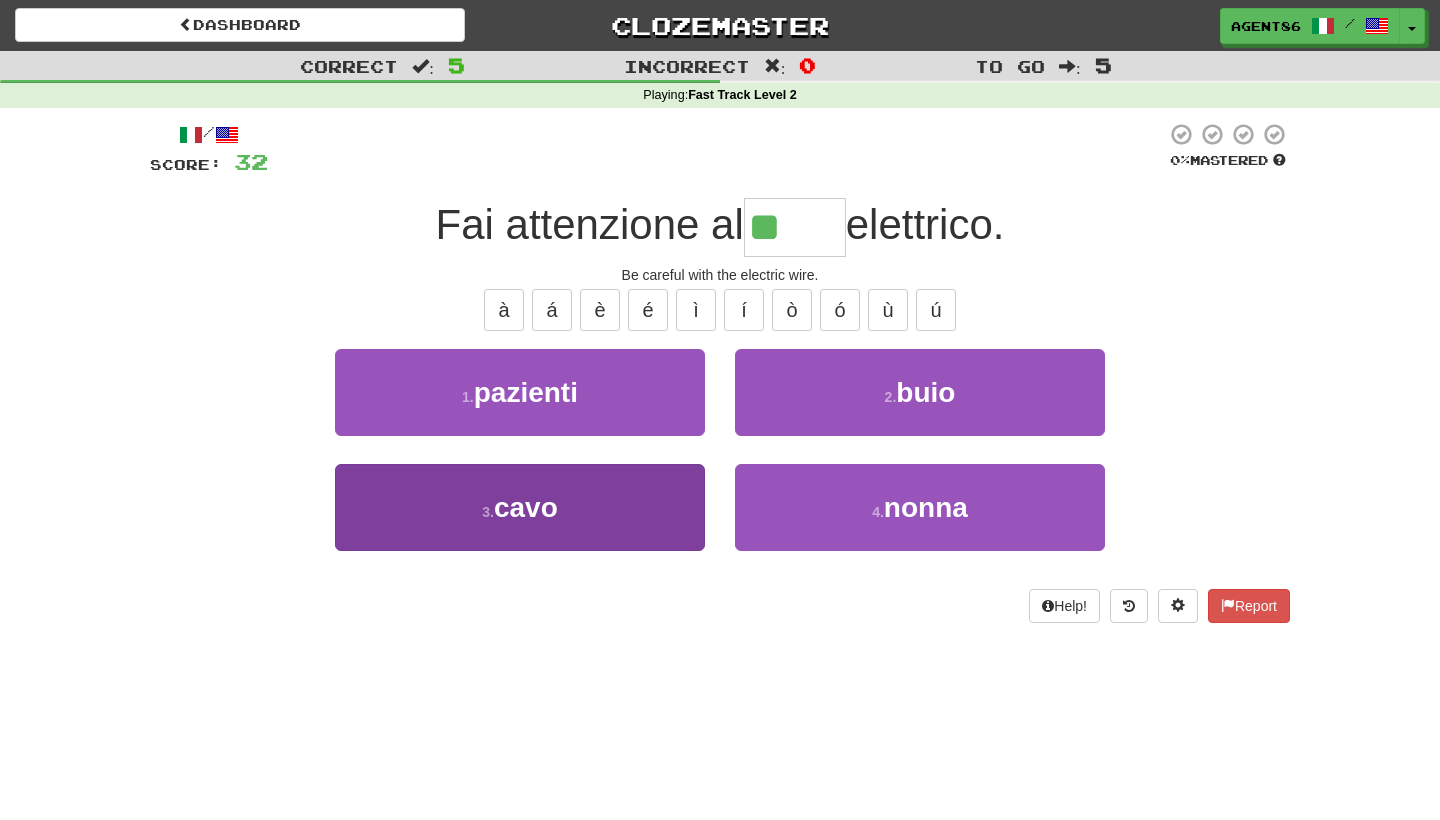 click on "3 .  cavo" at bounding box center [520, 507] 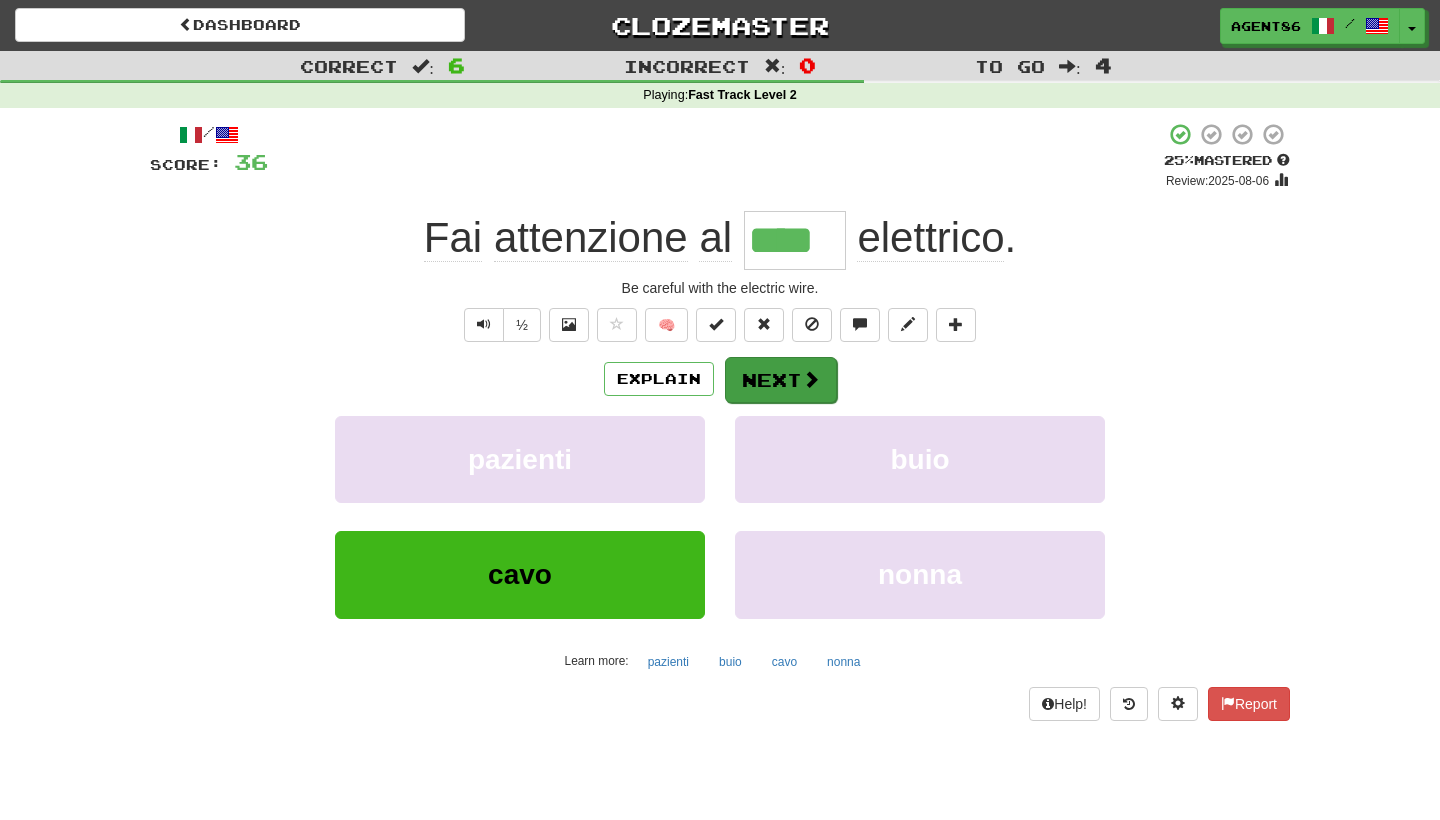 click on "Next" at bounding box center [781, 380] 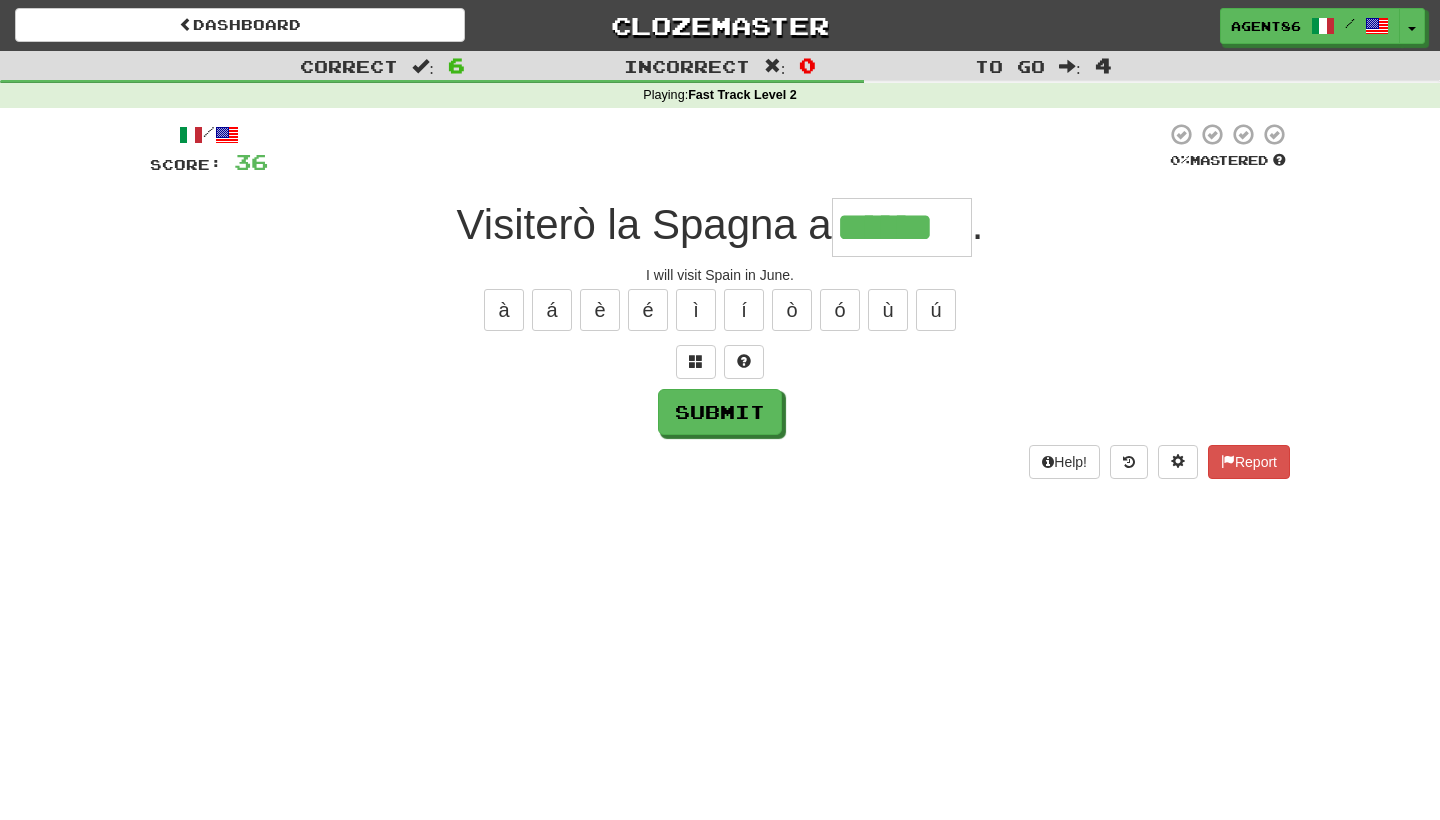 type on "******" 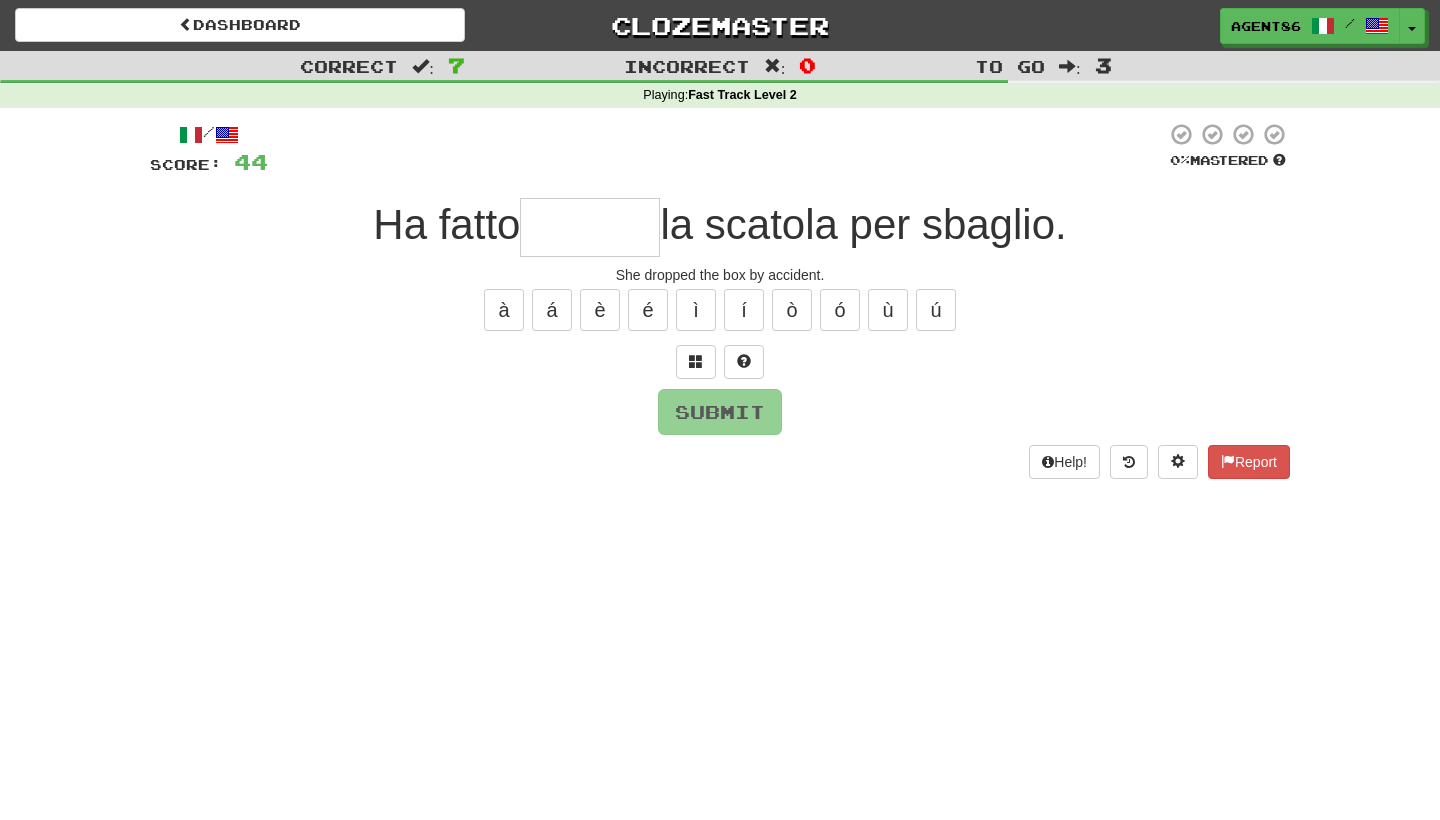 type on "*" 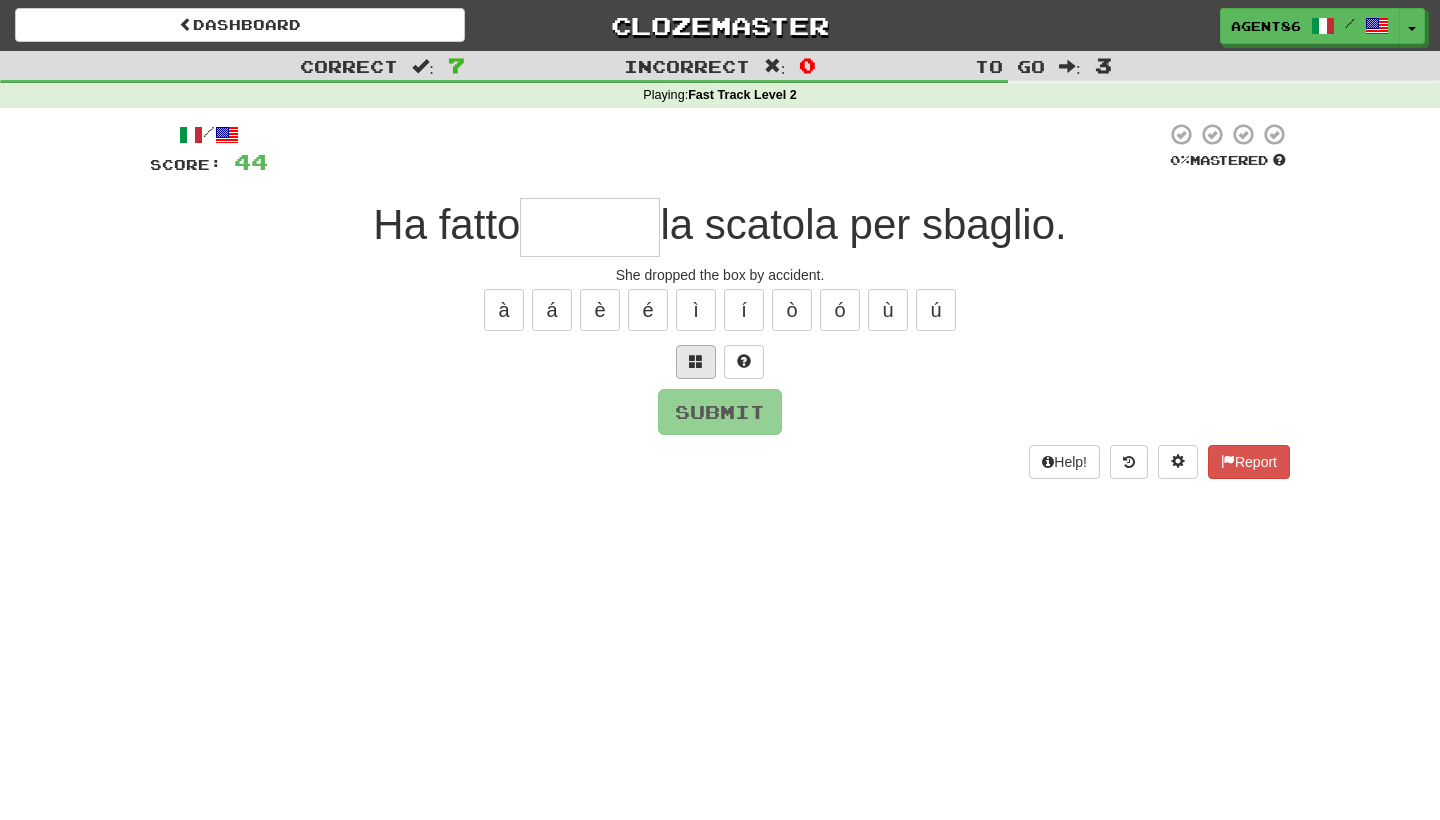 click at bounding box center [696, 361] 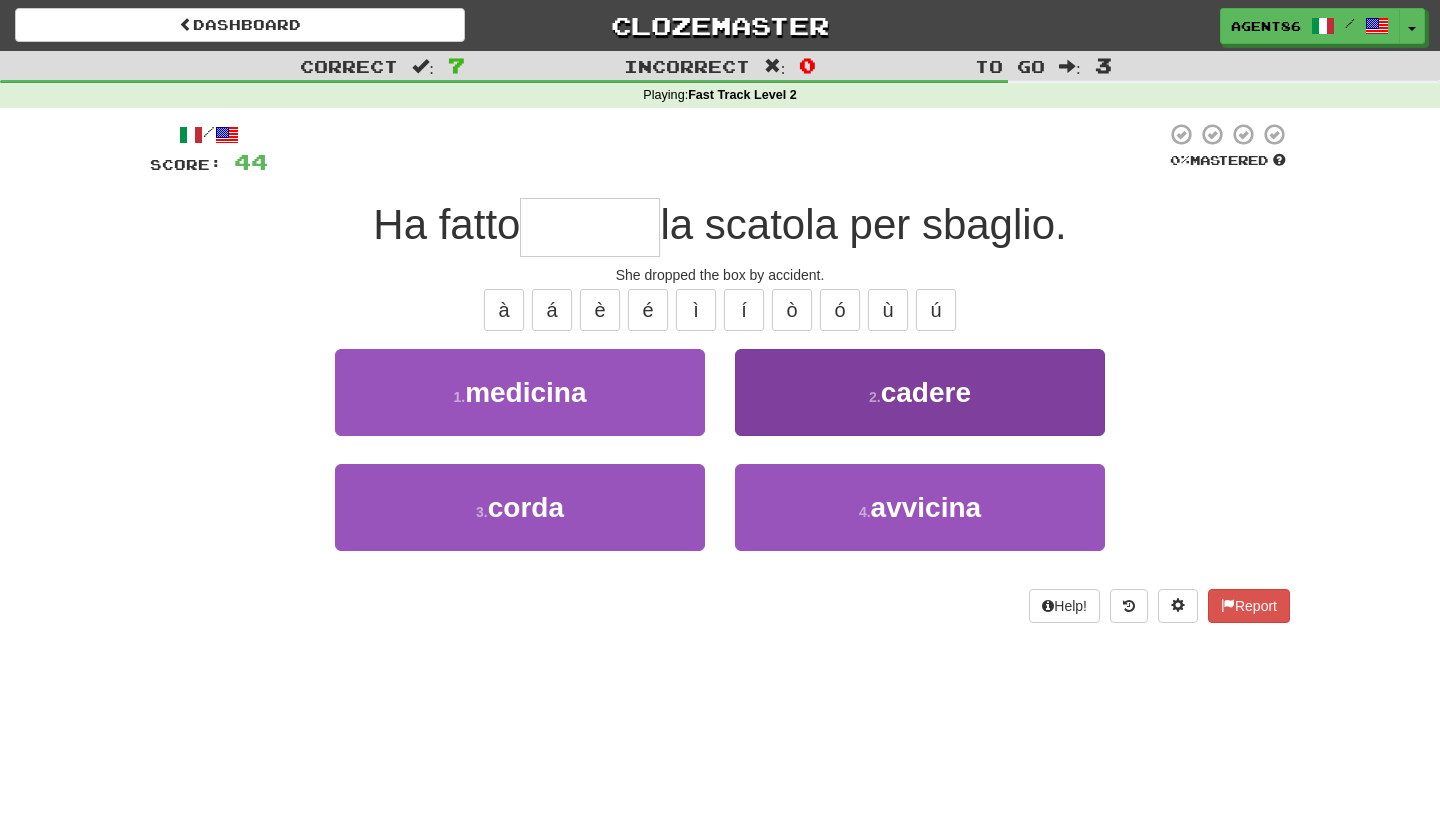 click on "2 .  cadere" at bounding box center [920, 392] 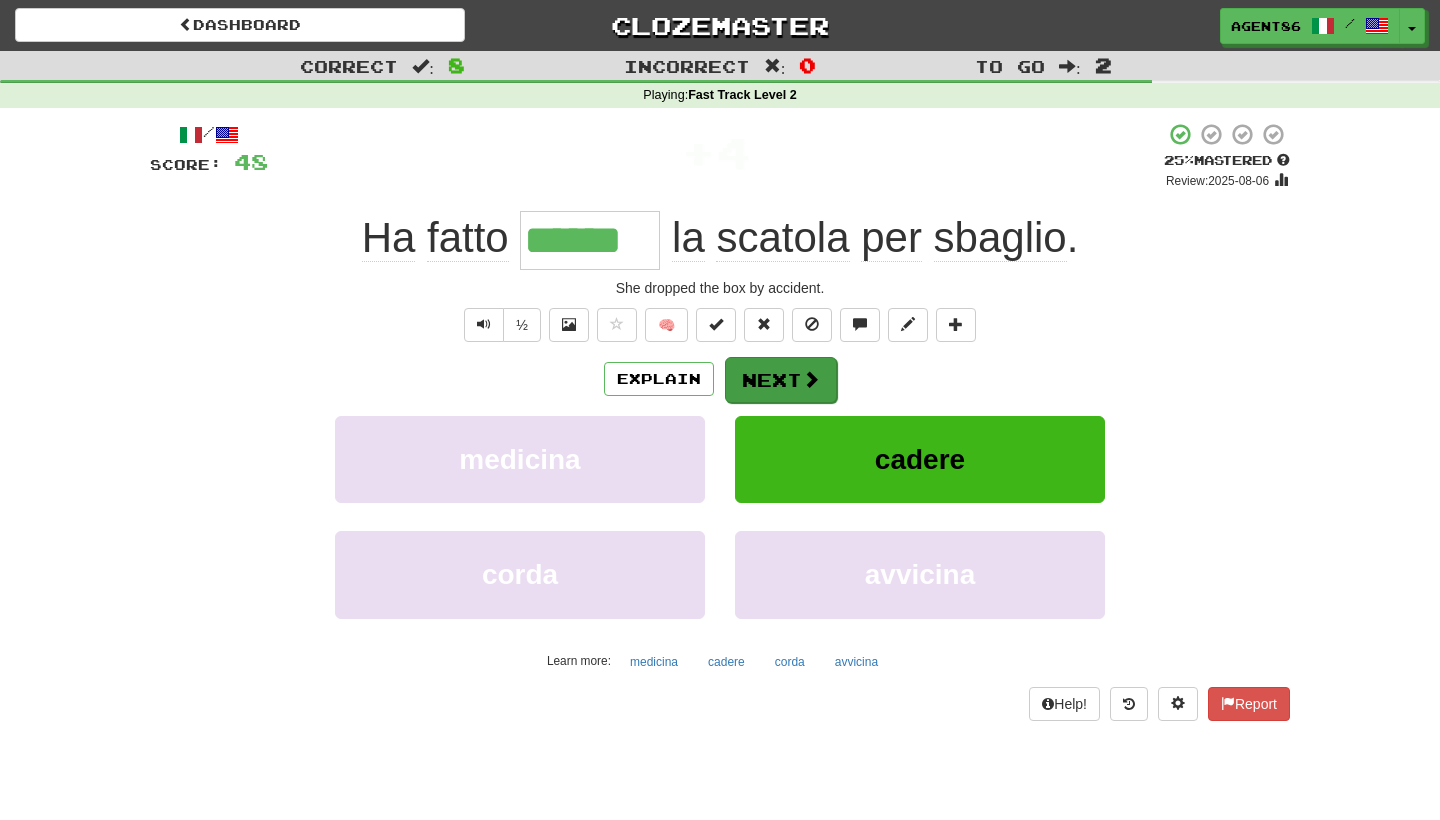 click on "Next" at bounding box center [781, 380] 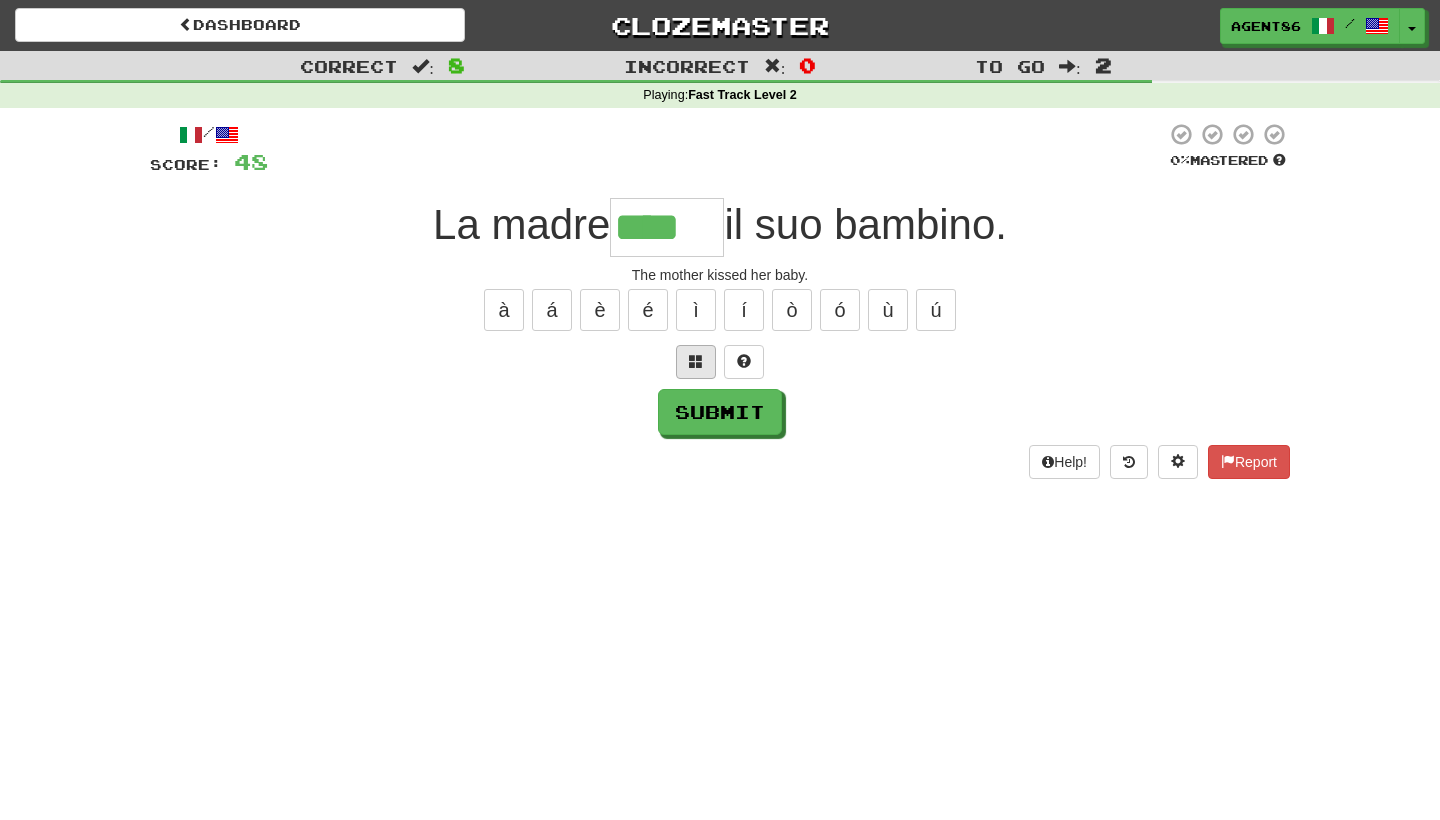 click at bounding box center [696, 361] 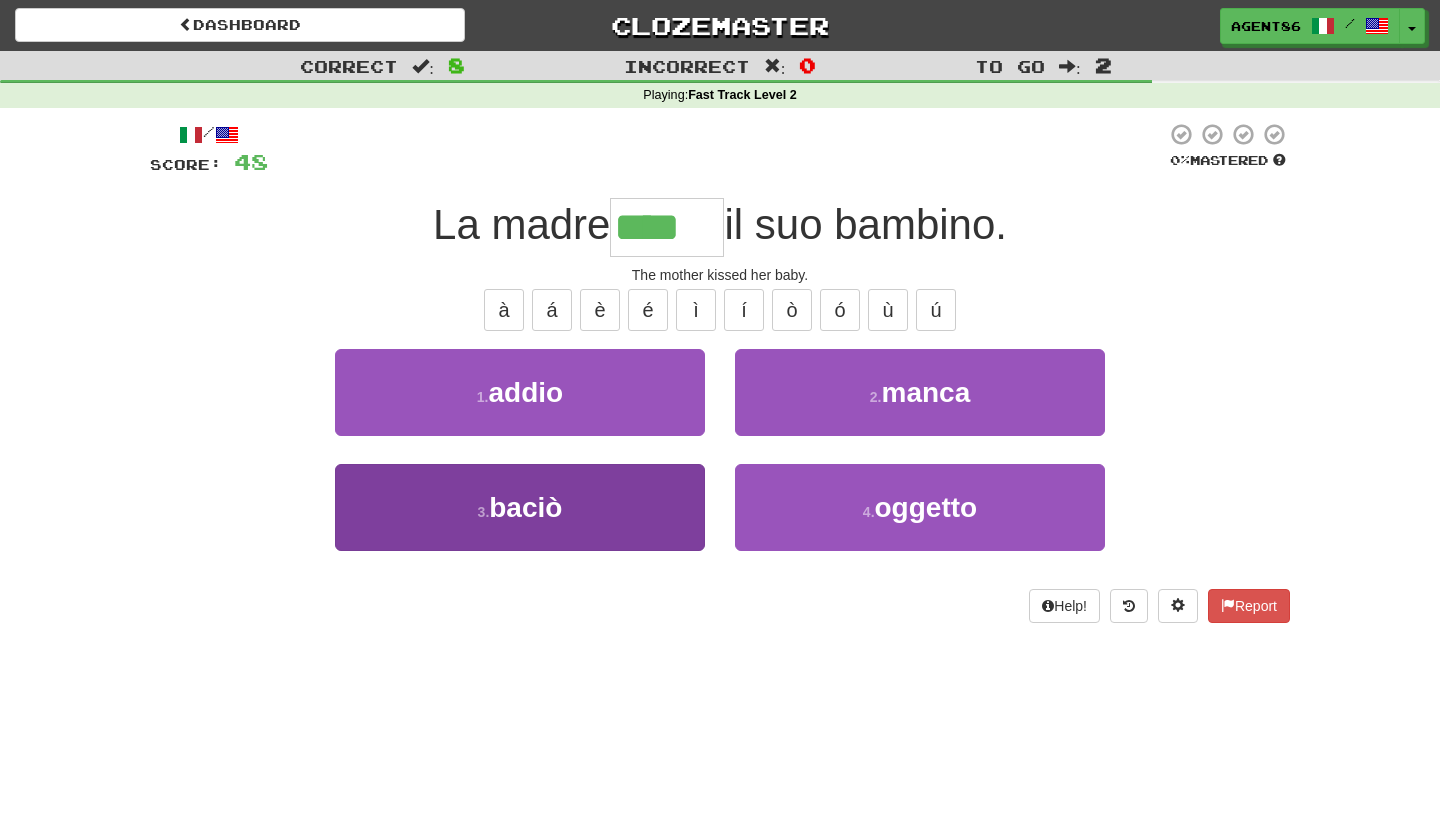 click on "3 .  baciò" at bounding box center (520, 507) 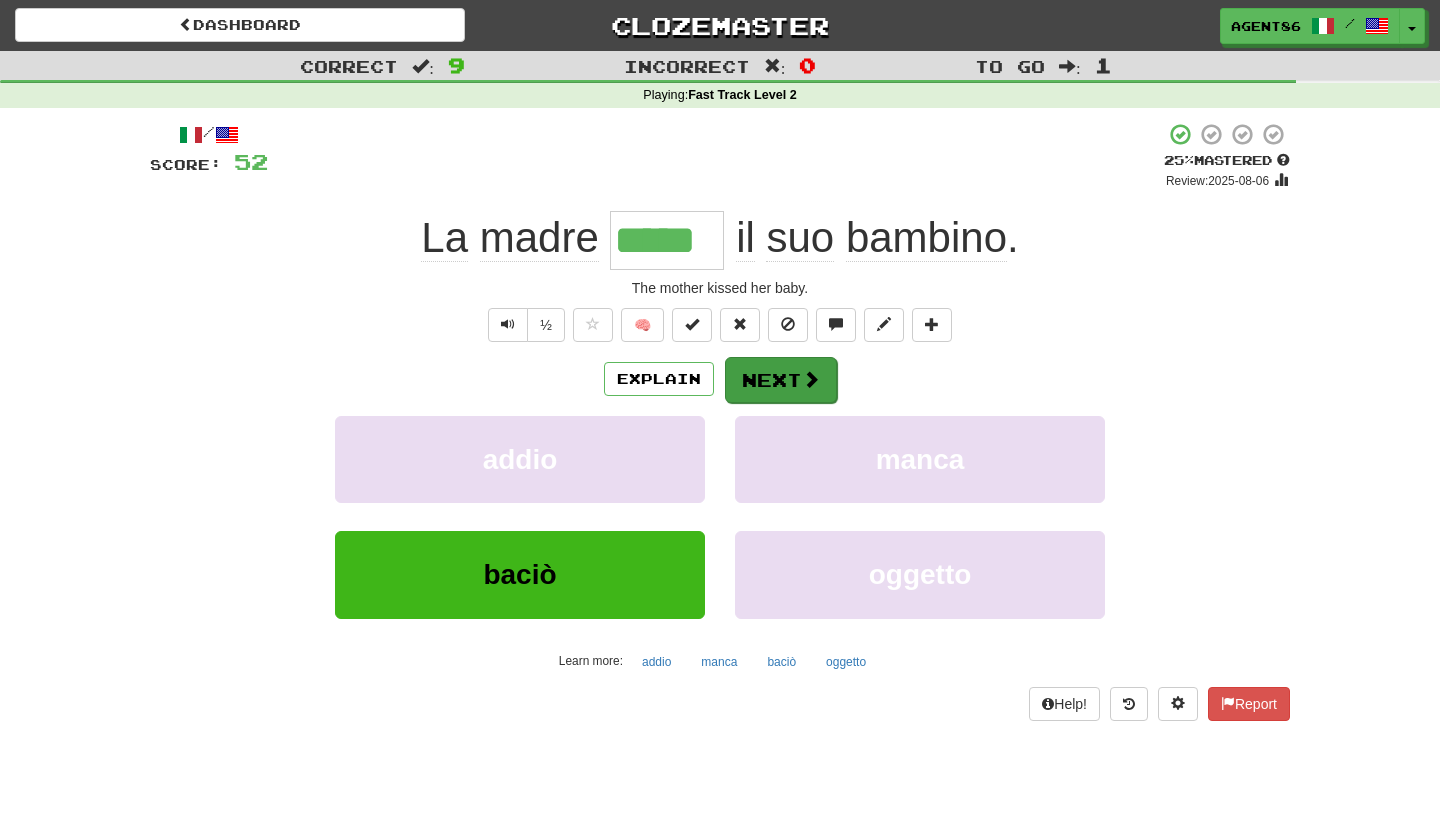 click on "Next" at bounding box center (781, 380) 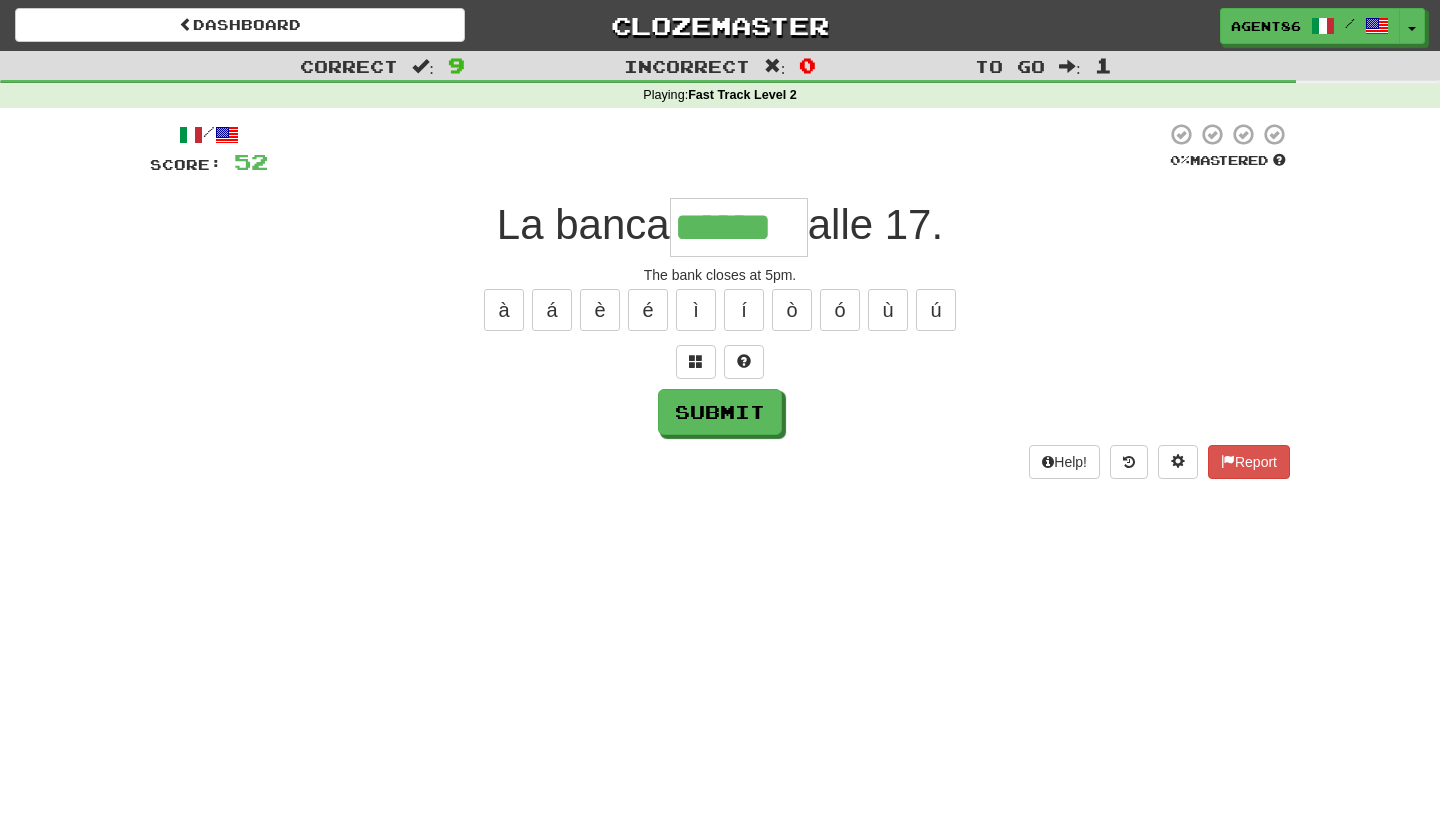 type on "******" 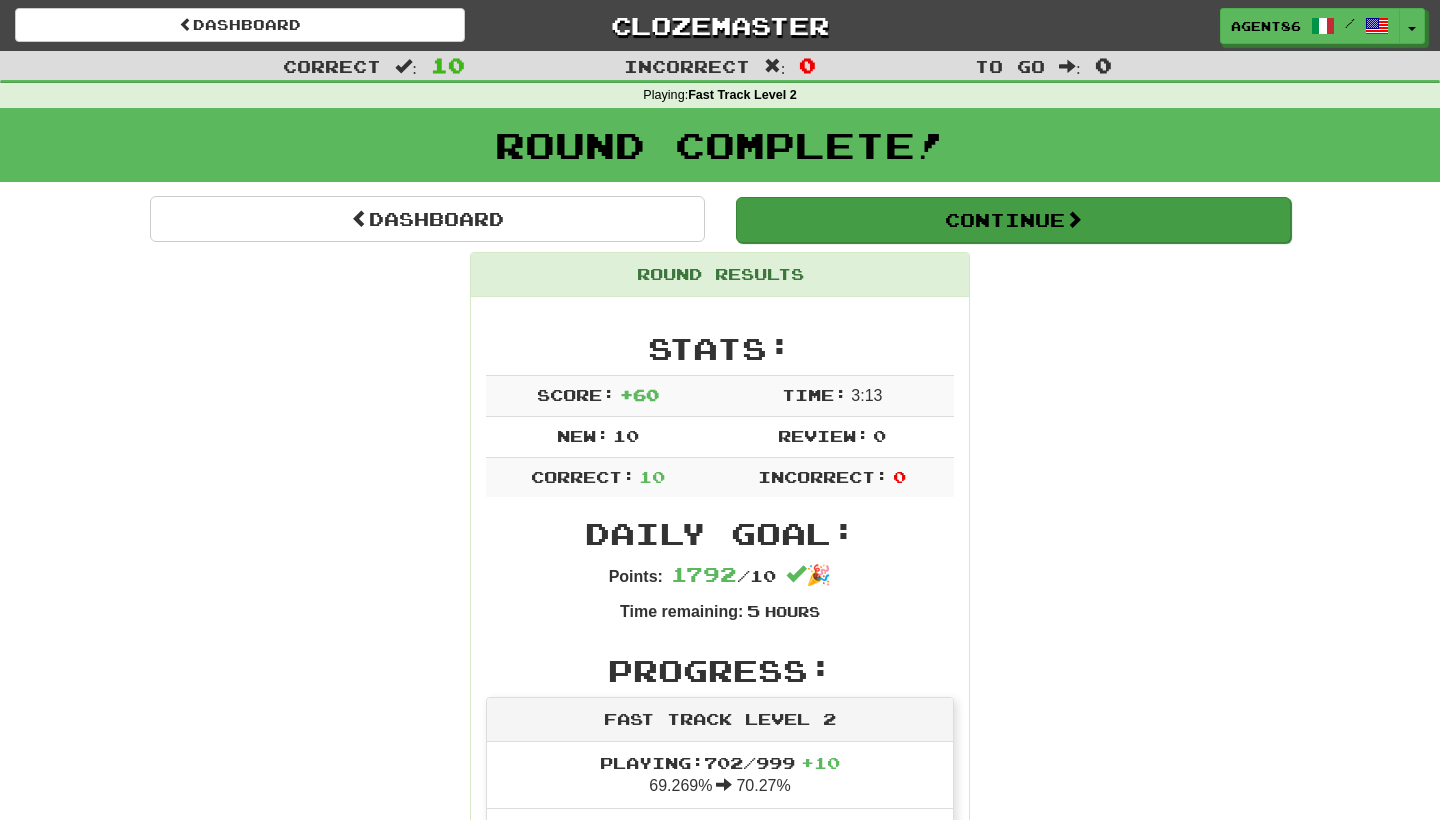 click on "Continue" at bounding box center (1013, 220) 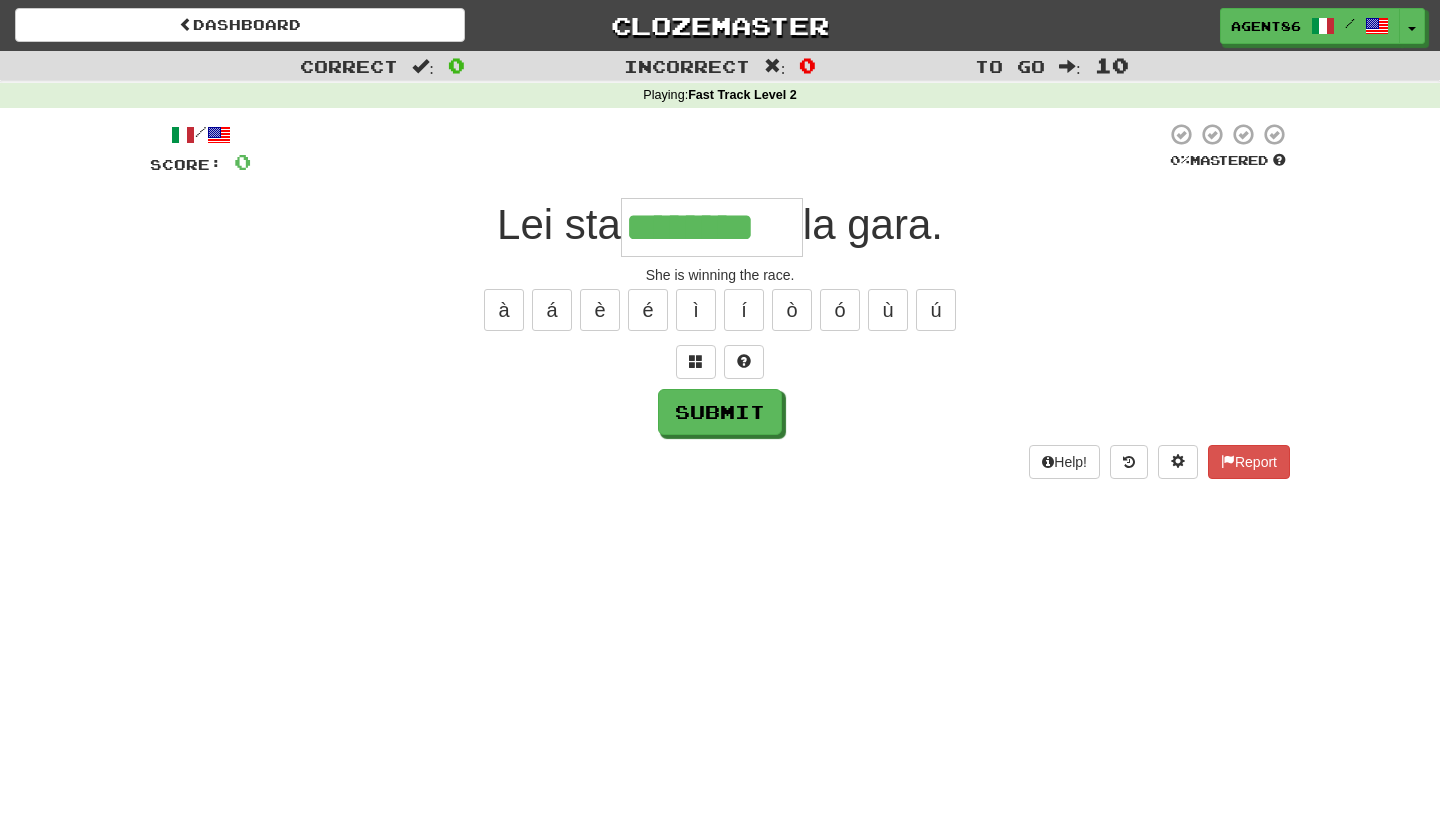 type on "********" 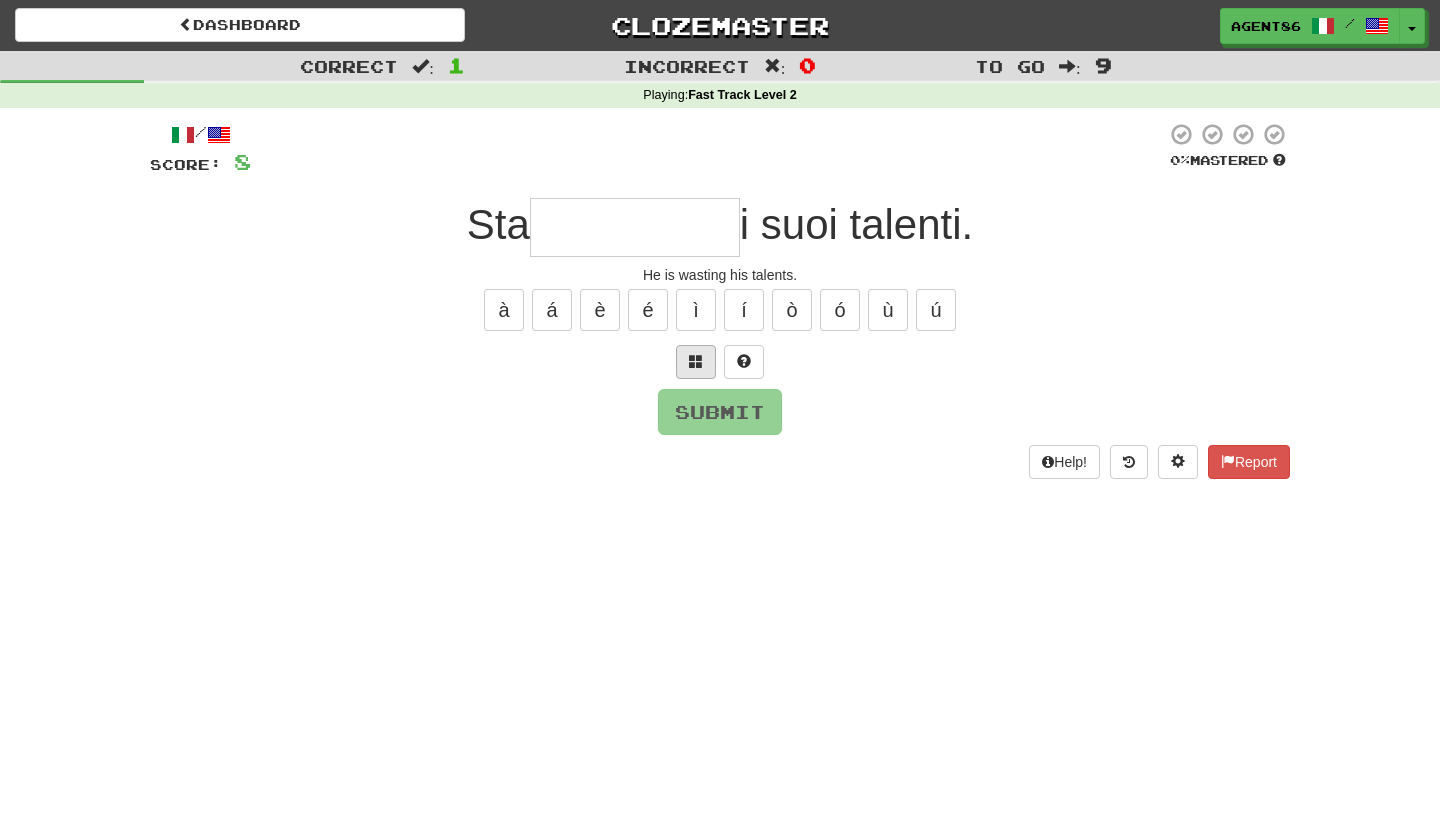 click at bounding box center [696, 361] 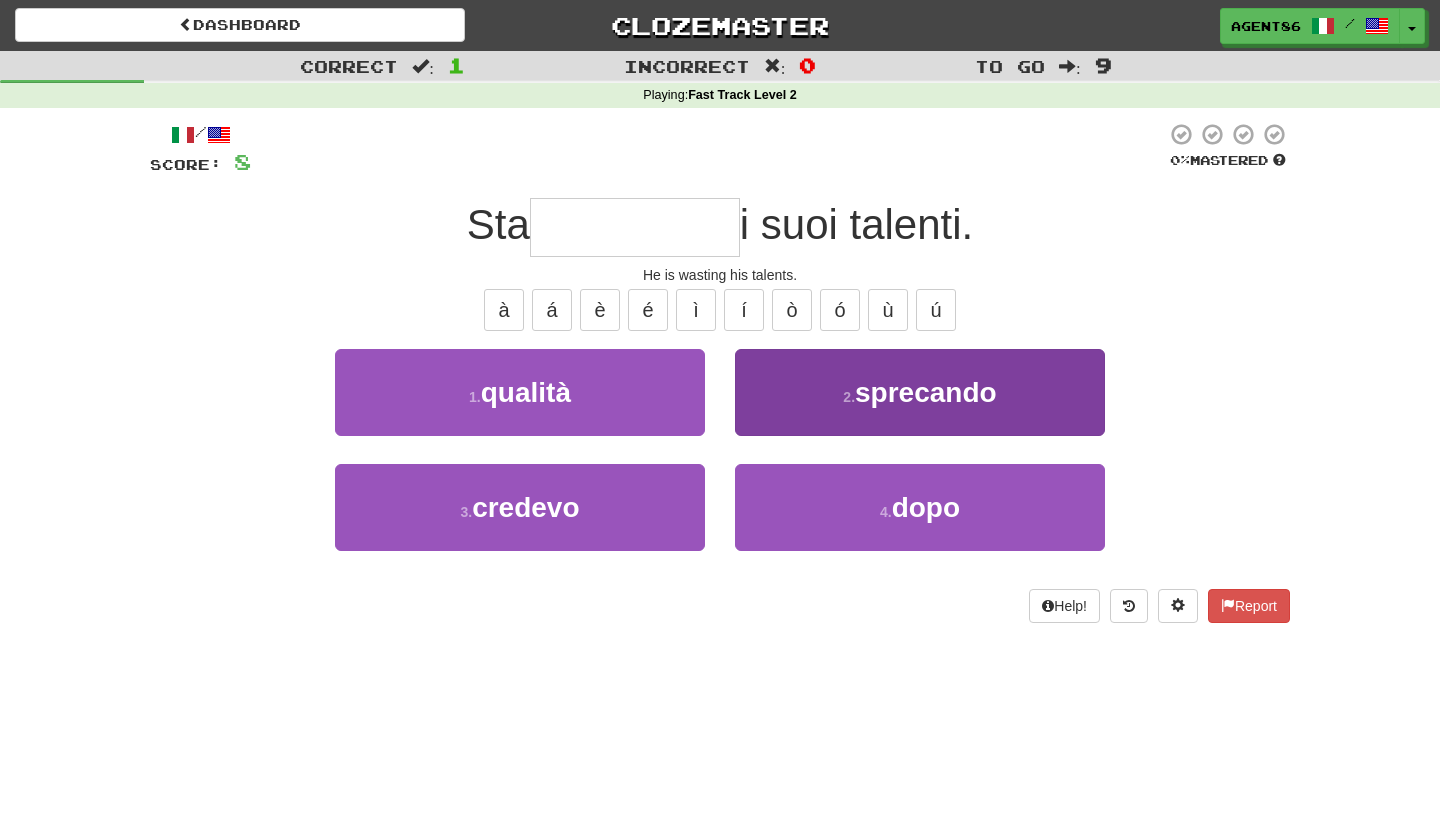 click on "2 .  sprecando" at bounding box center (920, 392) 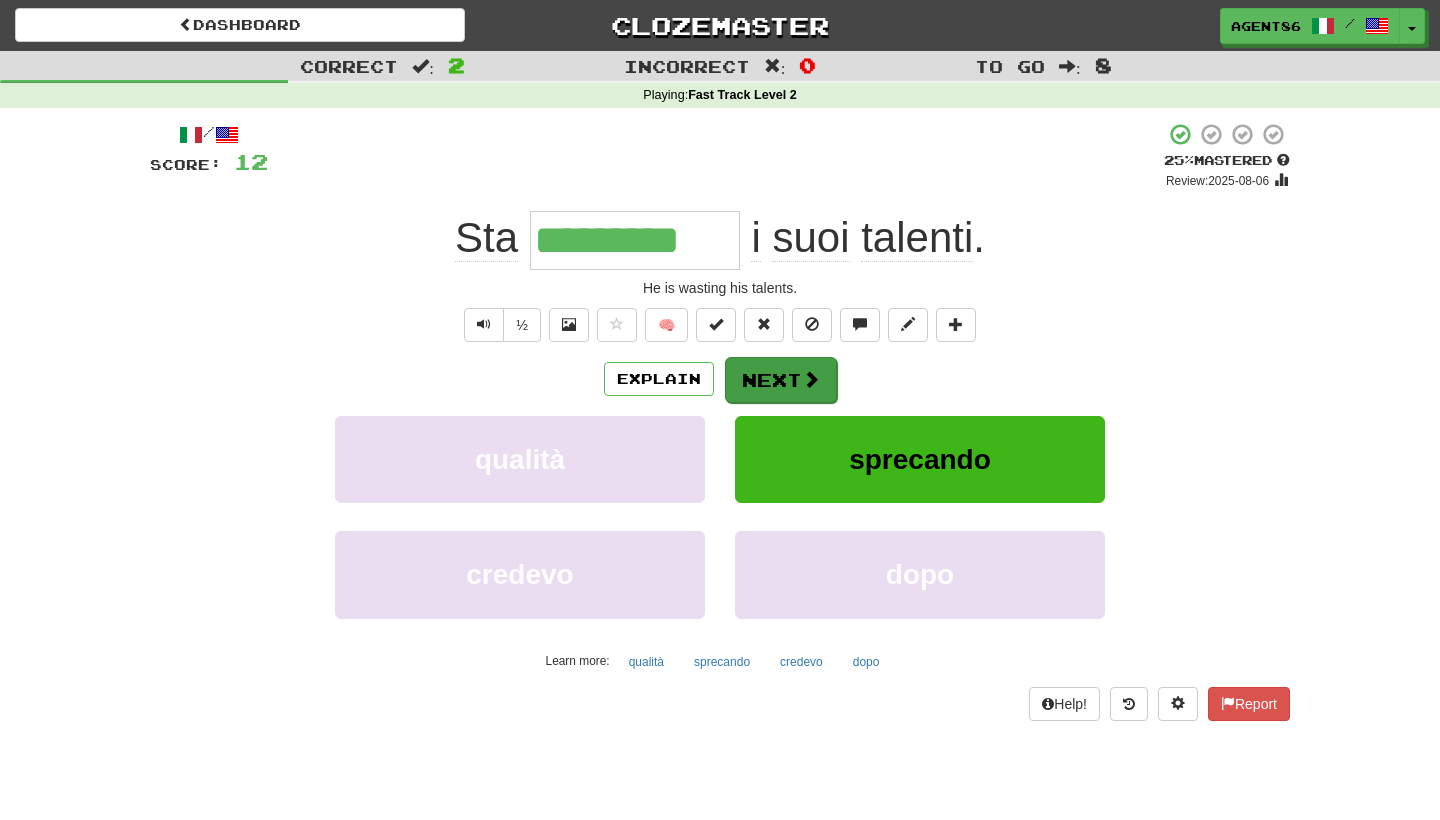 click on "Next" at bounding box center (781, 380) 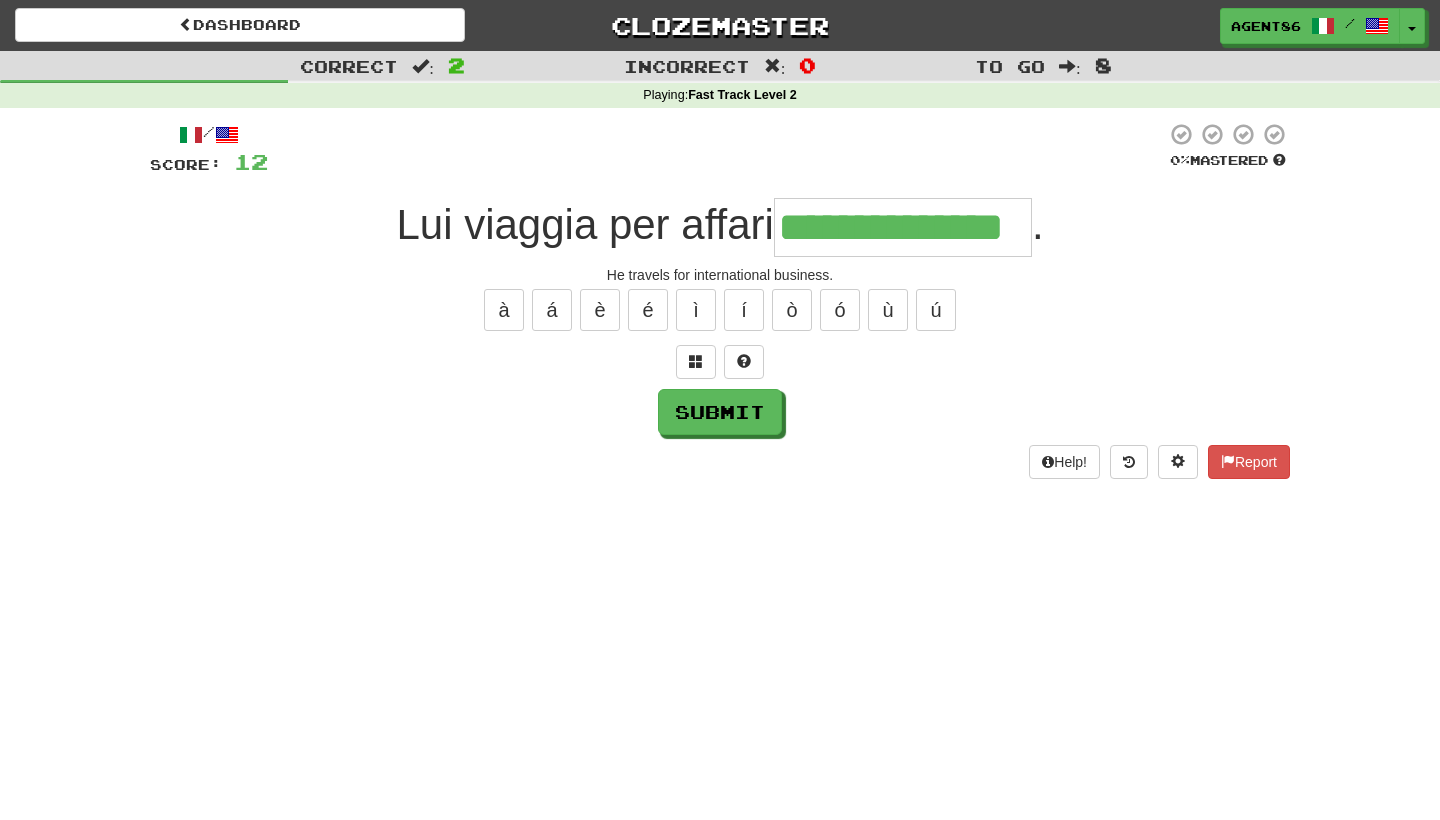 type on "**********" 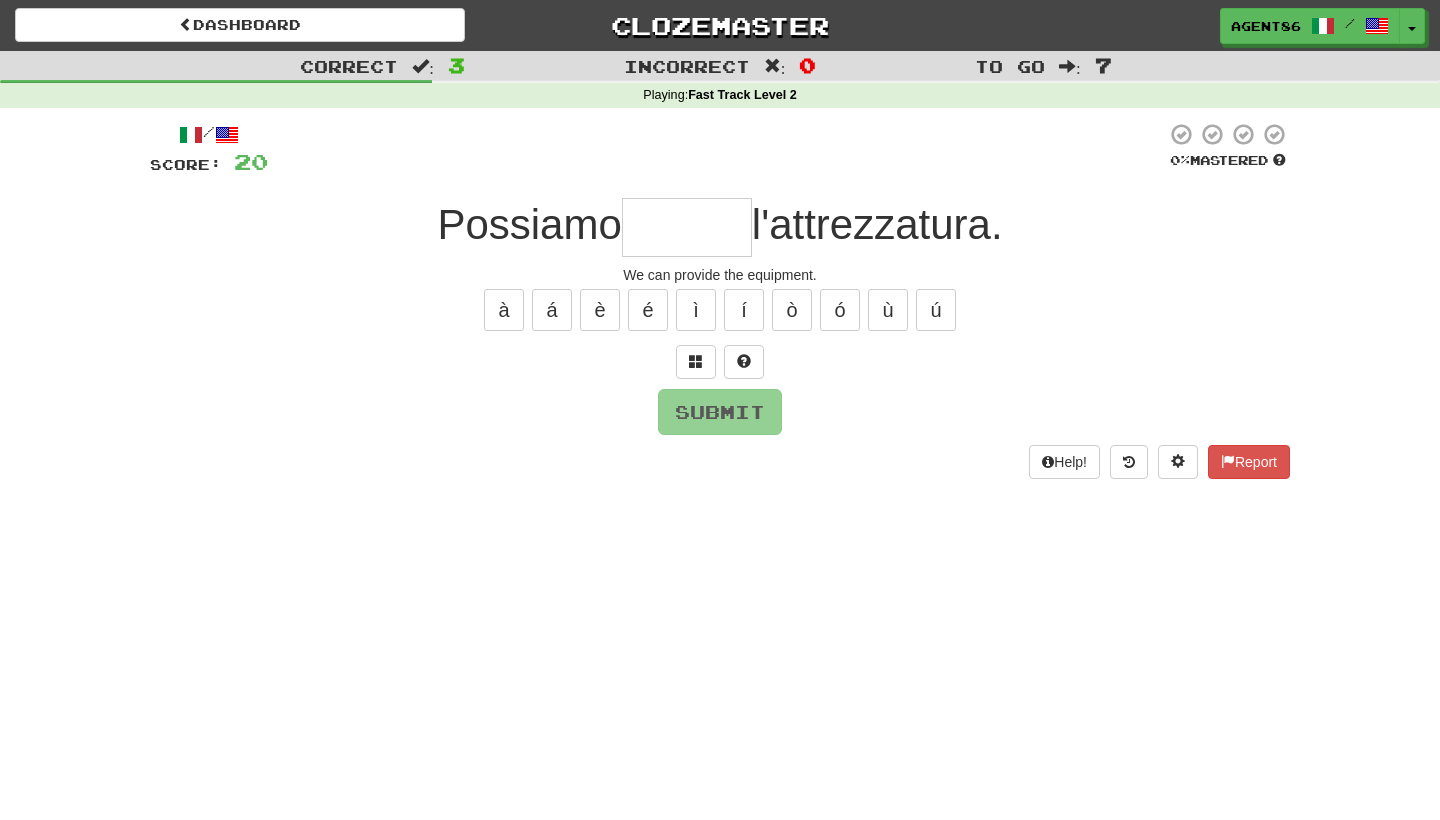 type on "*" 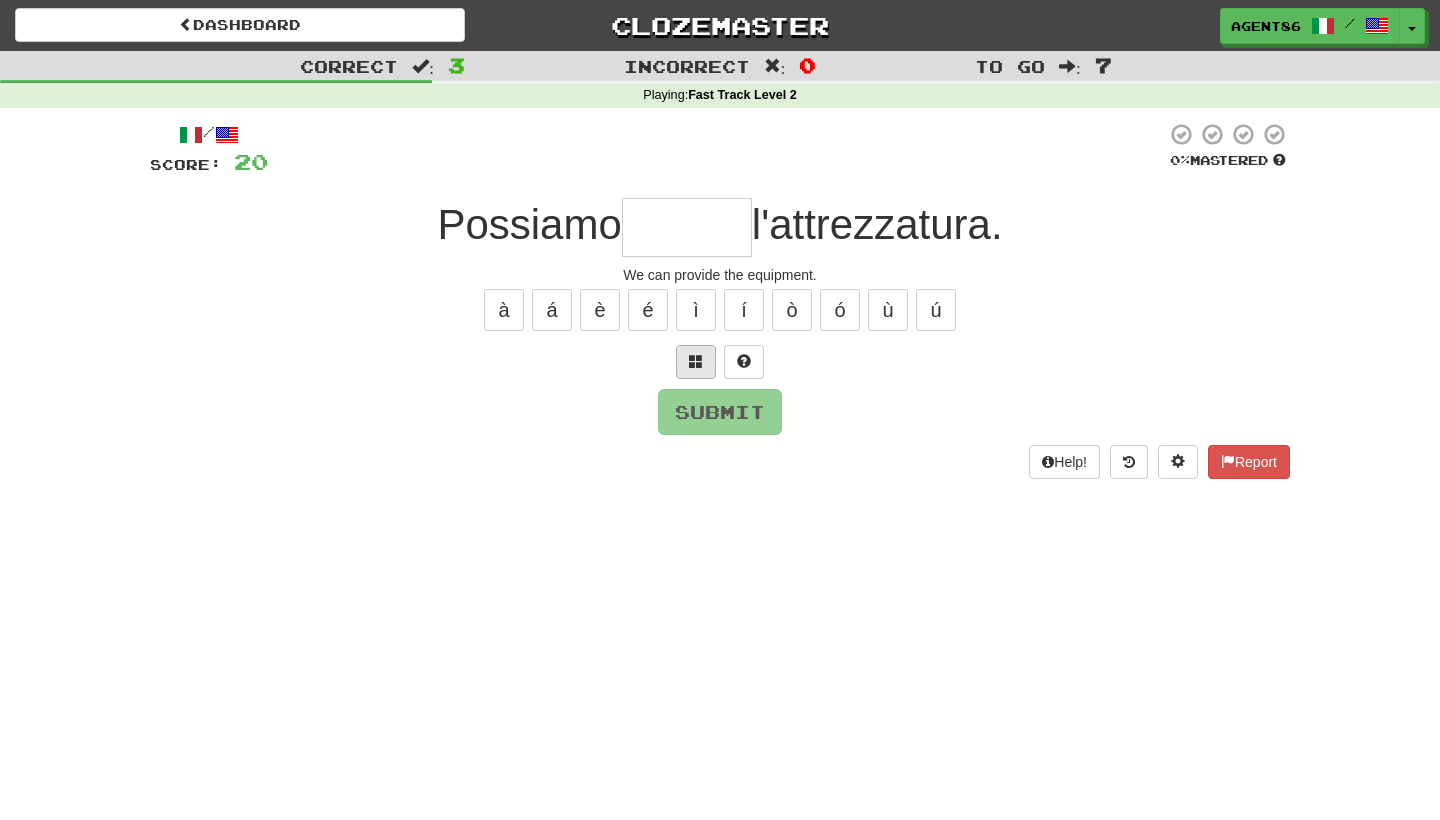 click at bounding box center [696, 361] 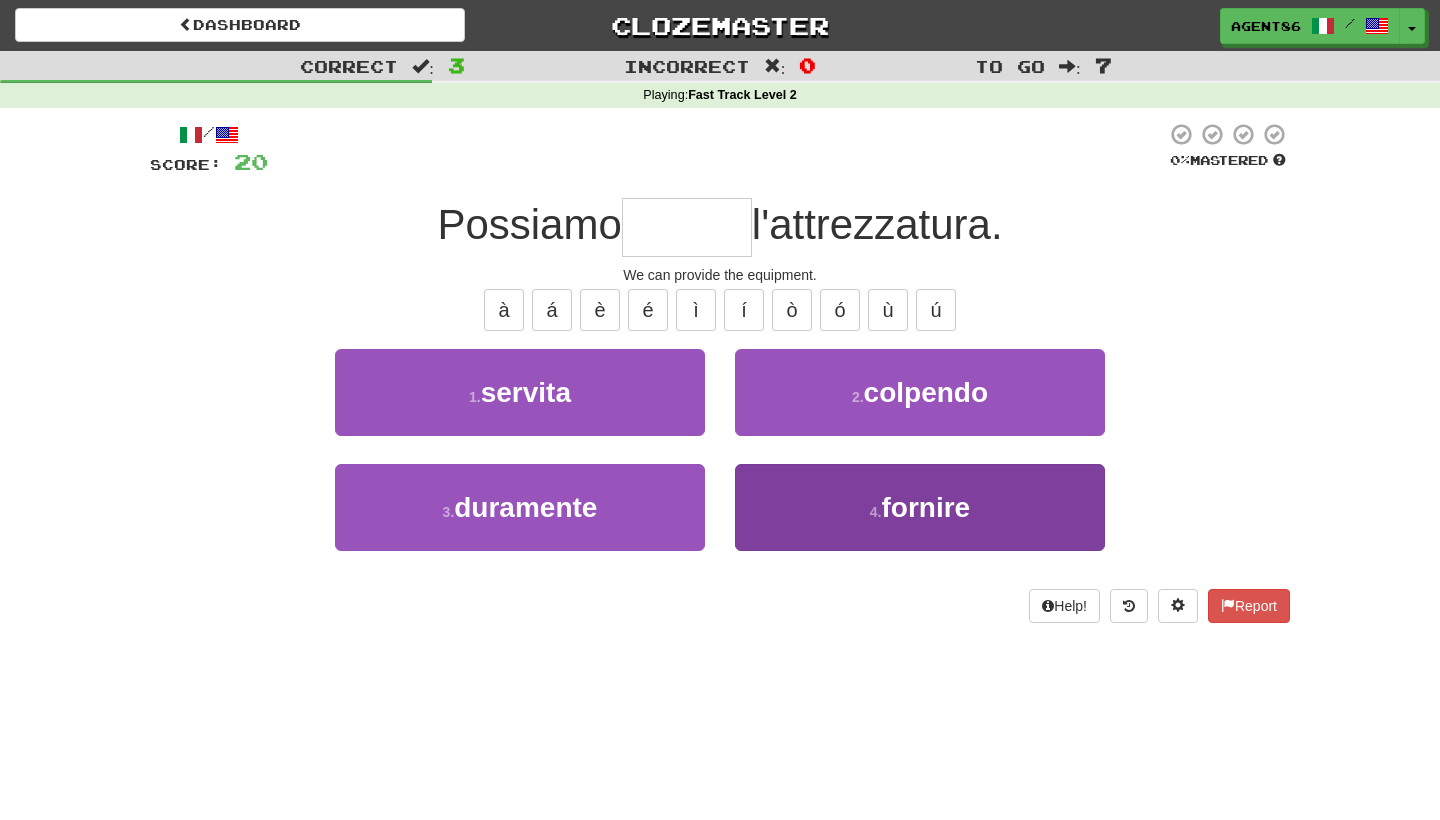 click on "4 .  fornire" at bounding box center (920, 507) 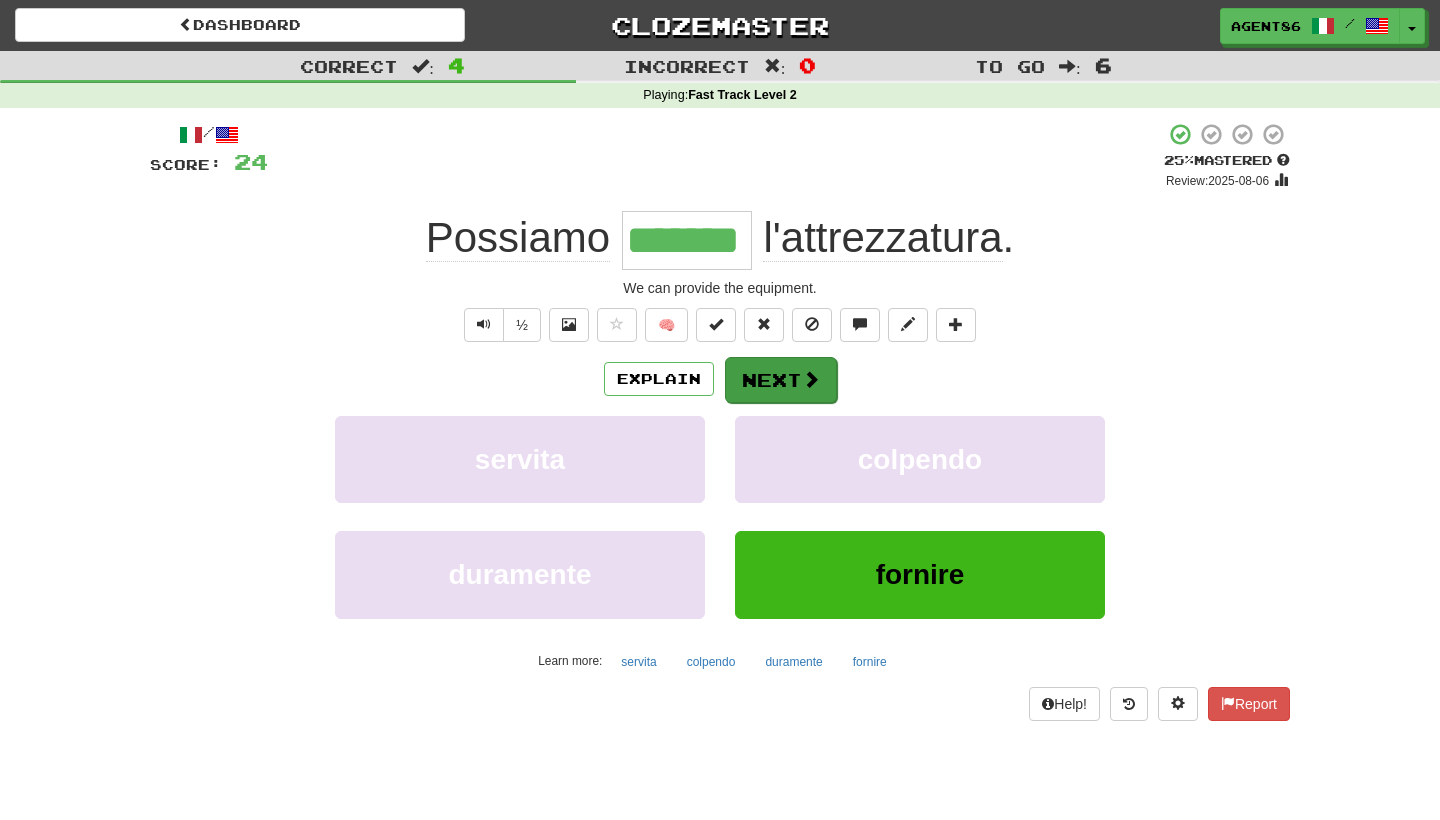click on "Next" at bounding box center (781, 380) 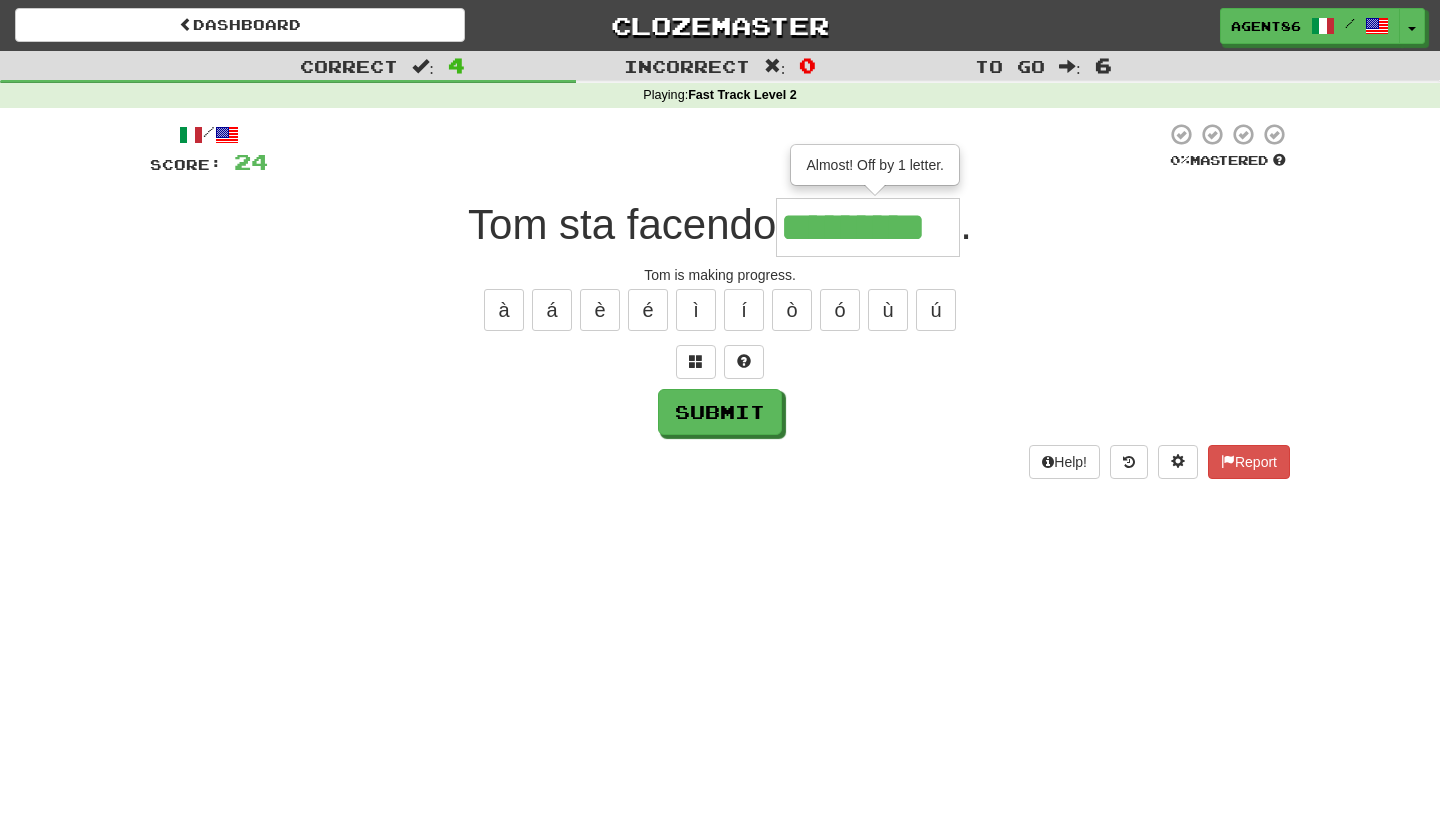 type on "*********" 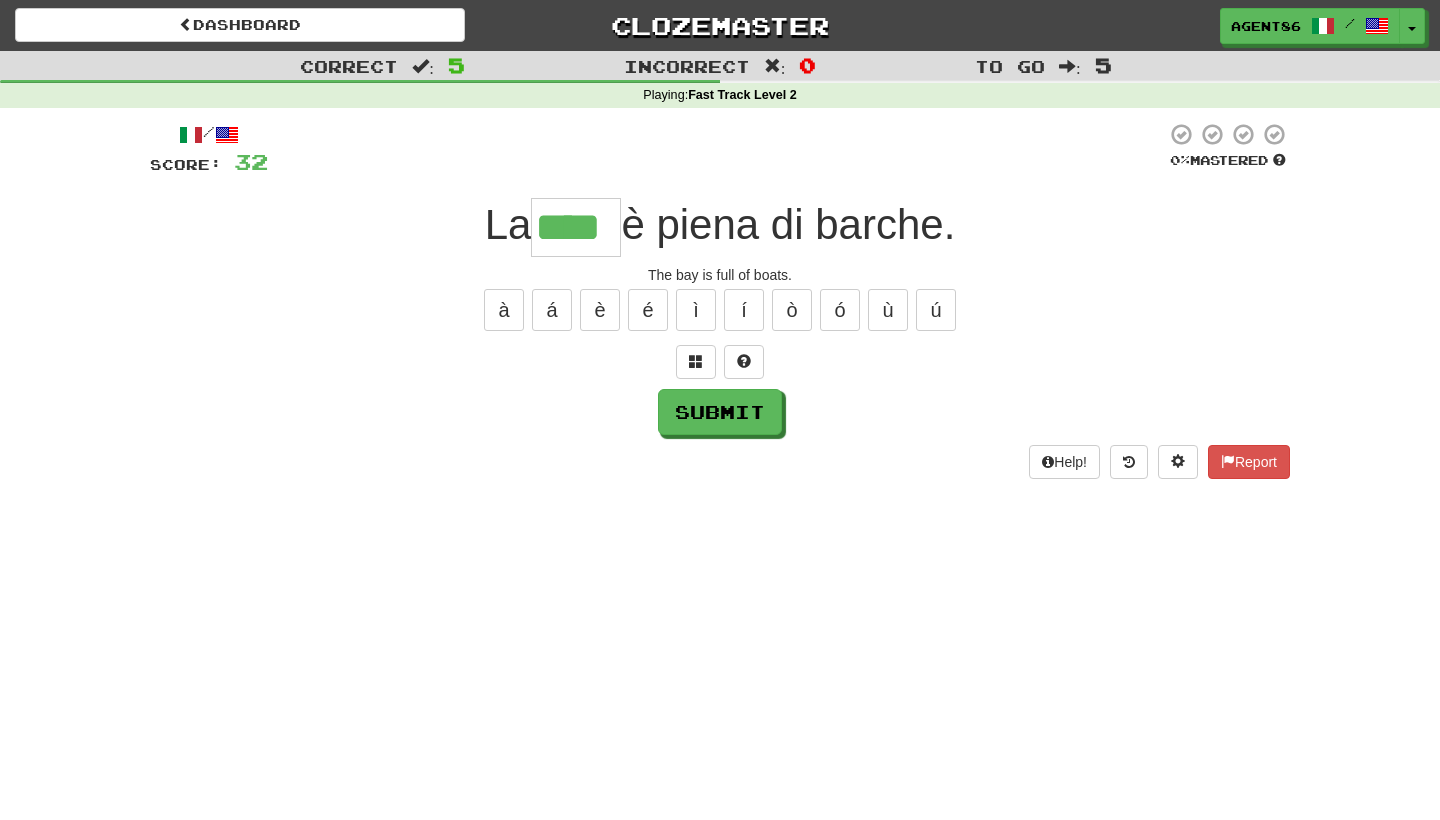 type on "****" 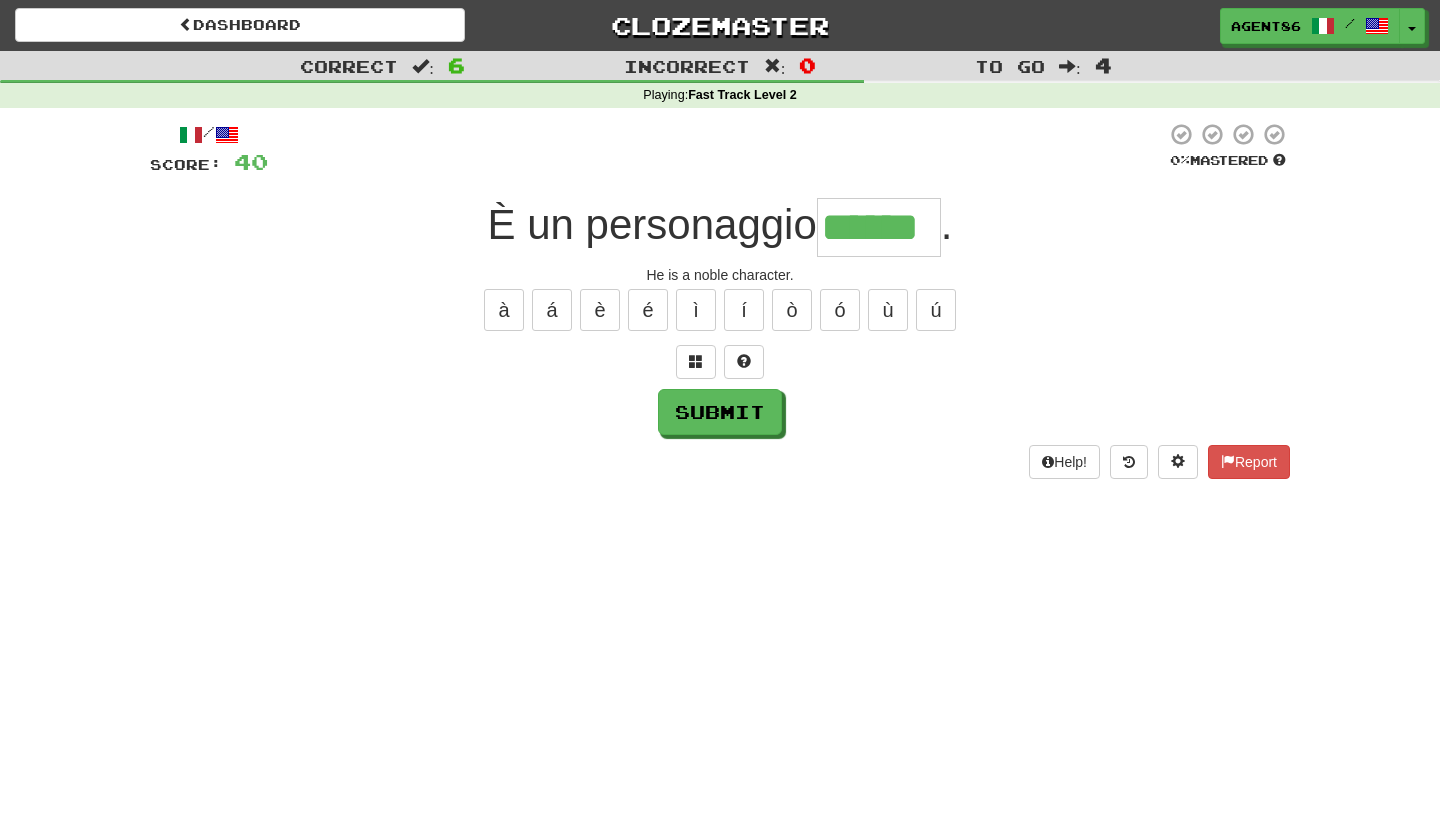 type on "******" 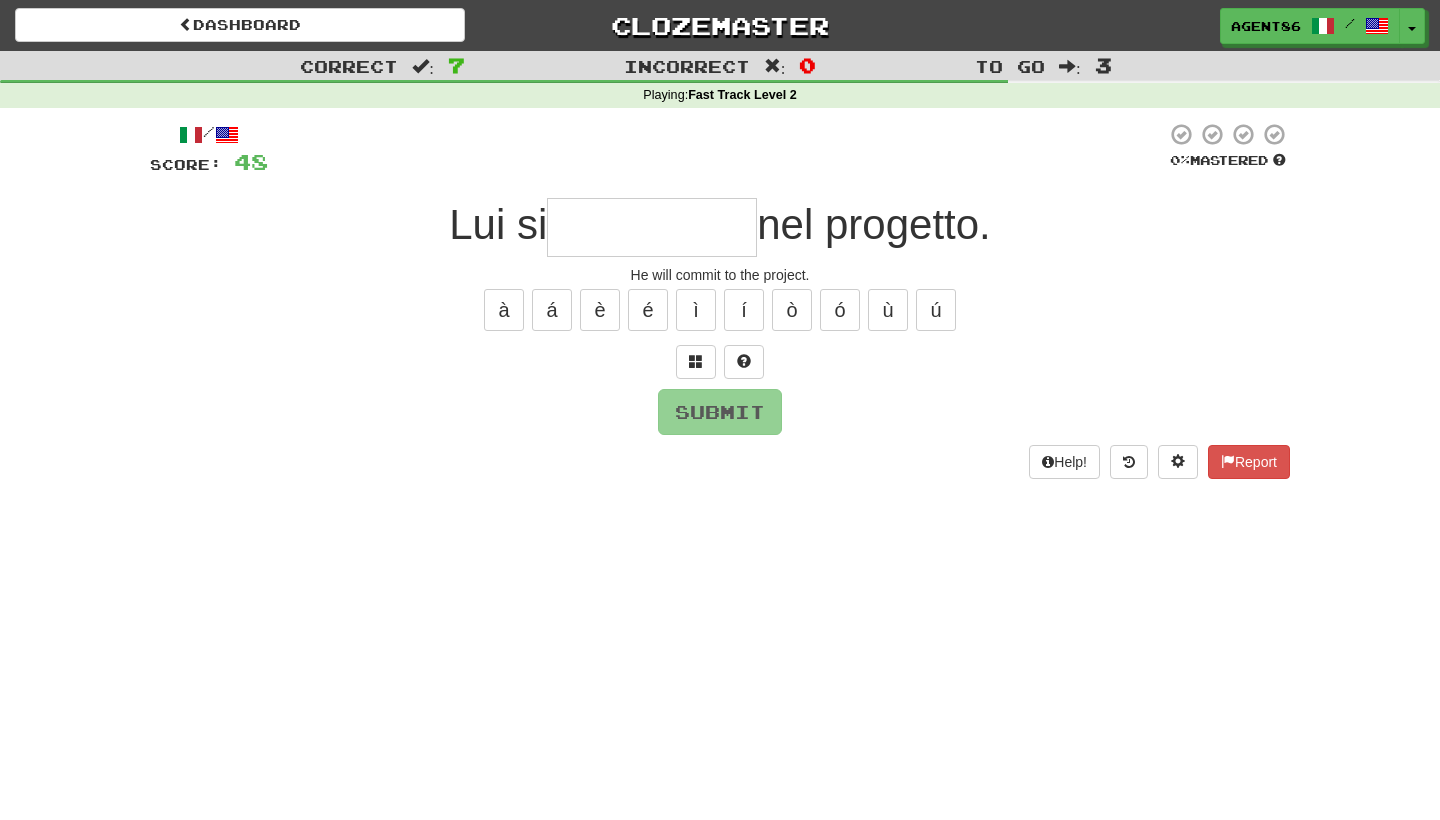 type on "*" 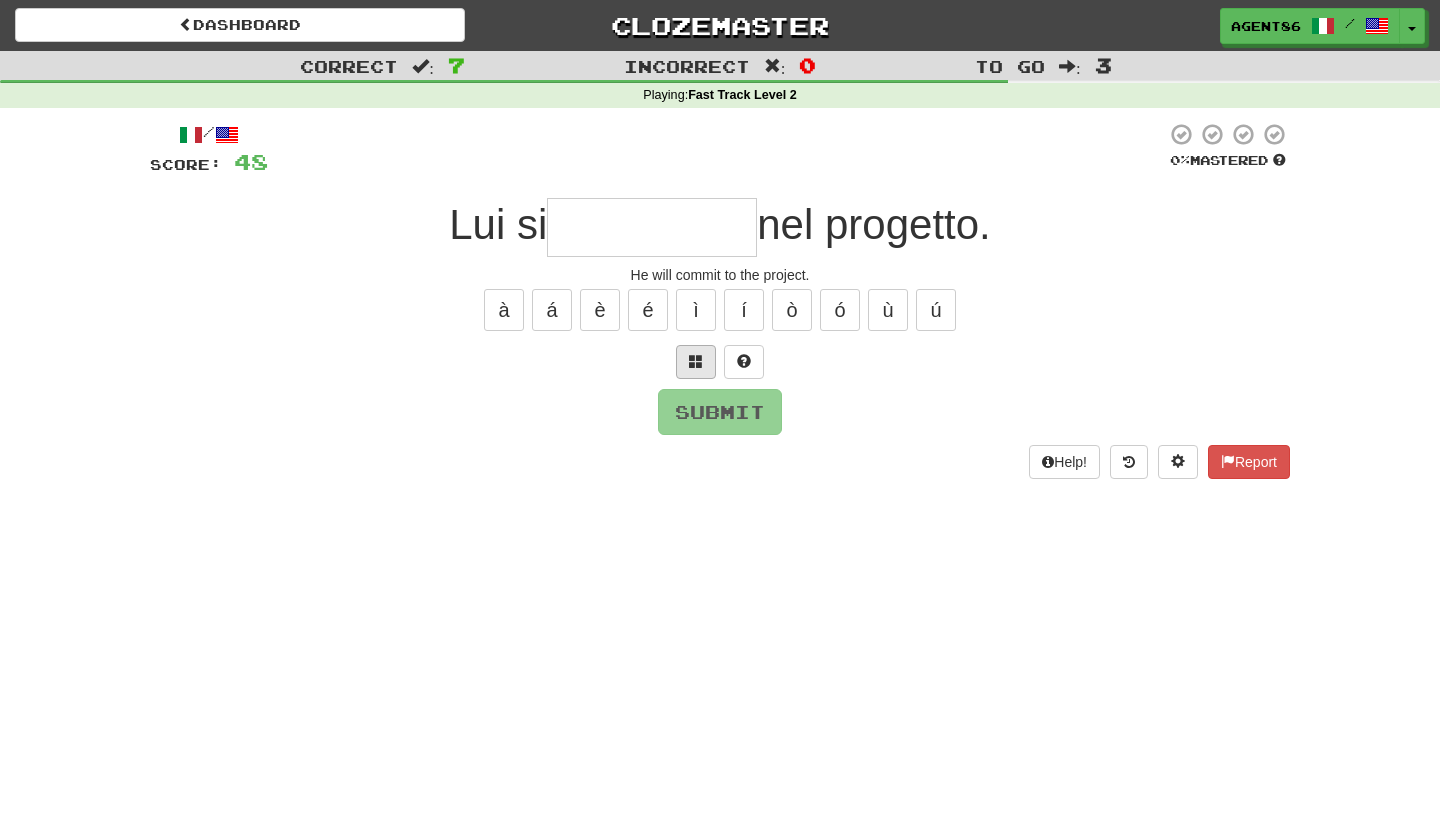click at bounding box center (696, 361) 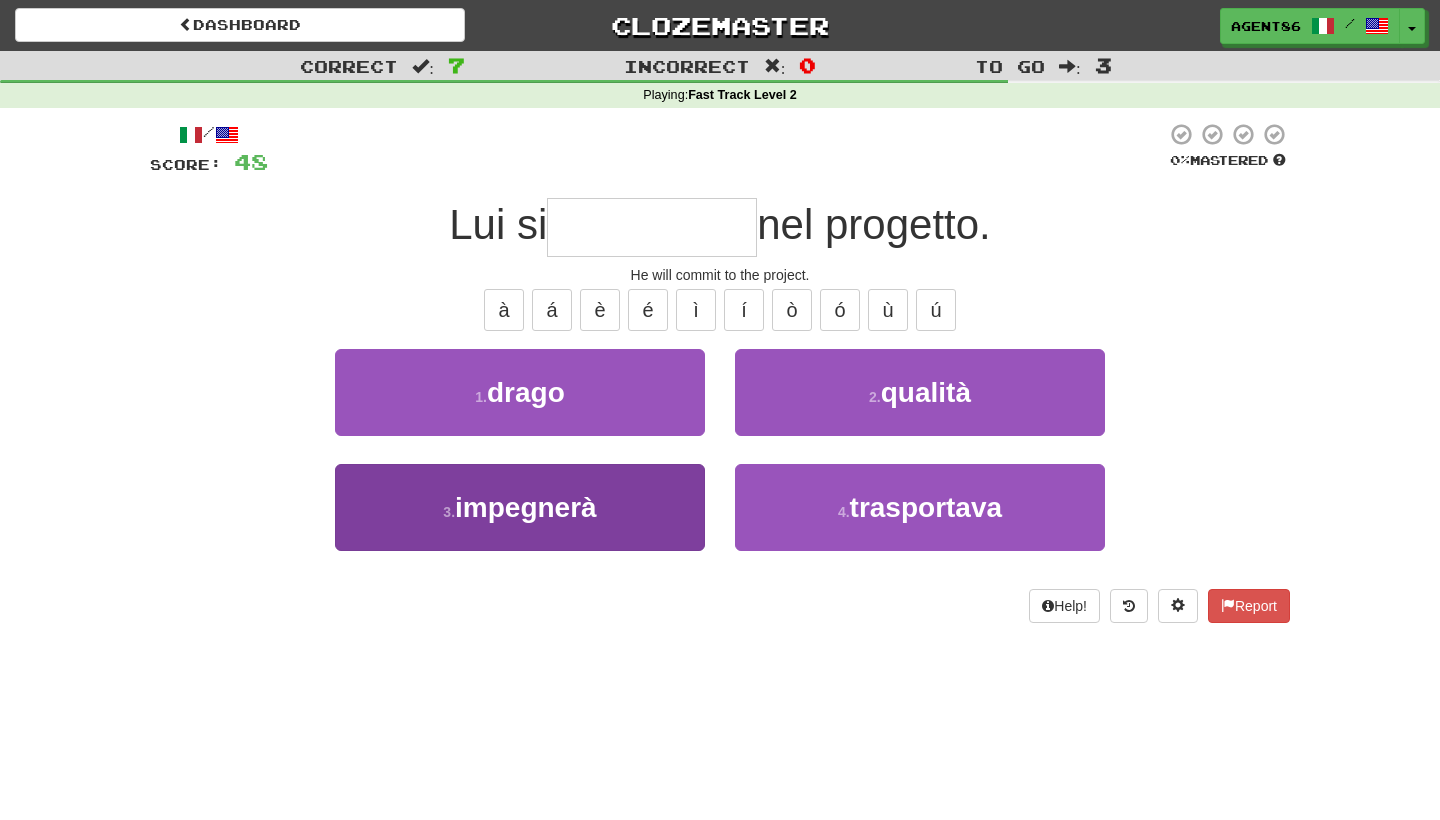 click on "3 .  impegnerà" at bounding box center (520, 507) 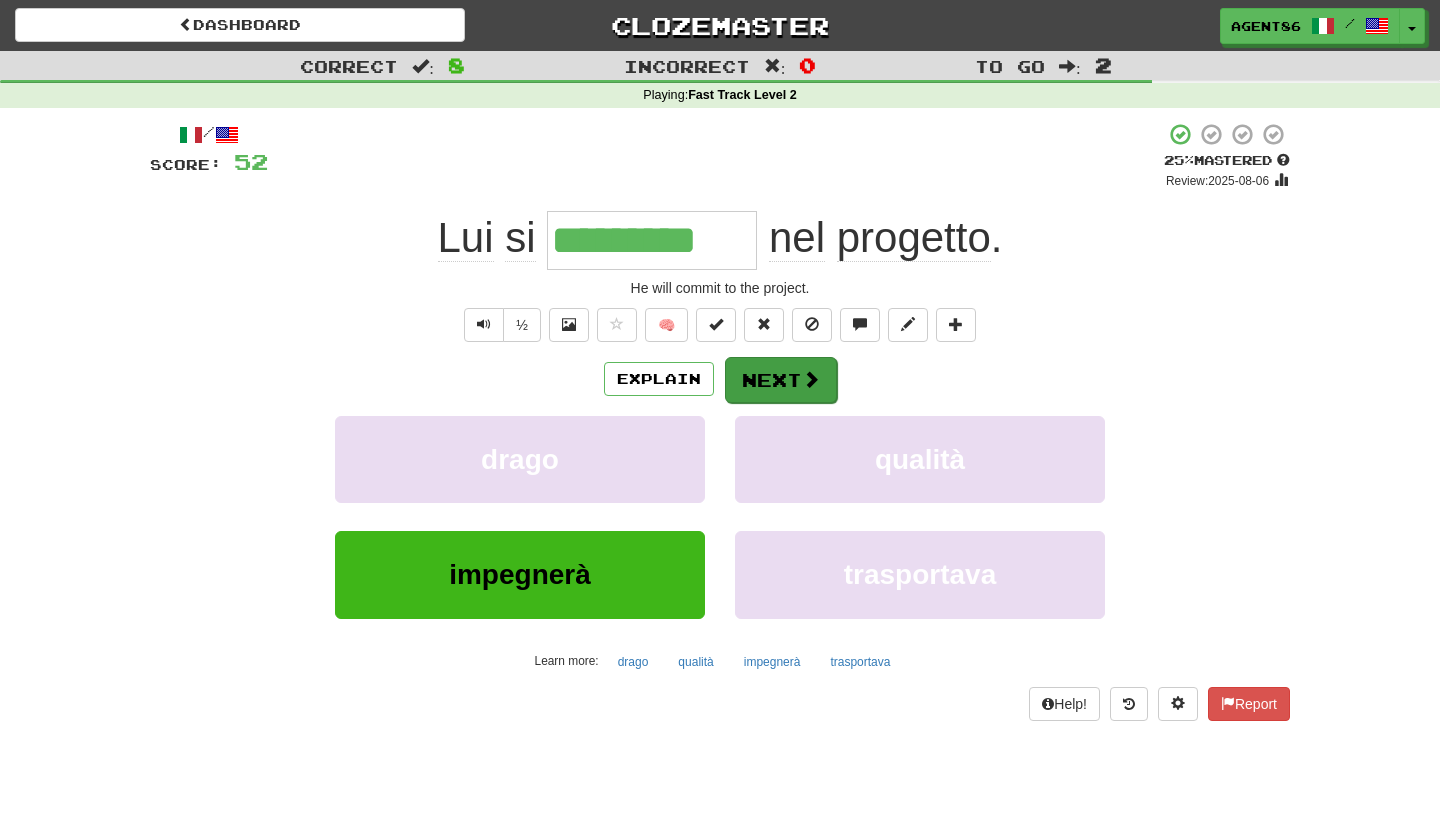 click on "Next" at bounding box center (781, 380) 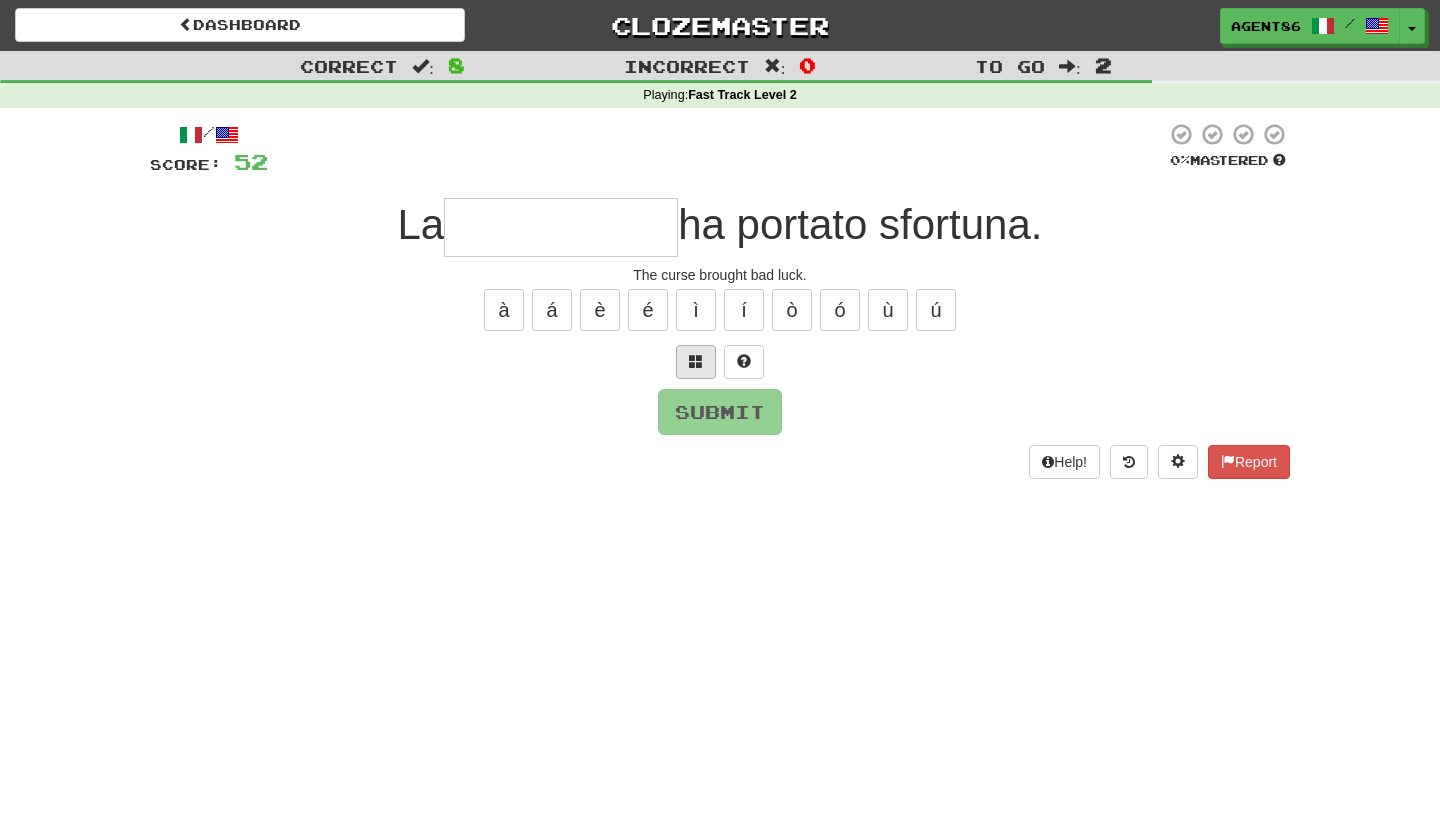 click at bounding box center [696, 362] 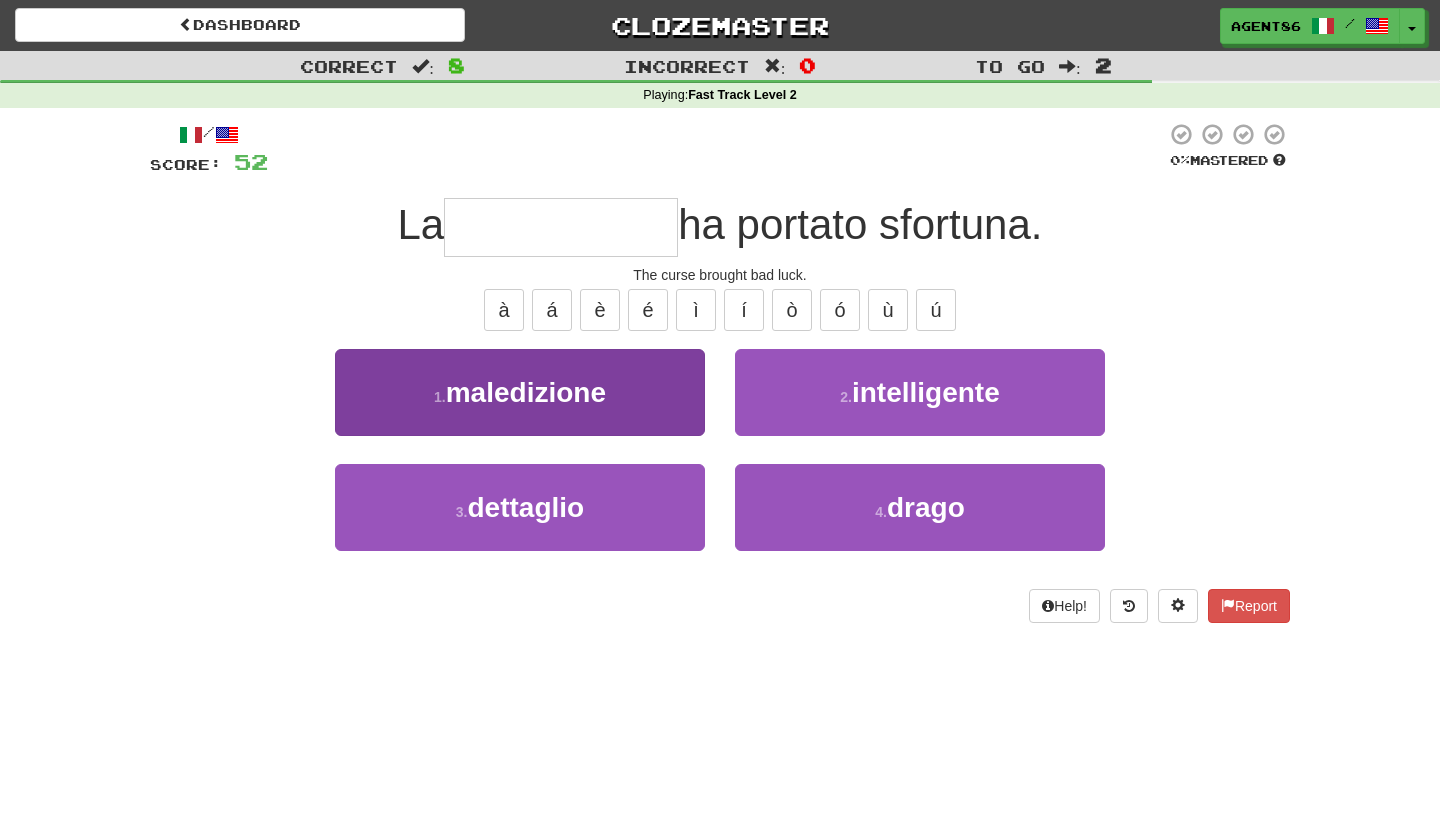 click on "1 .  maledizione" at bounding box center [520, 392] 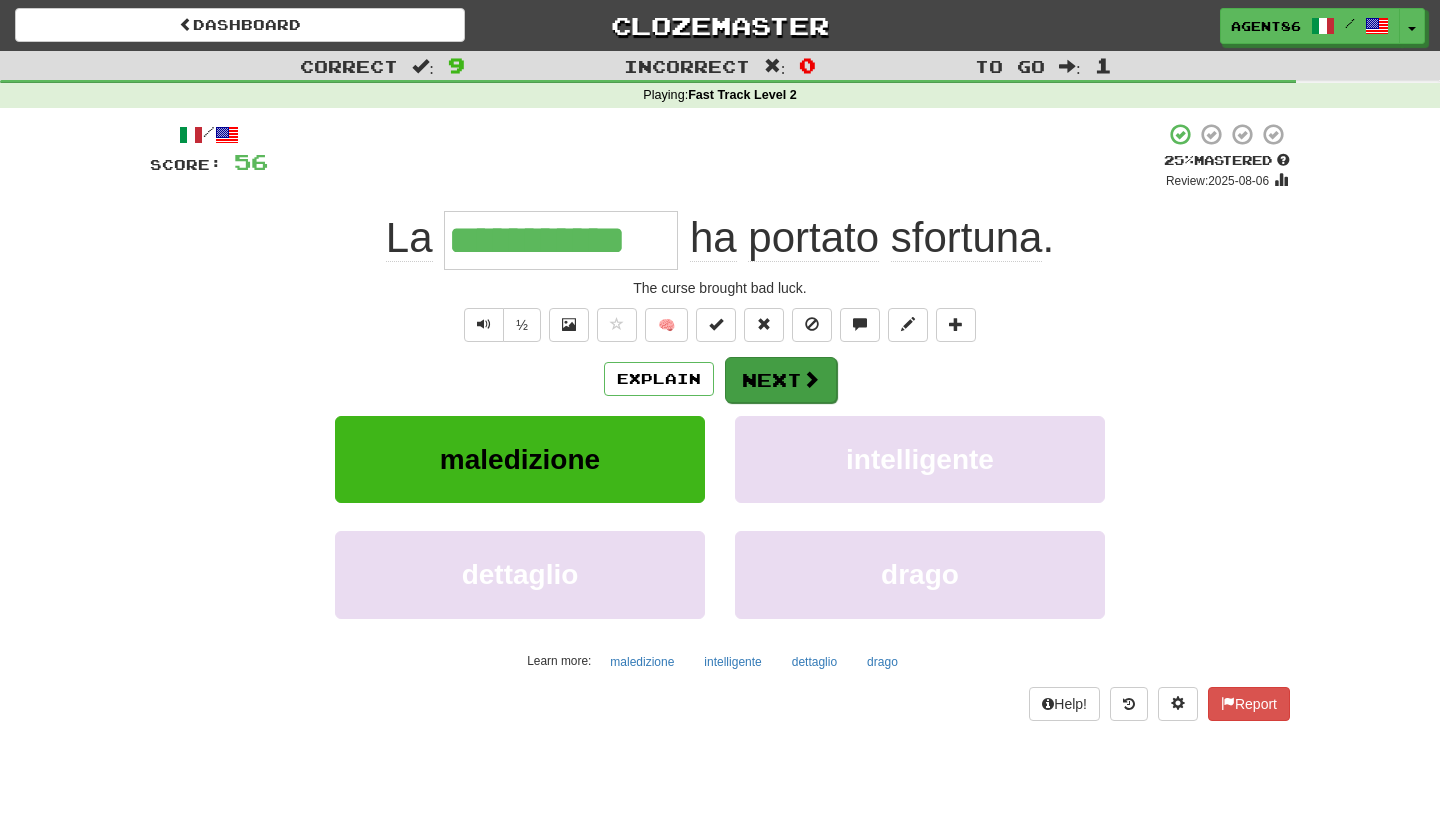 click on "Next" at bounding box center [781, 380] 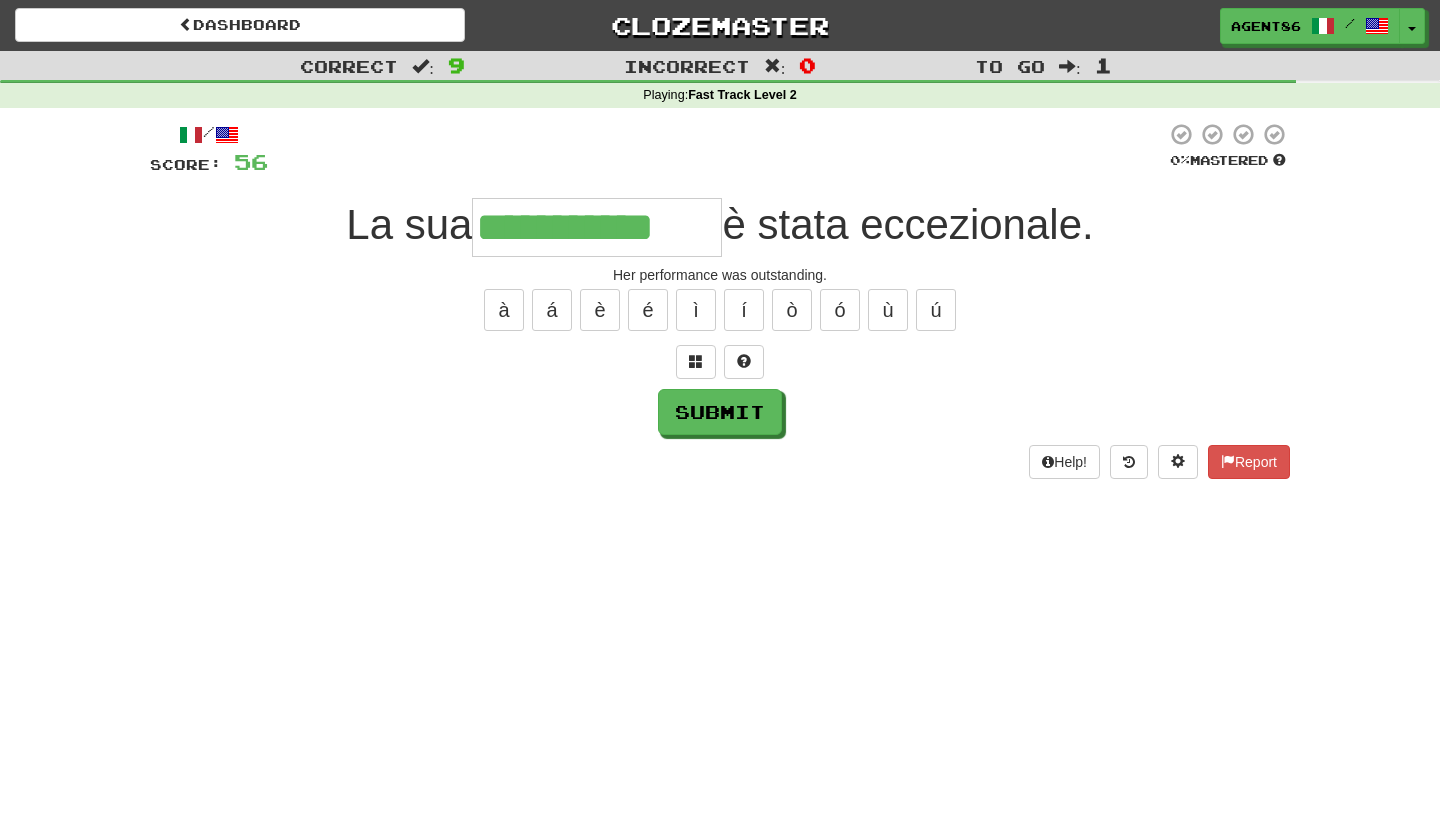 type on "**********" 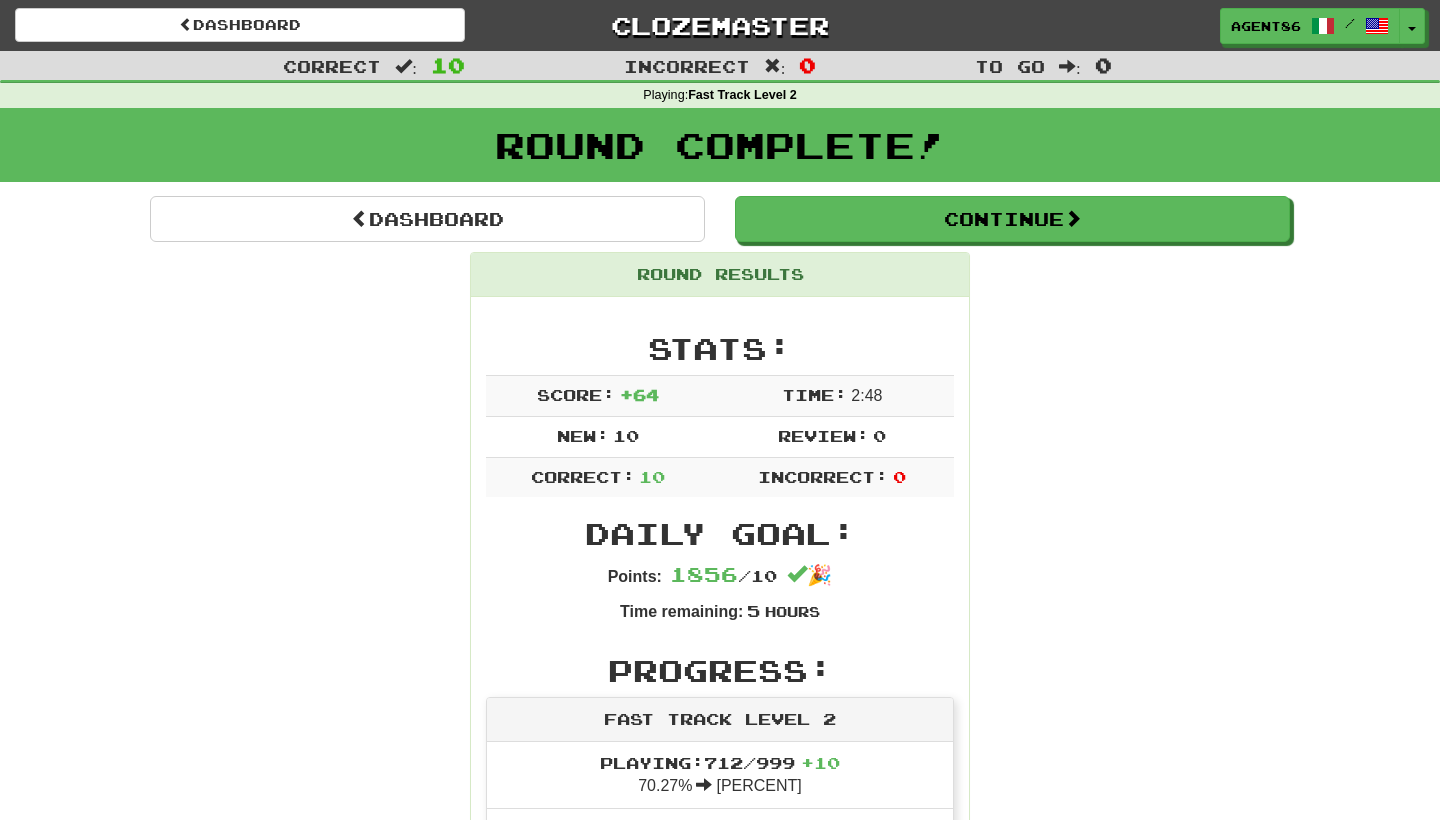 click on "Round Results Stats: Score:   + 64 Time:   2 : 48 New:   10 Review:   0 Correct:   10 Incorrect:   0 Daily Goal: Points:   1856  /  10  🎉 Time remaining: 5   Hours Progress: Fast Track Level 2 Playing:  712  /  999 + 10 70.27% 71.271% Mastered:  0  /  999 0% Ready for Review:  0  /  Level:  61 ⬆🎉🙌 1,657  points to level  62  - keep going! Ranked:  20 th  this week ( 244  points to  19 th ) Sentences:  Report Lei sta  vincendo  la gara. She is winning the race.  Report Sta  sprecando  i suoi talenti. He is wasting his talents.  Report Lui viaggia per affari  internazionali . He travels for international business.  Report Possiamo  fornire  l'attrezzatura. We can provide the equipment. 1  Report Tom sta facendo  progressi . Tom is making progress.  Report La  baia  è piena di barche. The bay is full of boats.  Report È un personaggio  nobile . He is a noble character.  Report Lui si  impegnerà  nel progetto. He will commit to the project.  Report La  maledizione  ha portato sfortuna.  Report" at bounding box center [720, 1197] 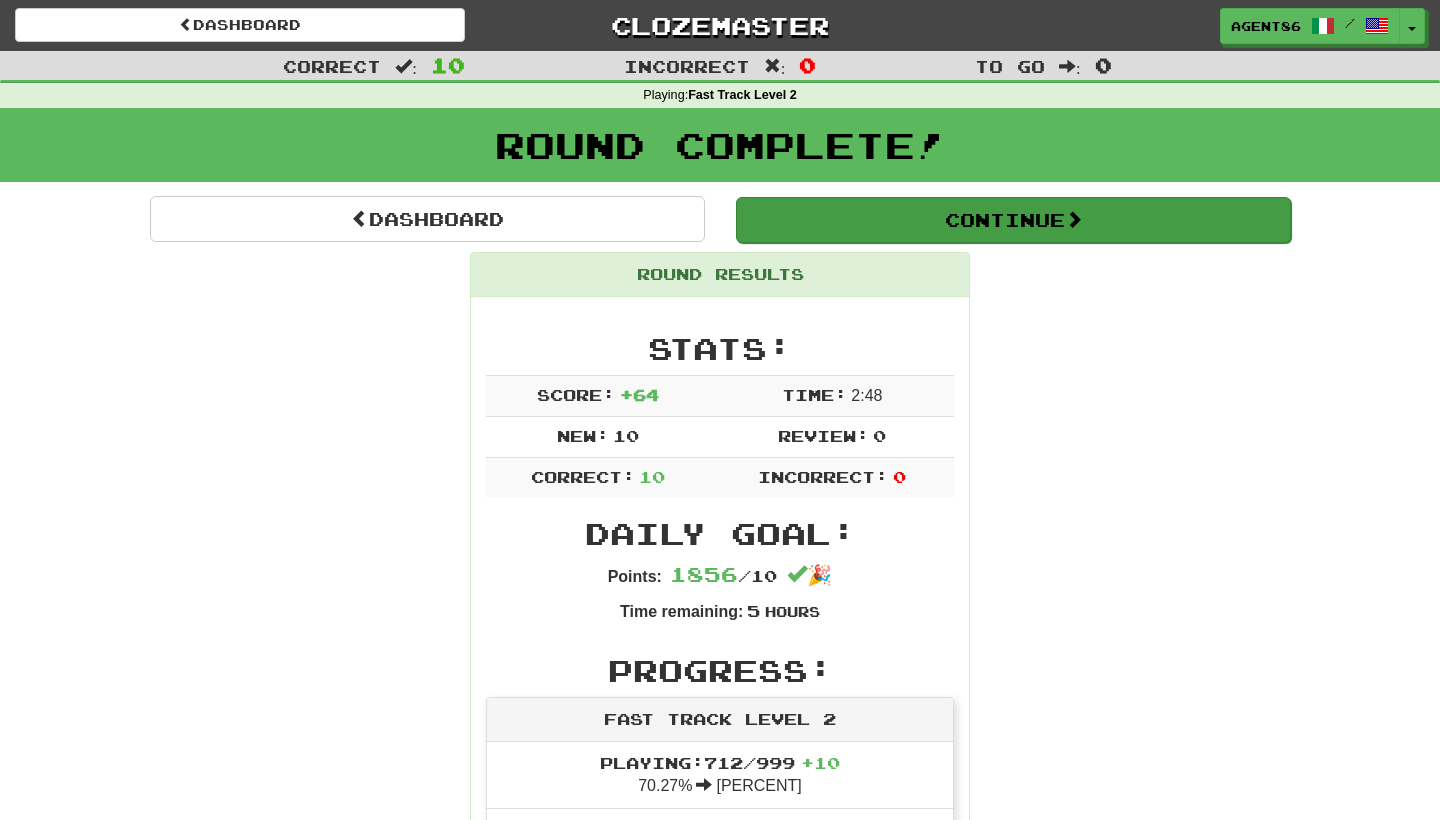 click on "Continue" at bounding box center (1013, 220) 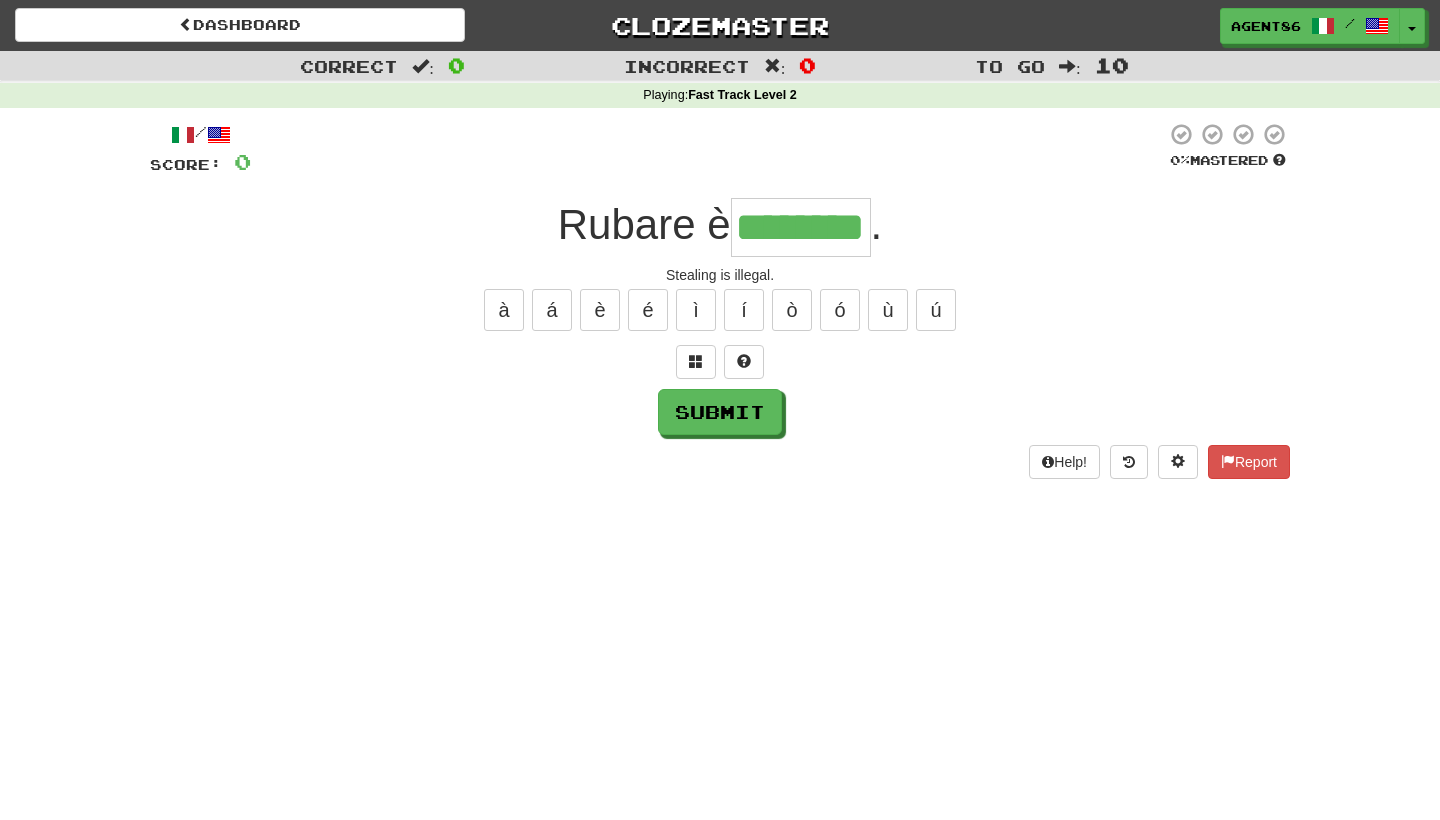 type on "********" 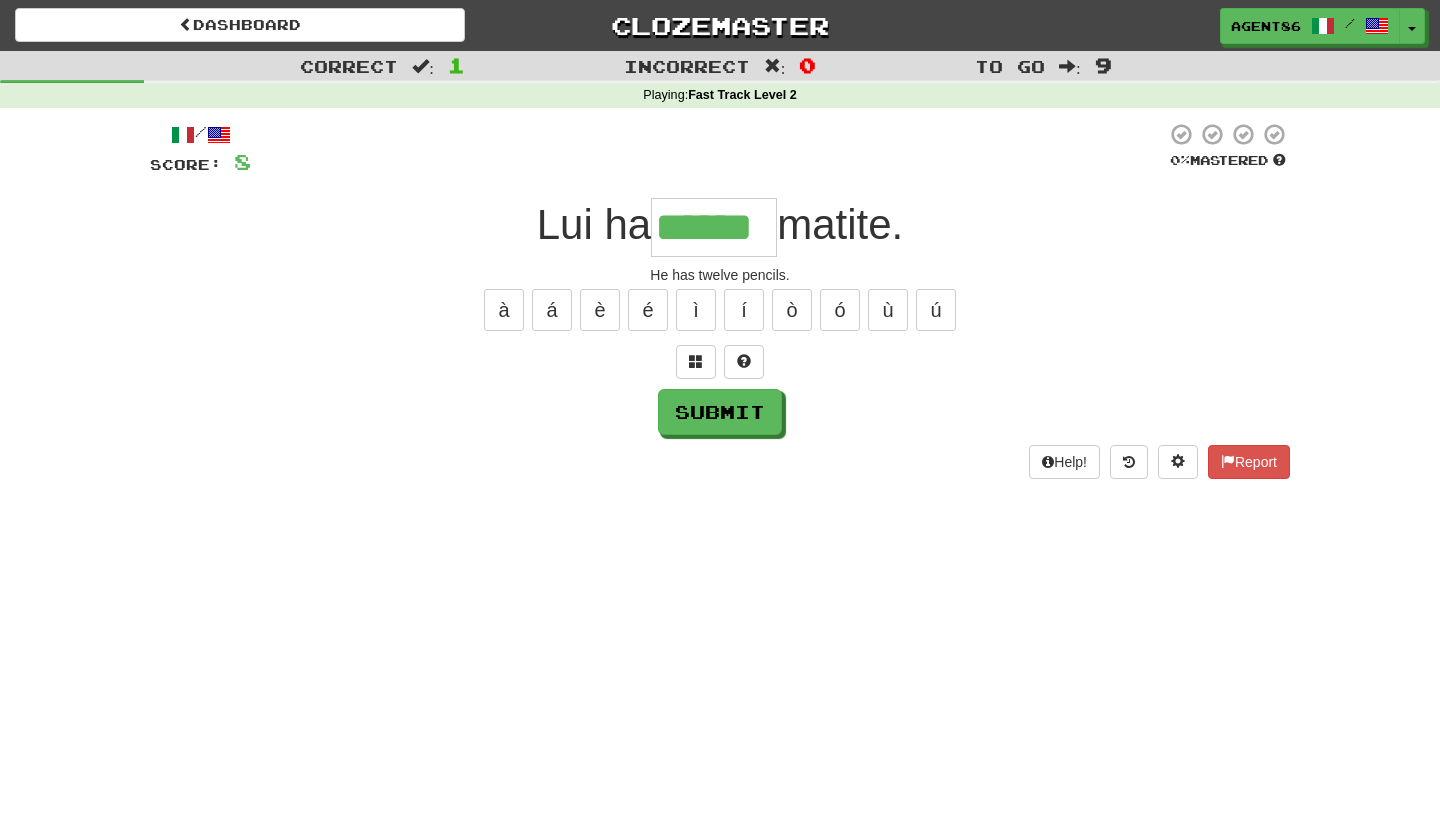 type on "******" 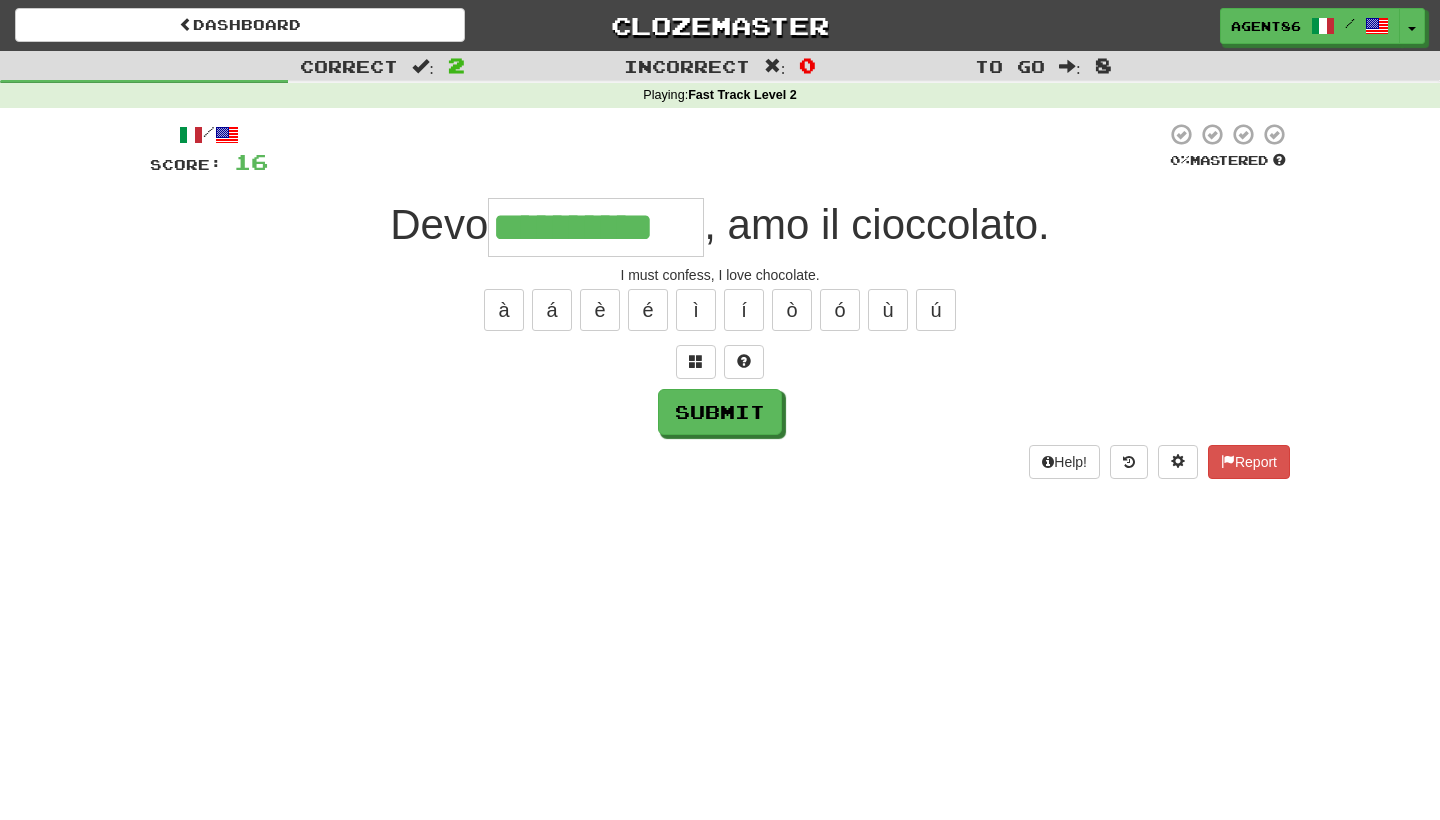type on "**********" 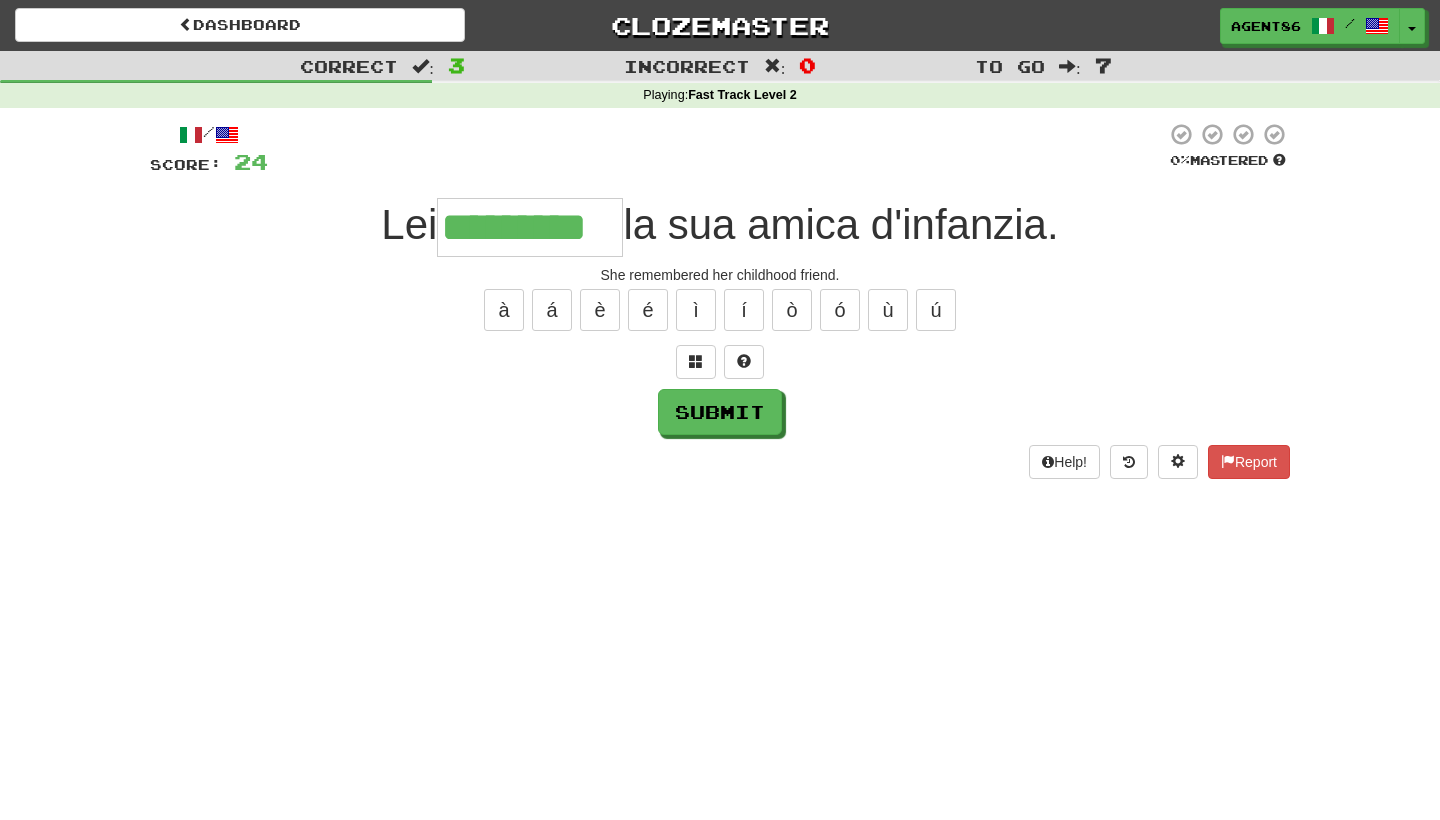 type on "*********" 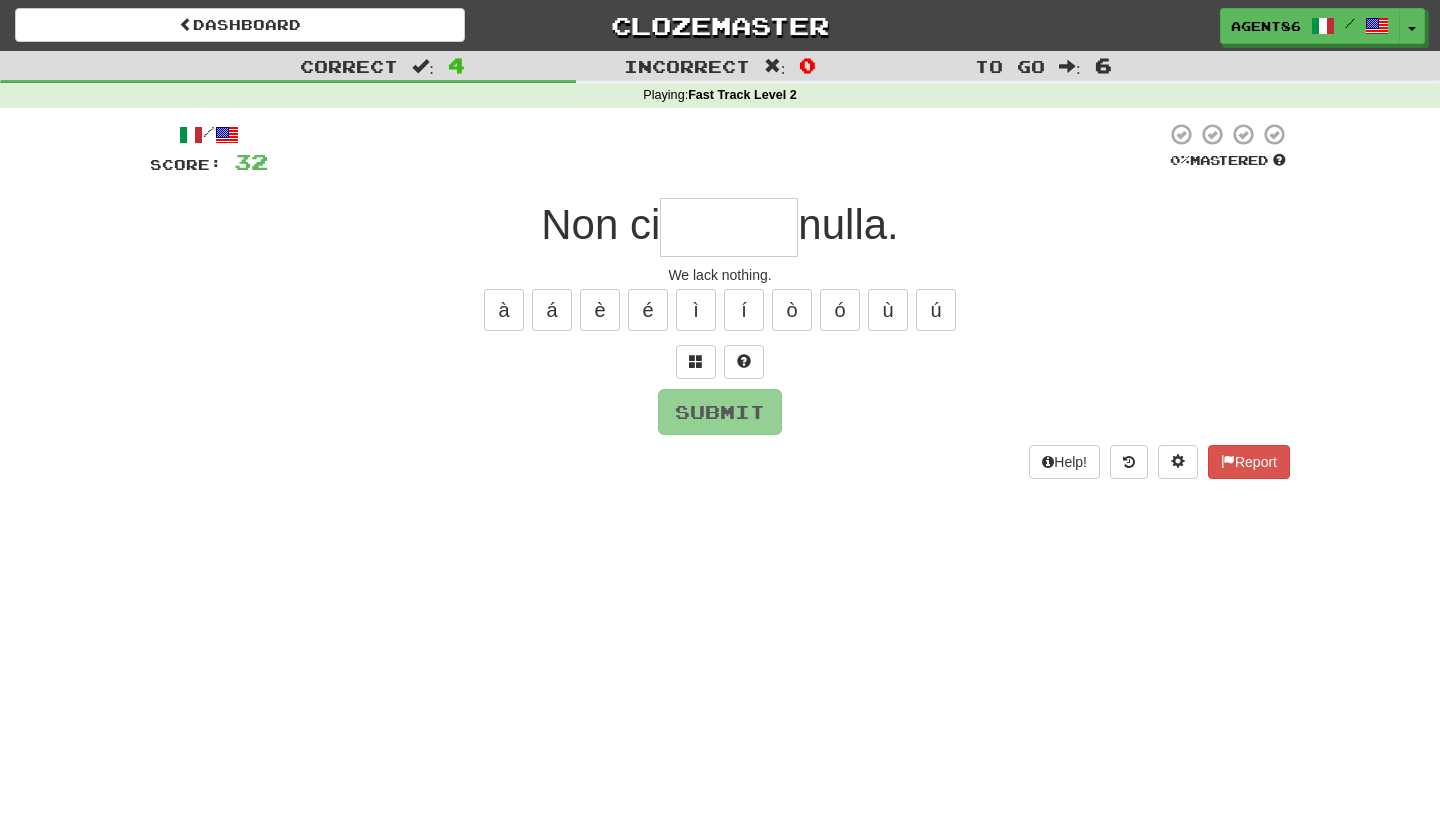 type on "*" 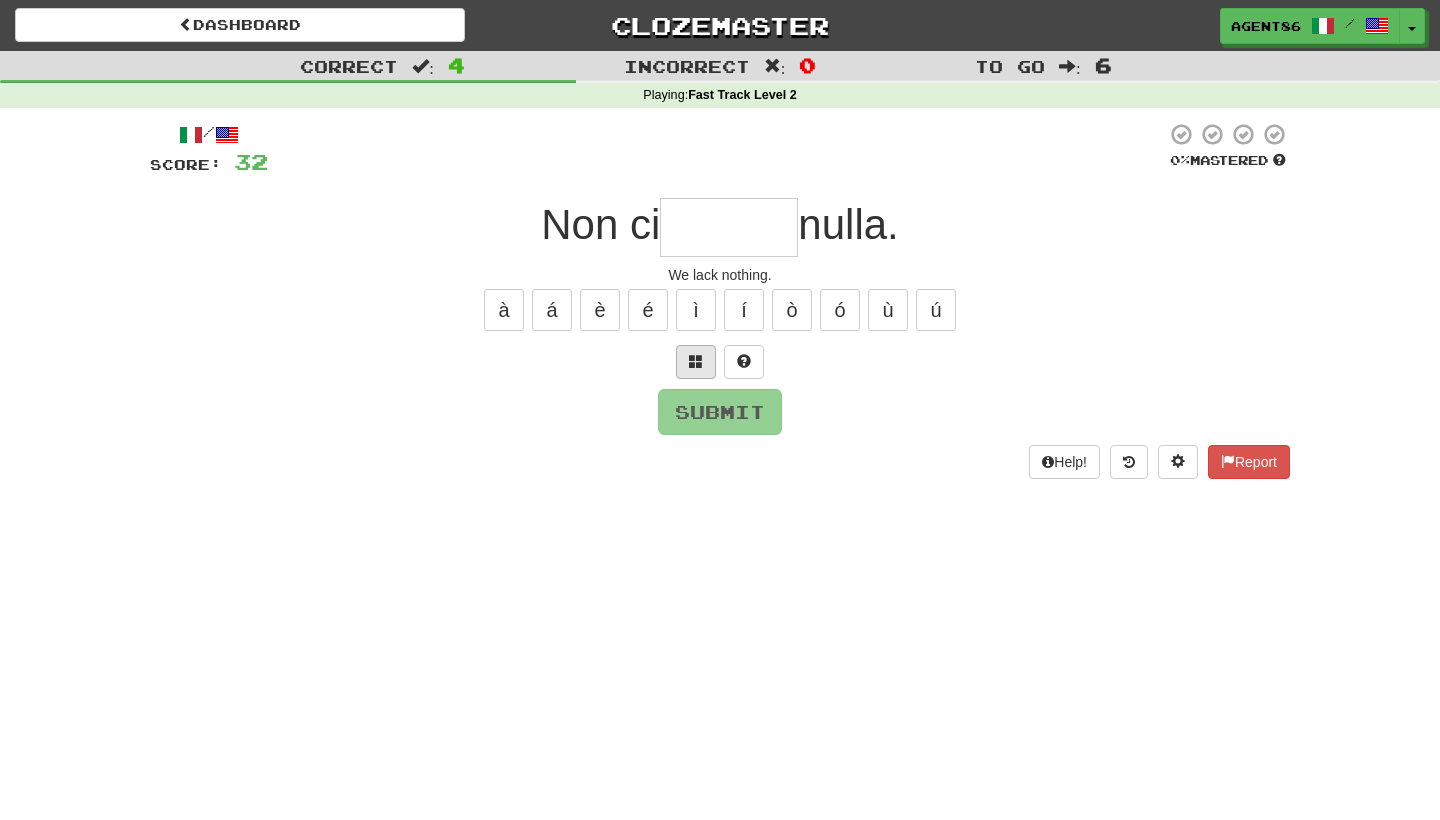 click at bounding box center [696, 361] 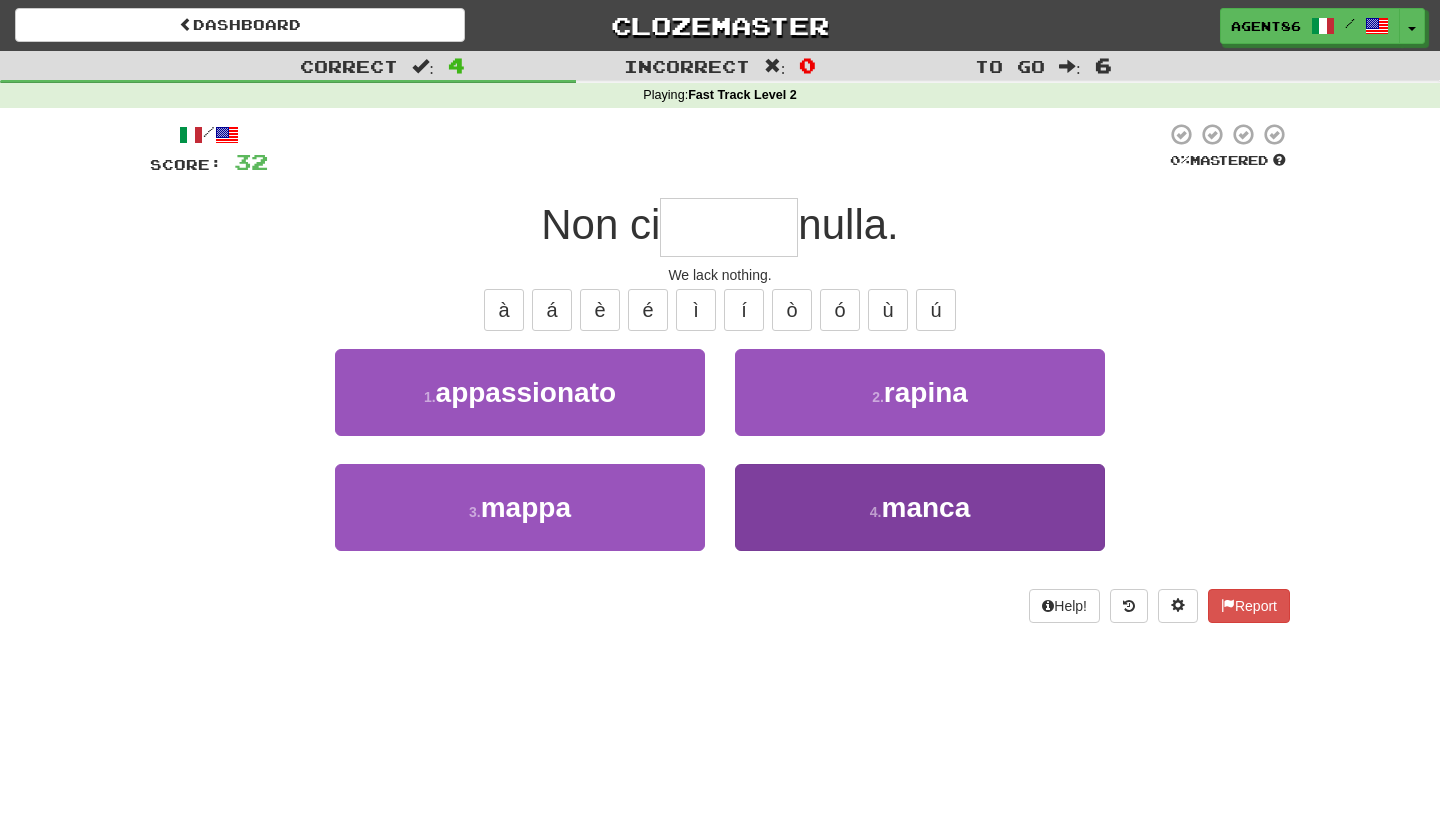 click on "4 .  manca" at bounding box center (920, 507) 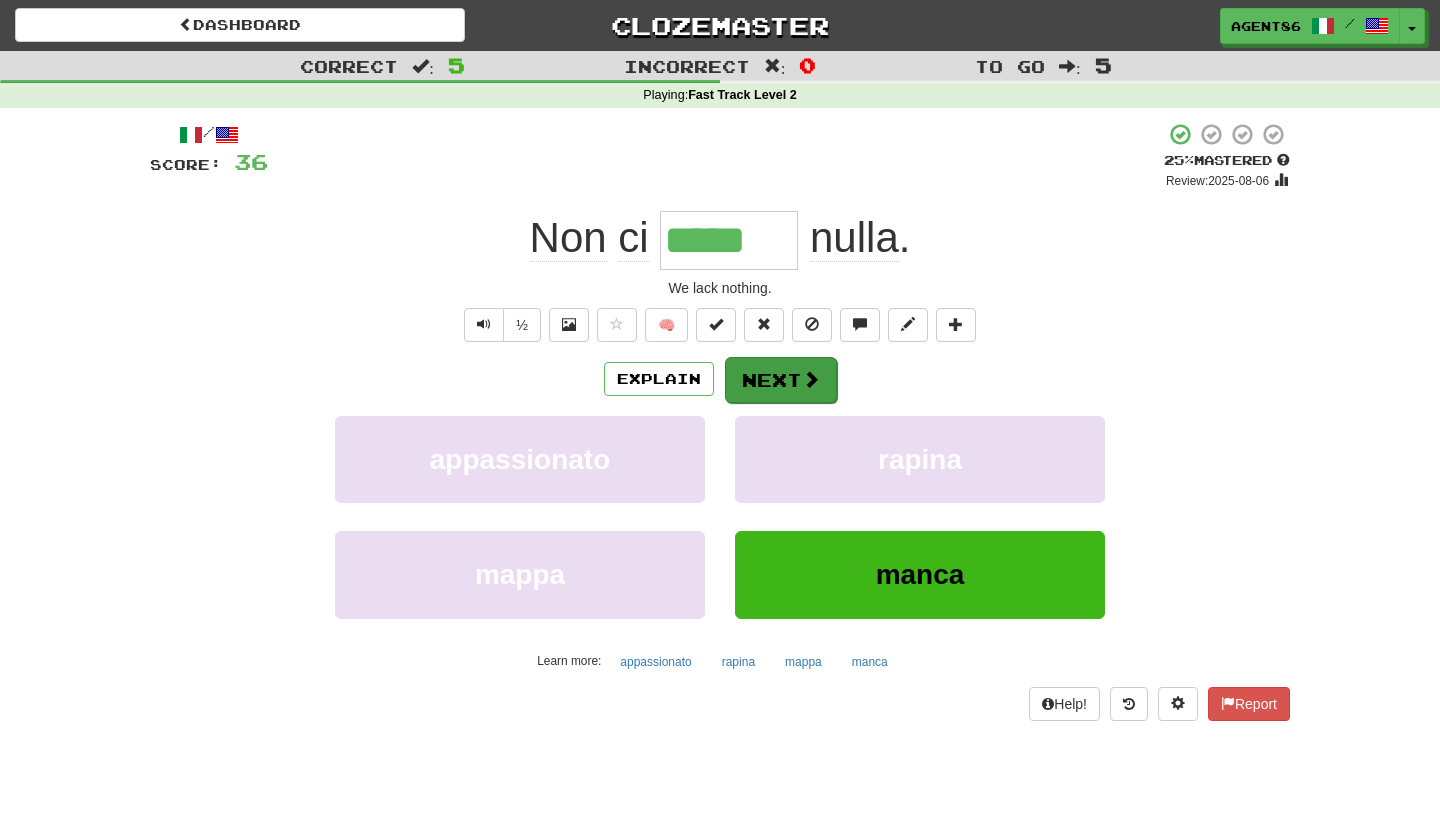click on "Next" at bounding box center [781, 380] 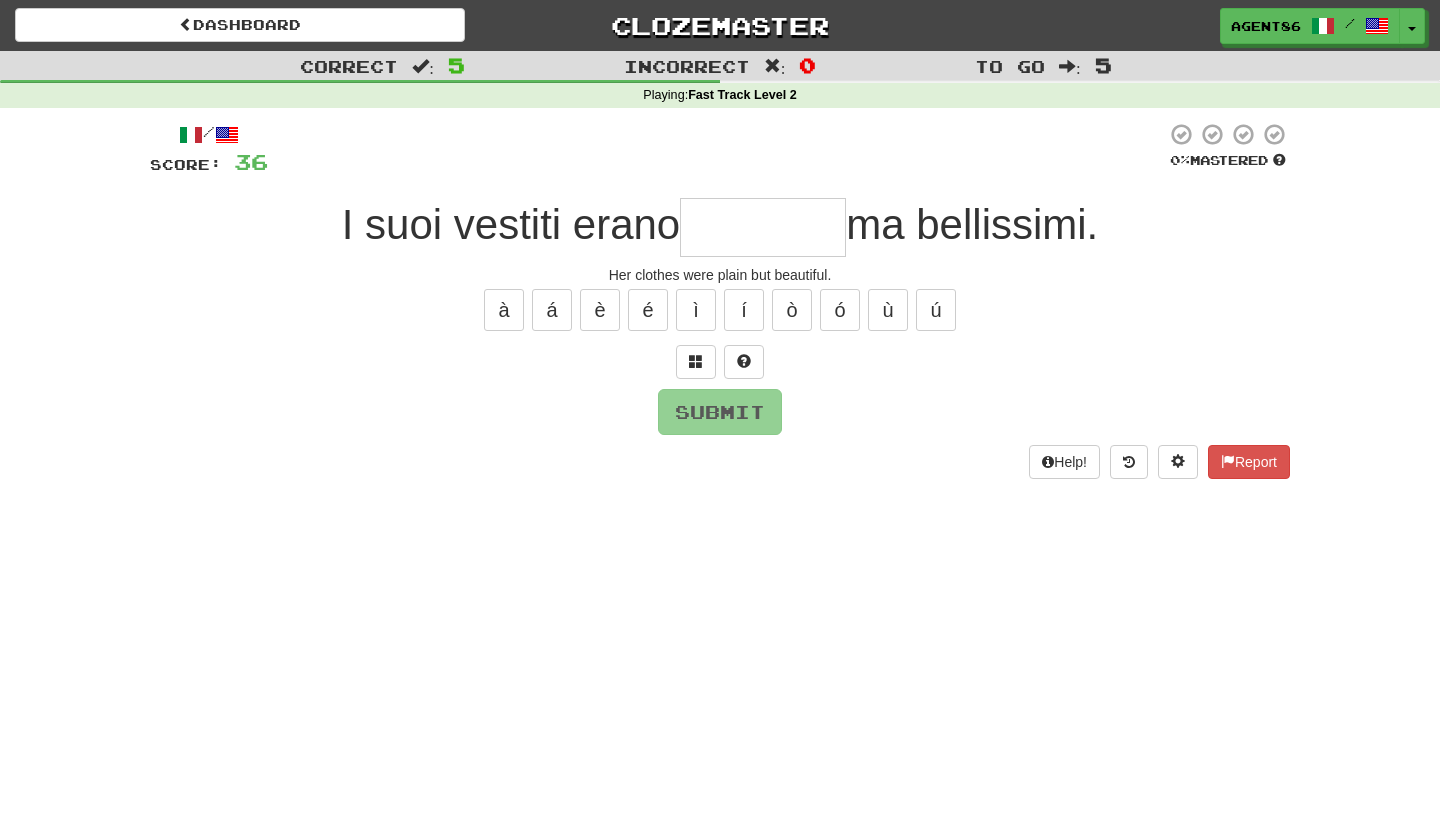 type on "*" 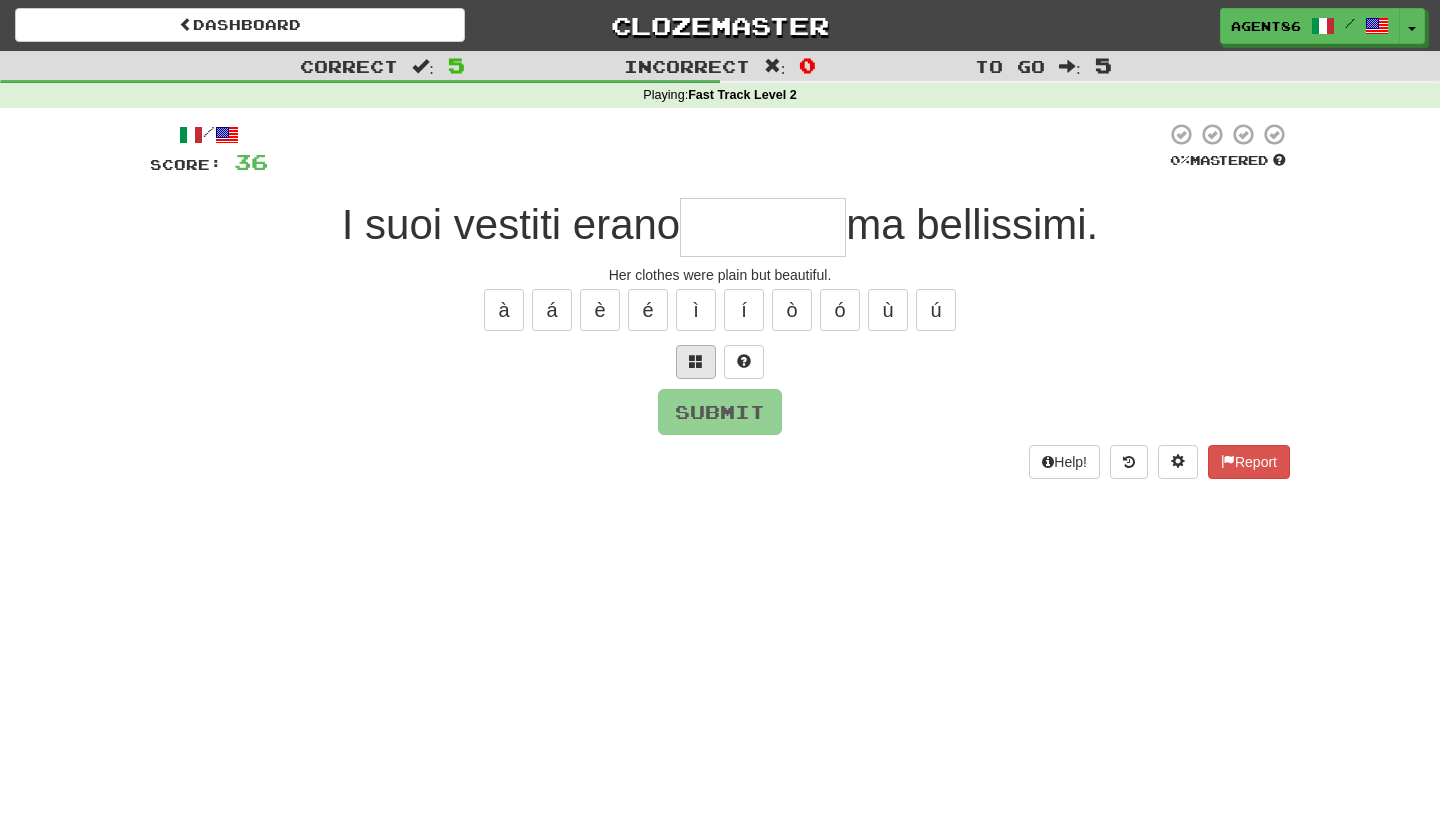click at bounding box center (696, 362) 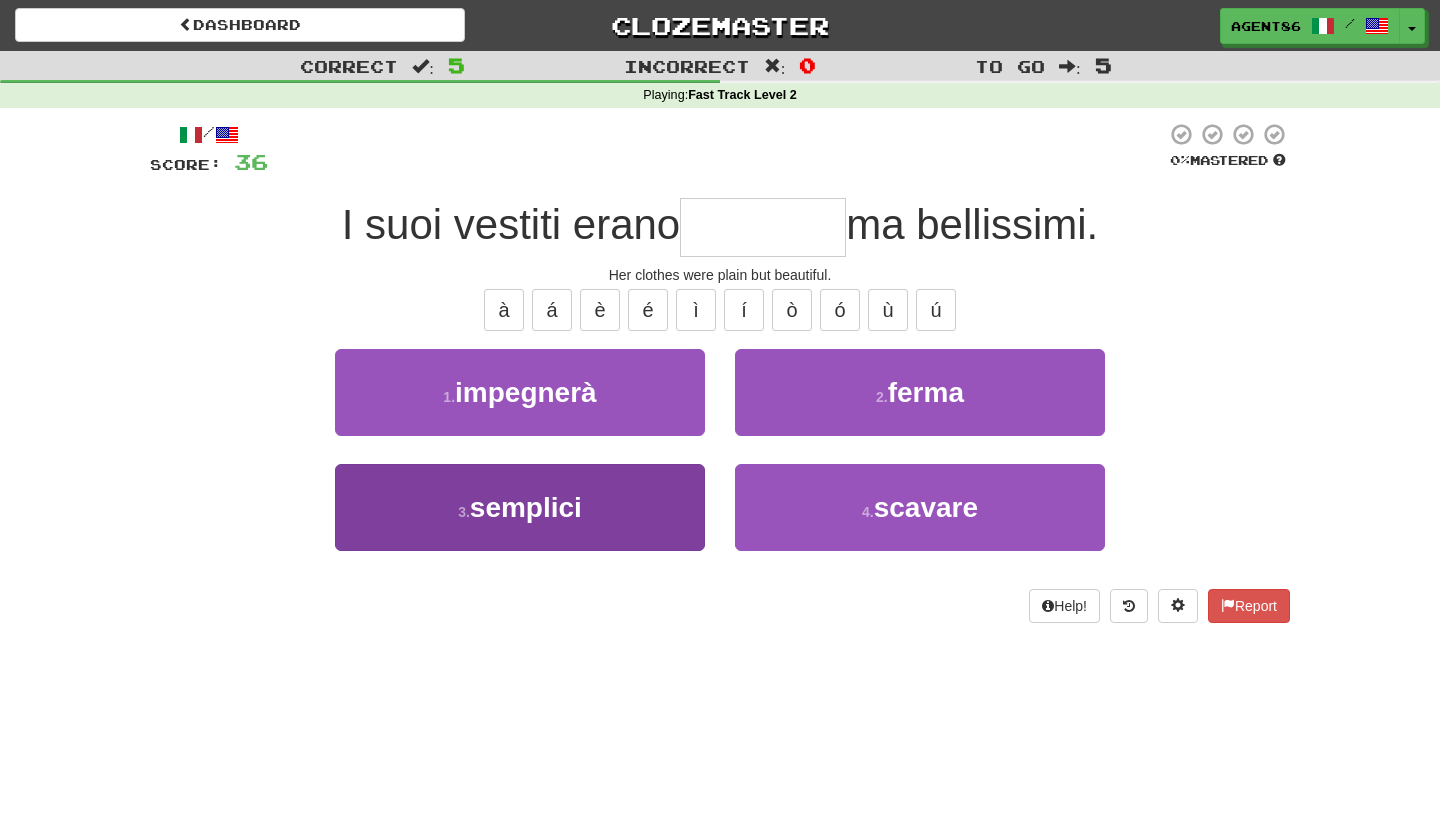 click on "3 .  semplici" at bounding box center [520, 507] 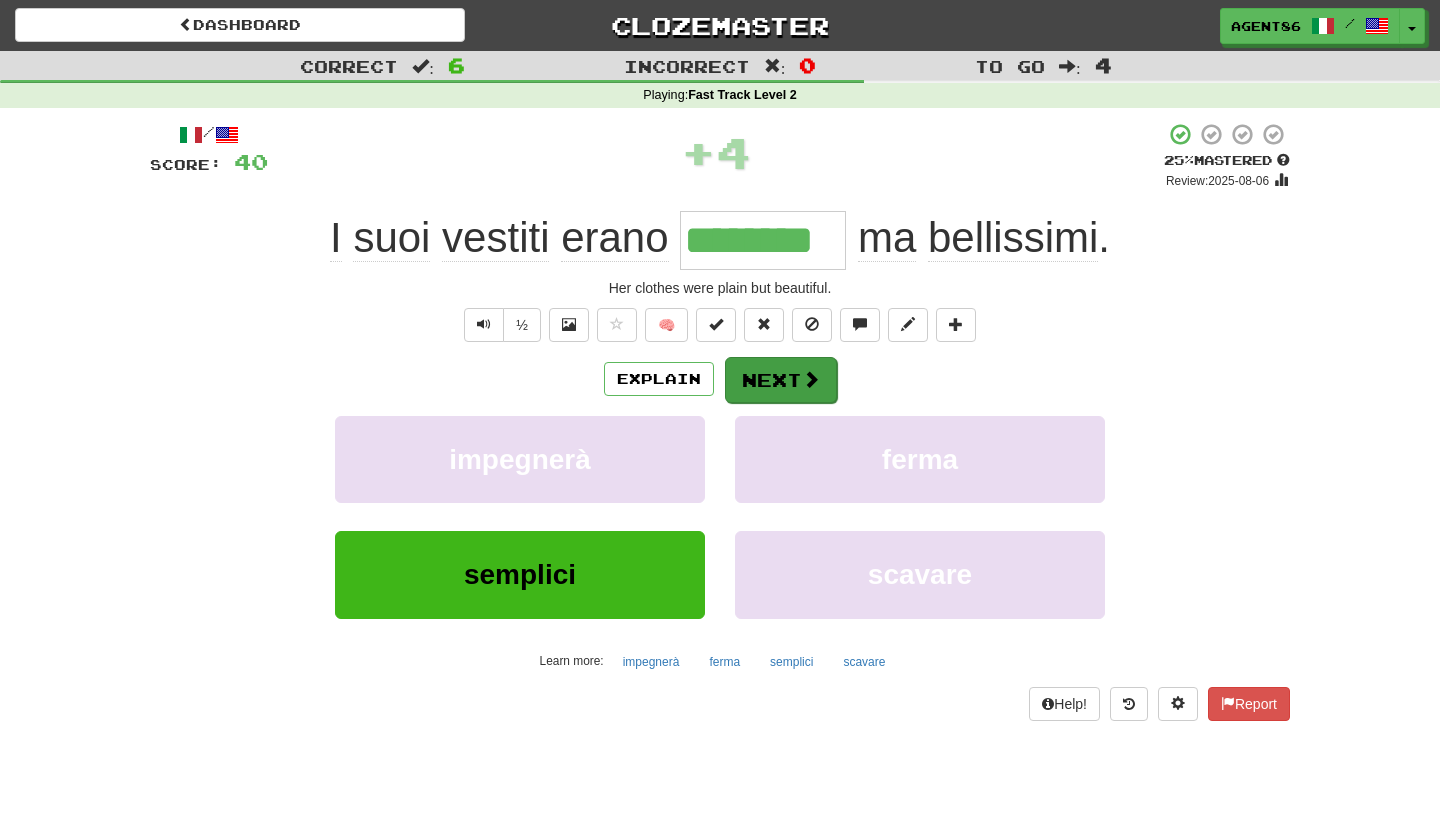 click on "Next" at bounding box center (781, 380) 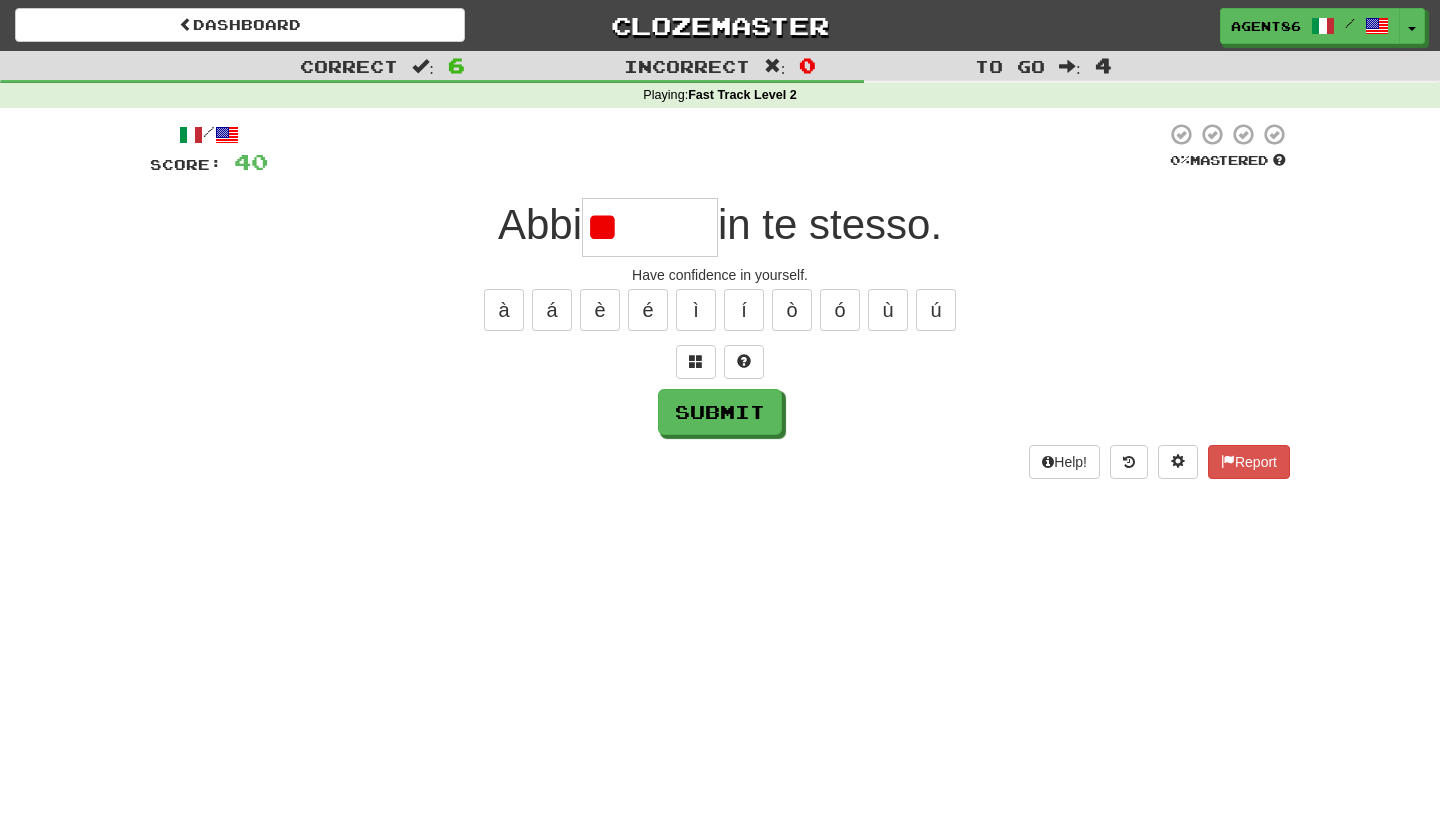 type on "*" 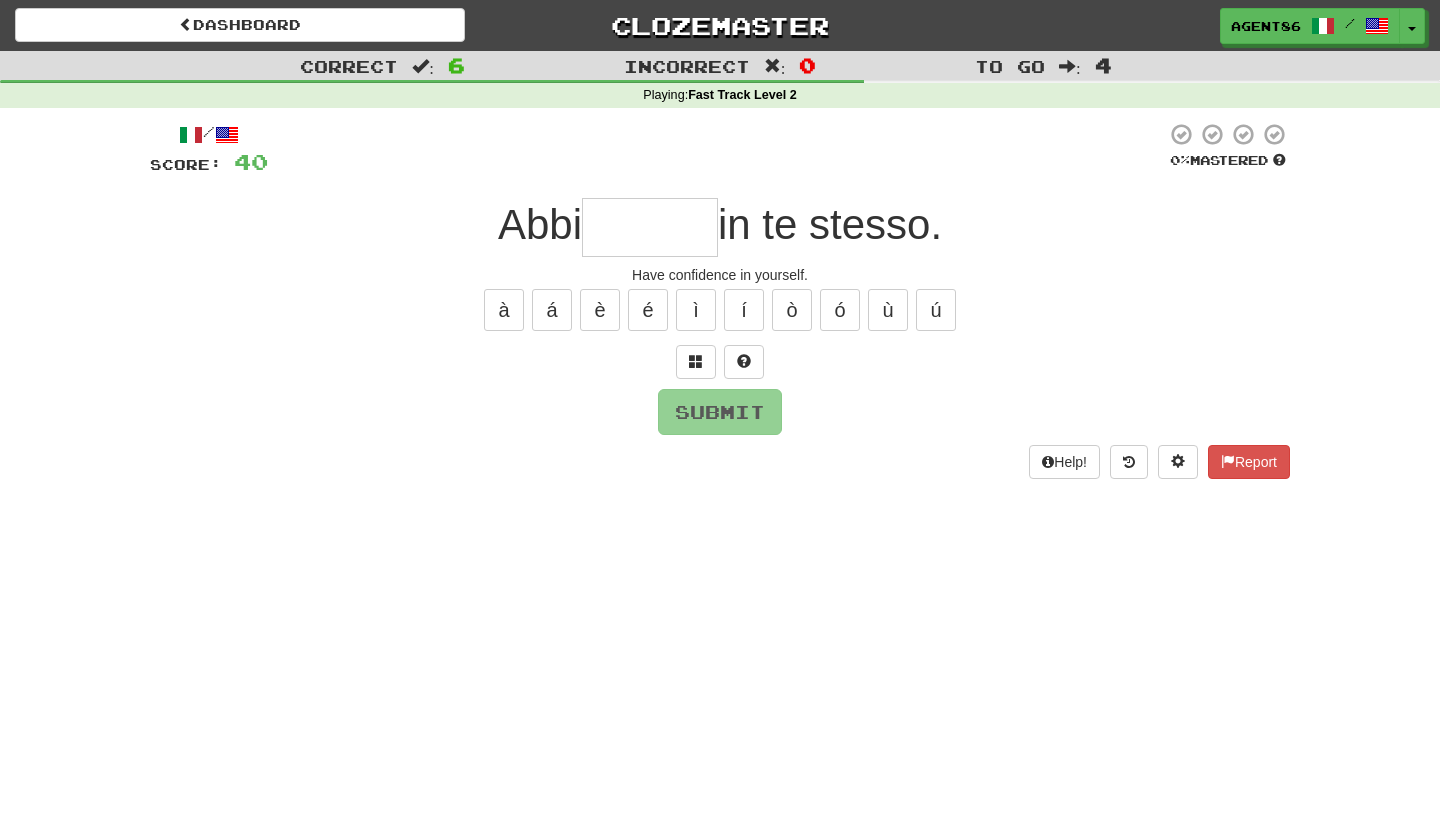 type on "*" 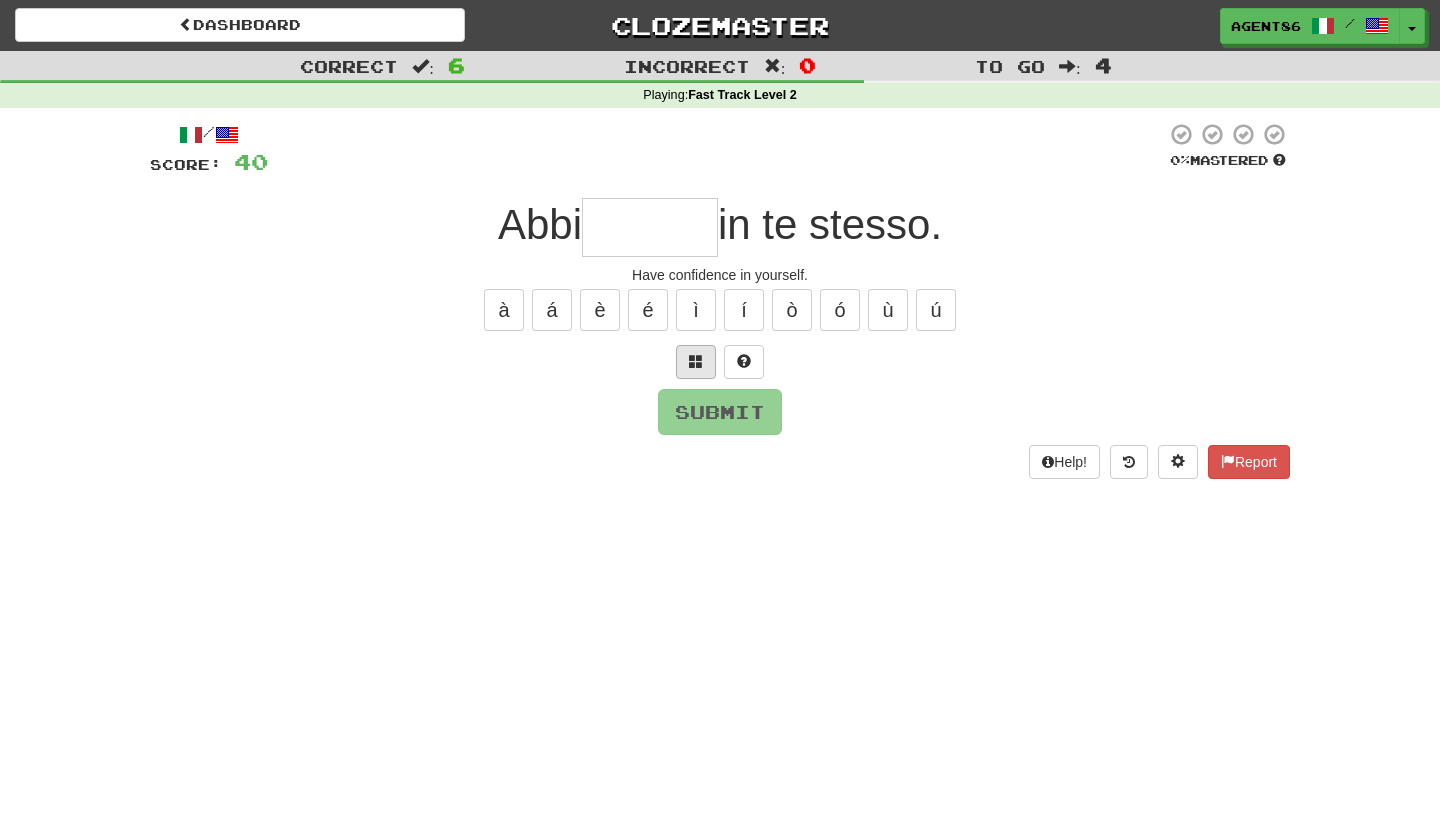 click at bounding box center (696, 362) 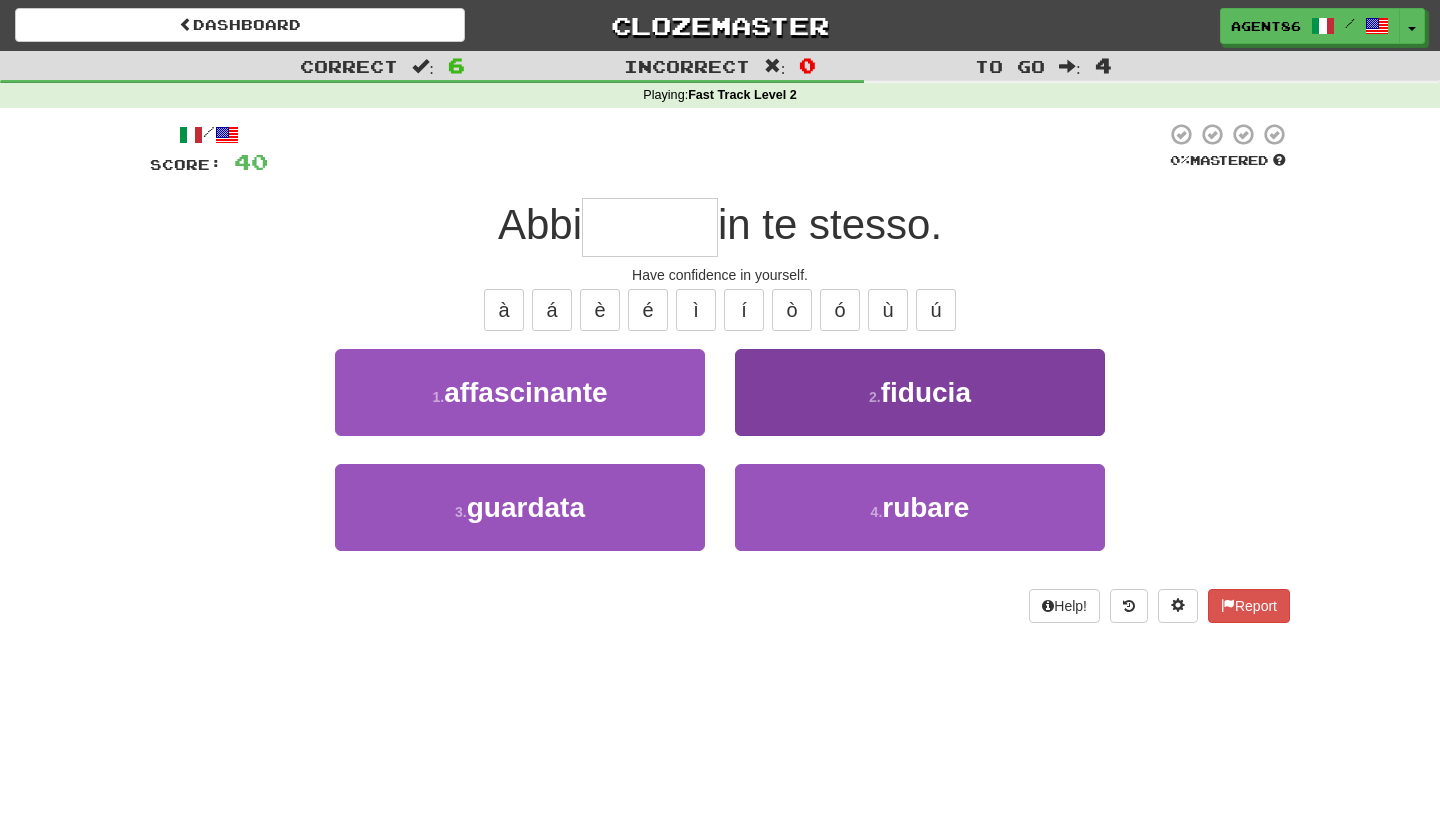 click on "2 .  fiducia" at bounding box center (920, 392) 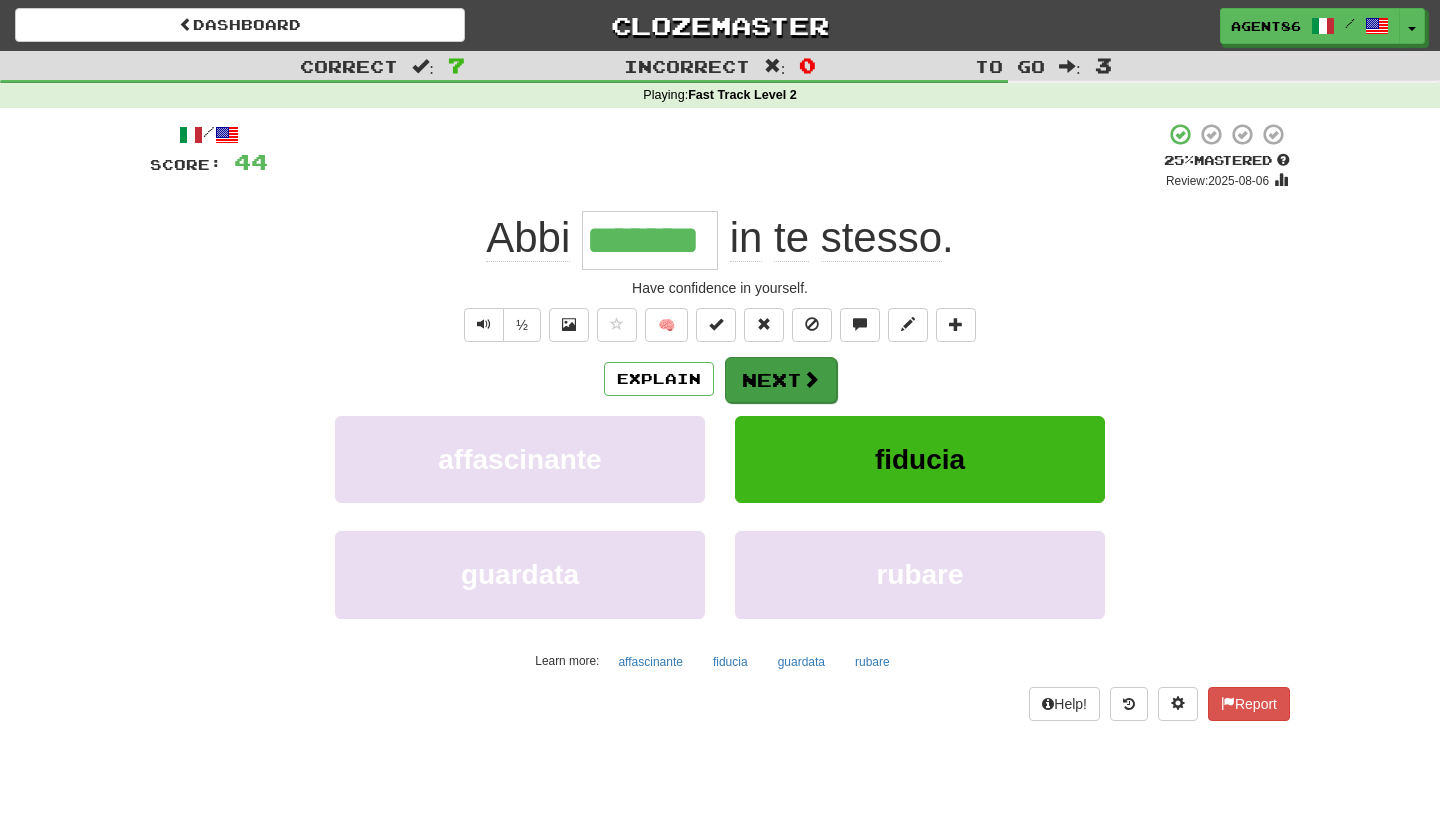 click at bounding box center (811, 379) 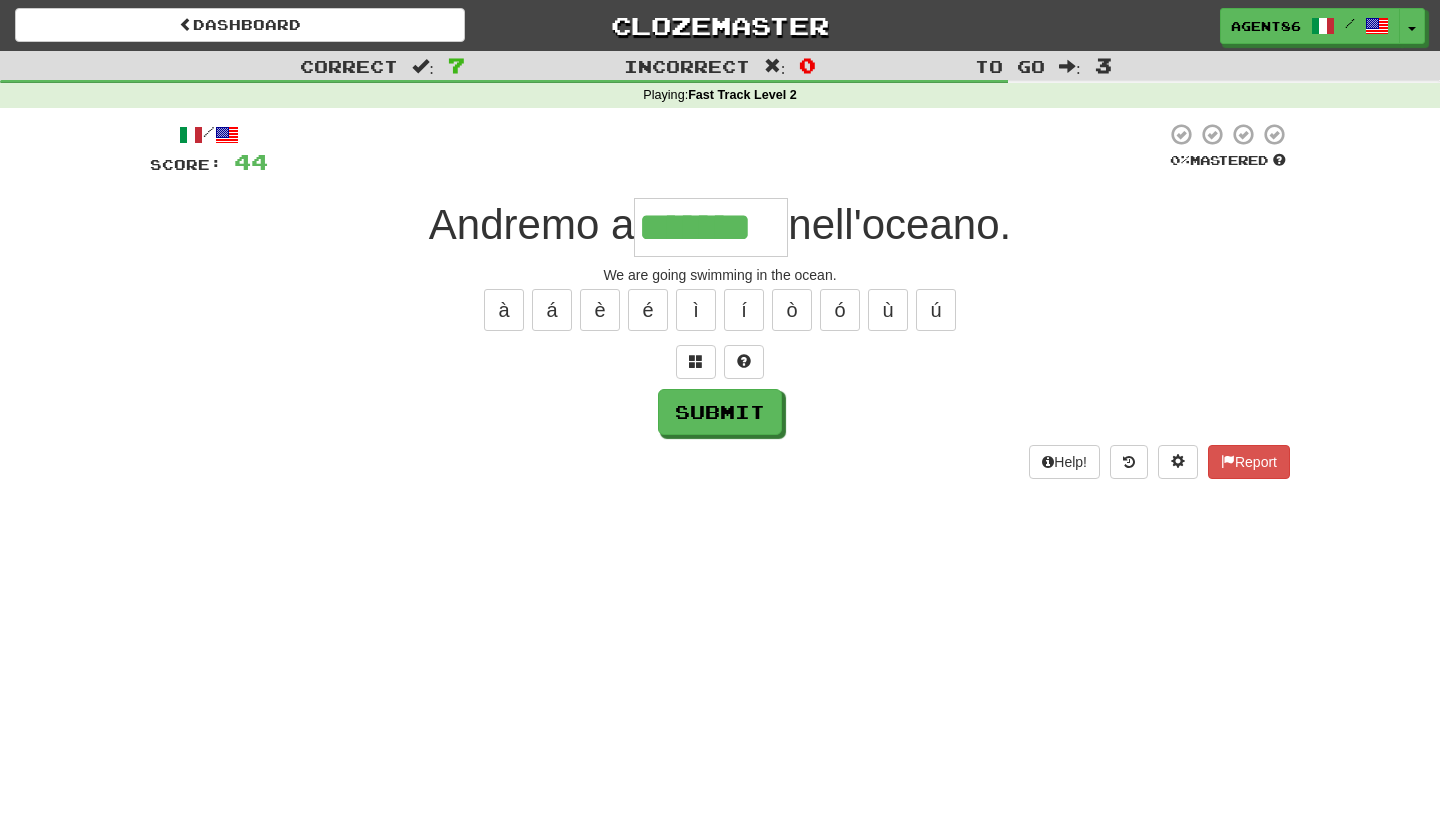 type on "*******" 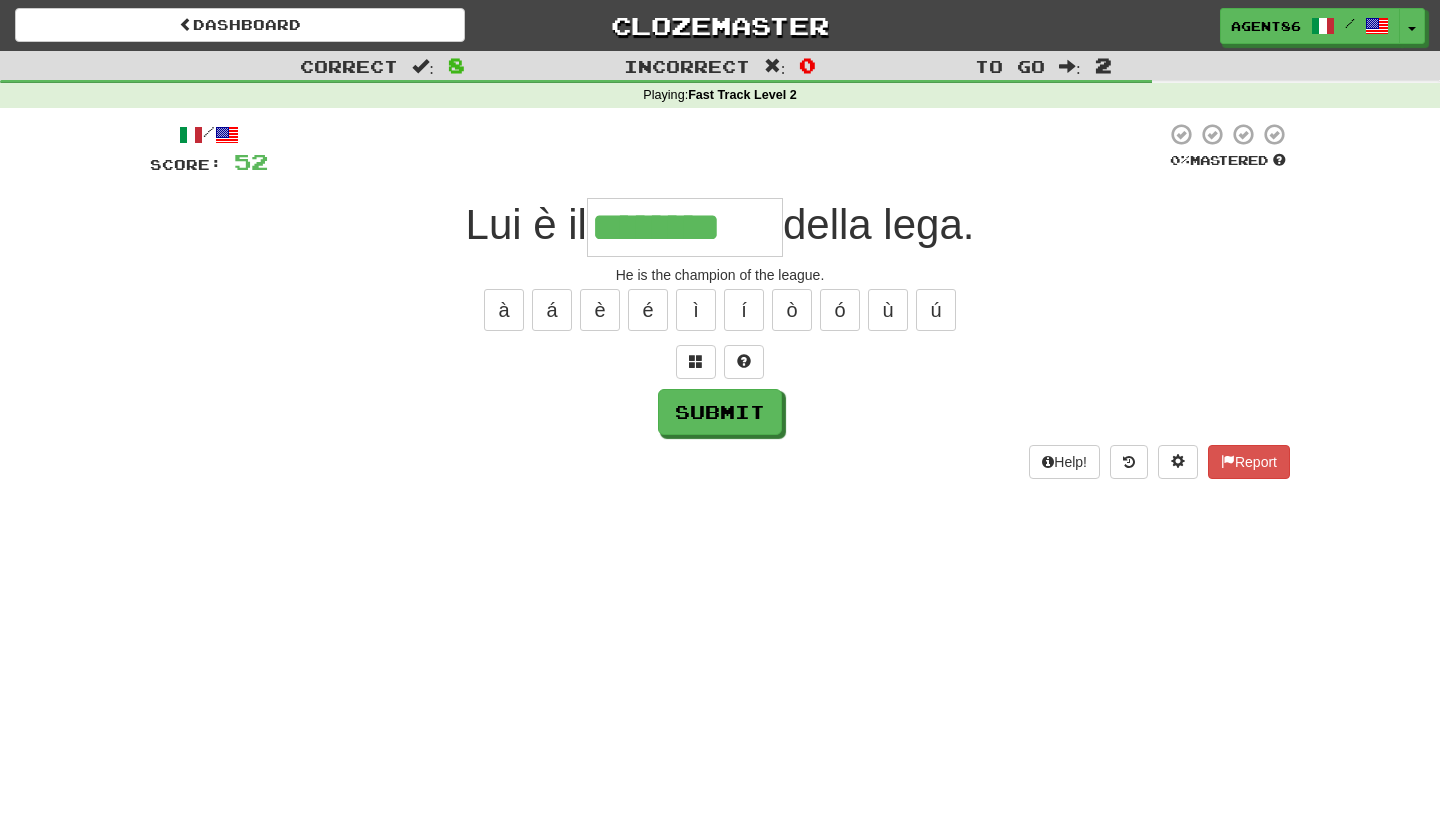 type on "********" 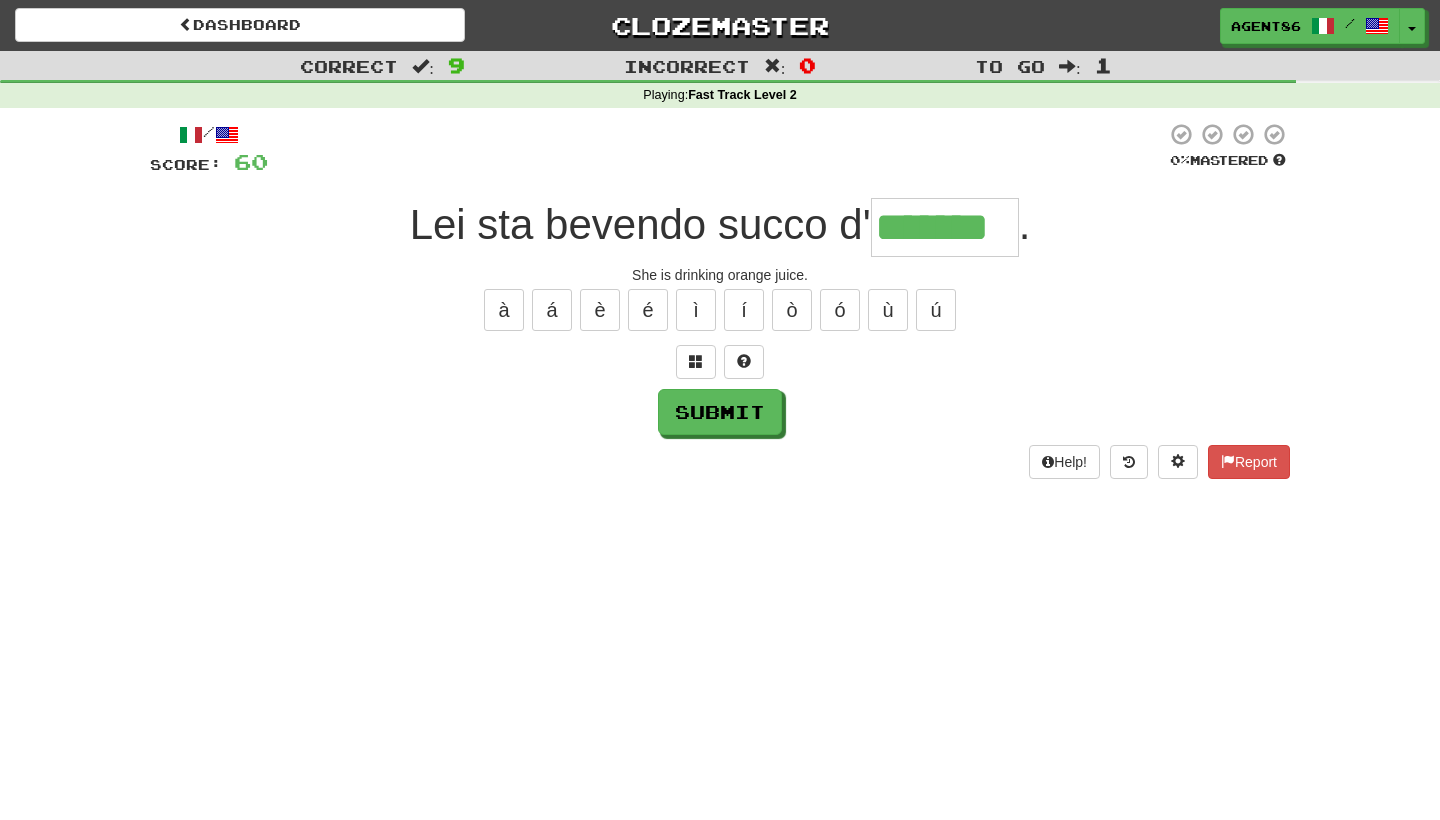 type on "*******" 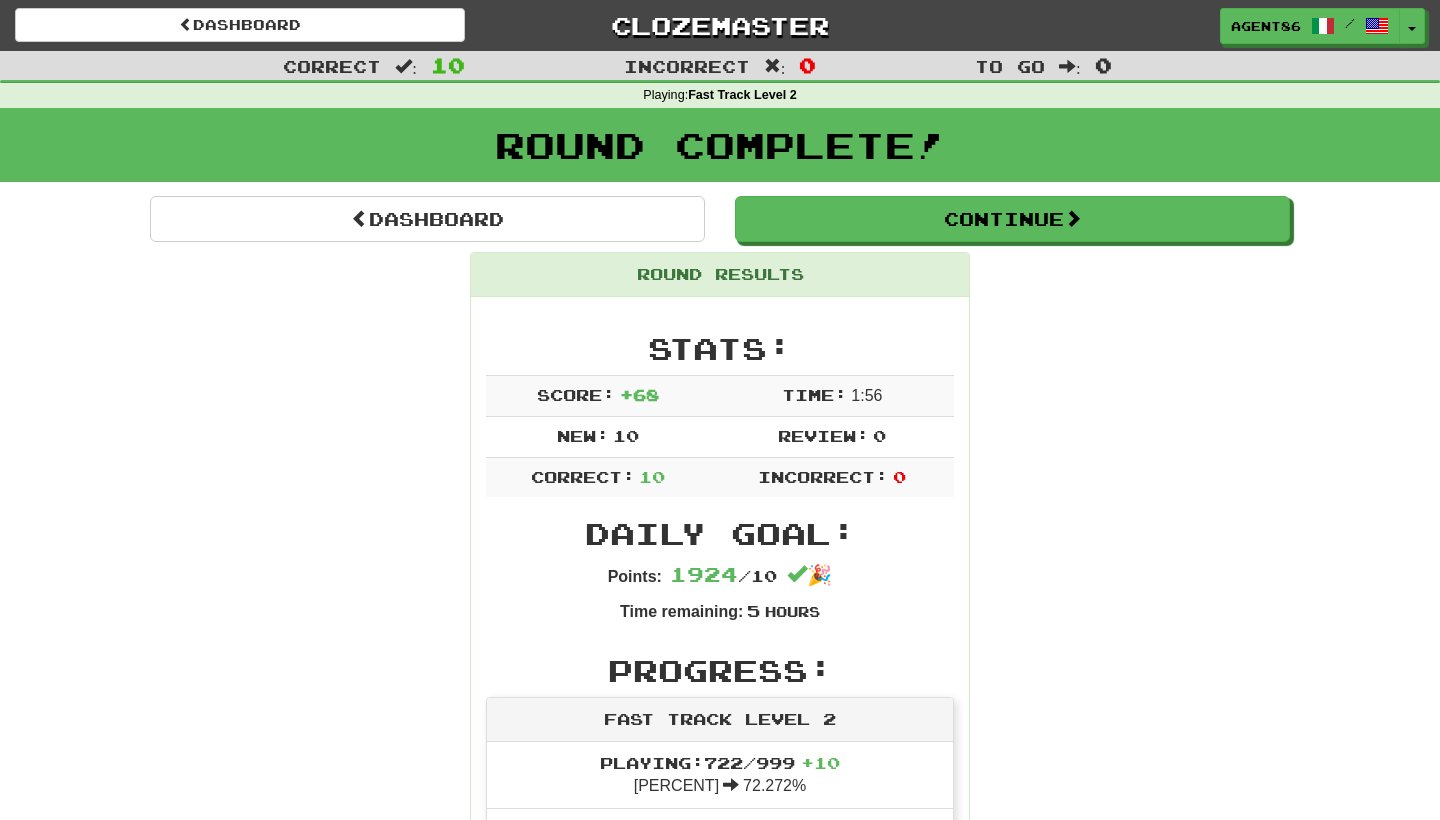 scroll, scrollTop: 0, scrollLeft: 0, axis: both 